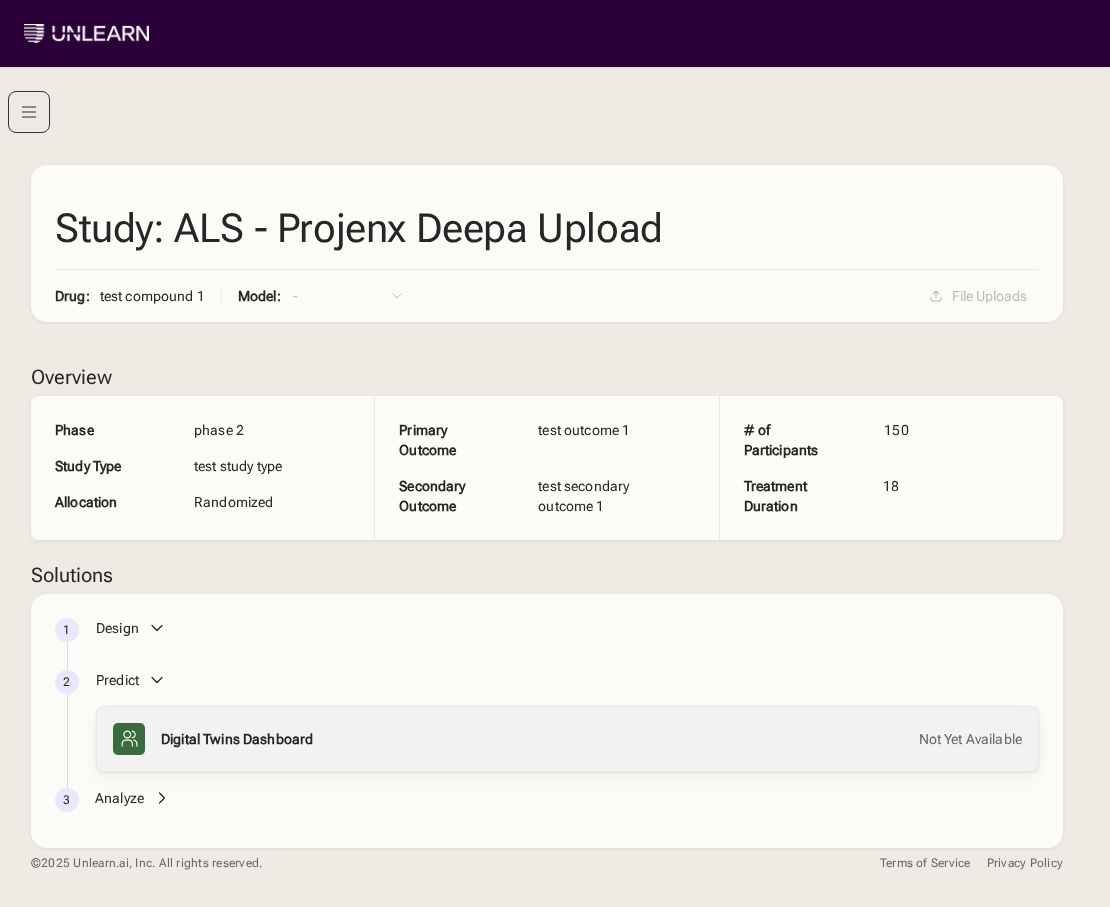 scroll, scrollTop: 0, scrollLeft: 0, axis: both 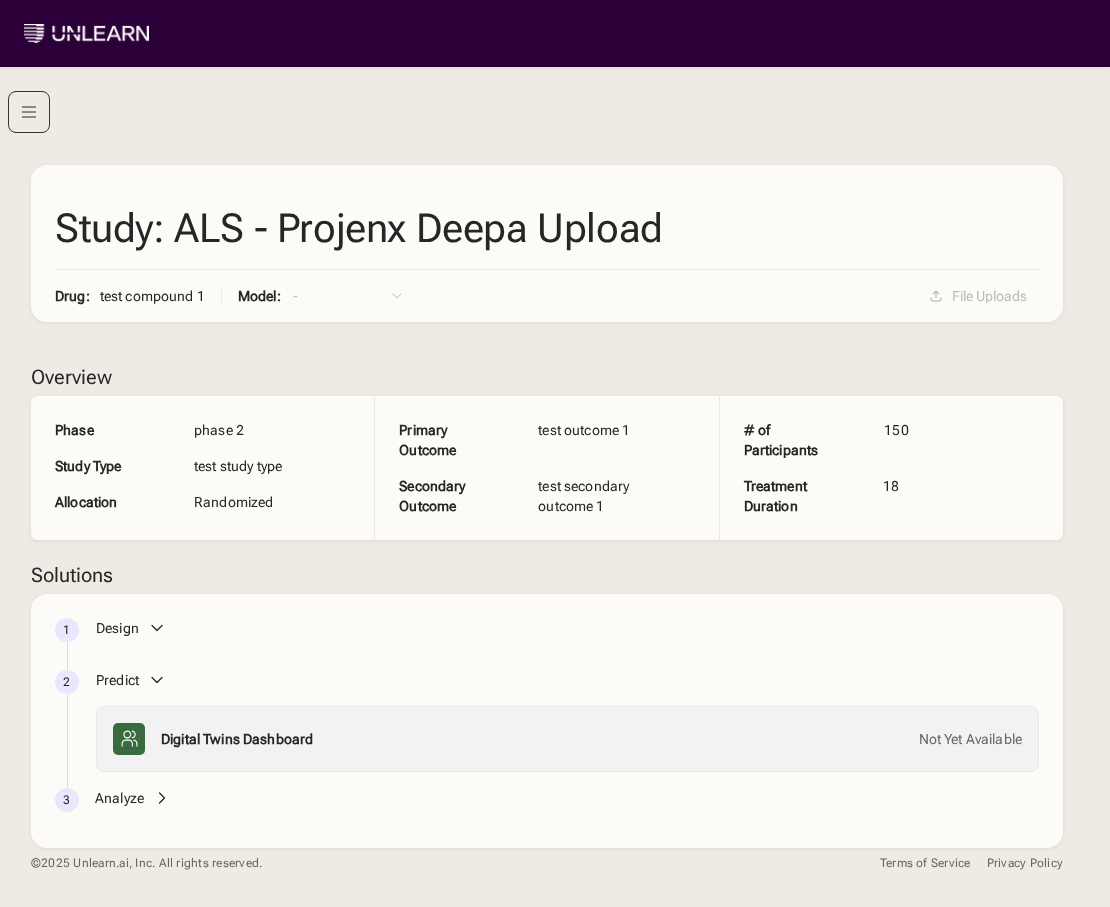 click 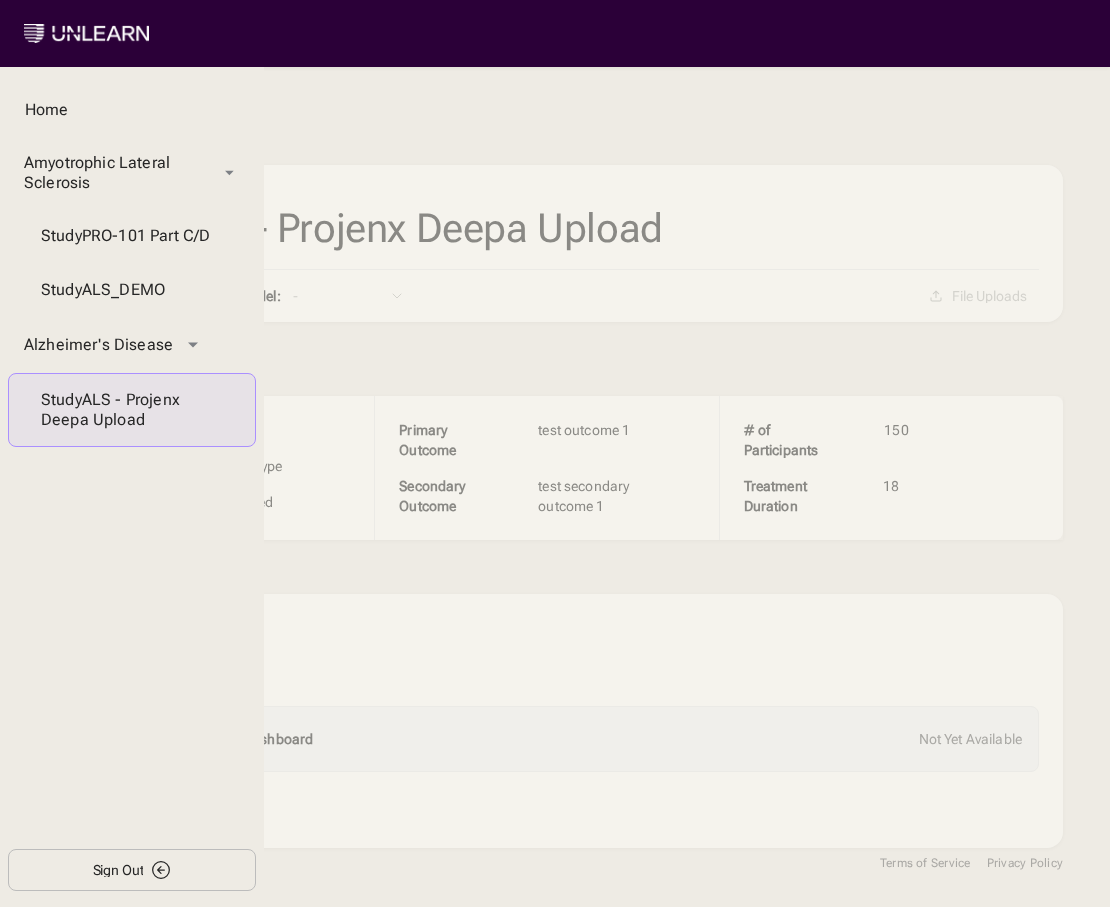 click on "Home Amyotrophic Lateral Sclerosis Study  PRO-101 Part C/D Study  ALS_DEMO Alzheimer's Disease Study  ALS - Projenx Deepa Upload Sign Out" at bounding box center (132, 487) 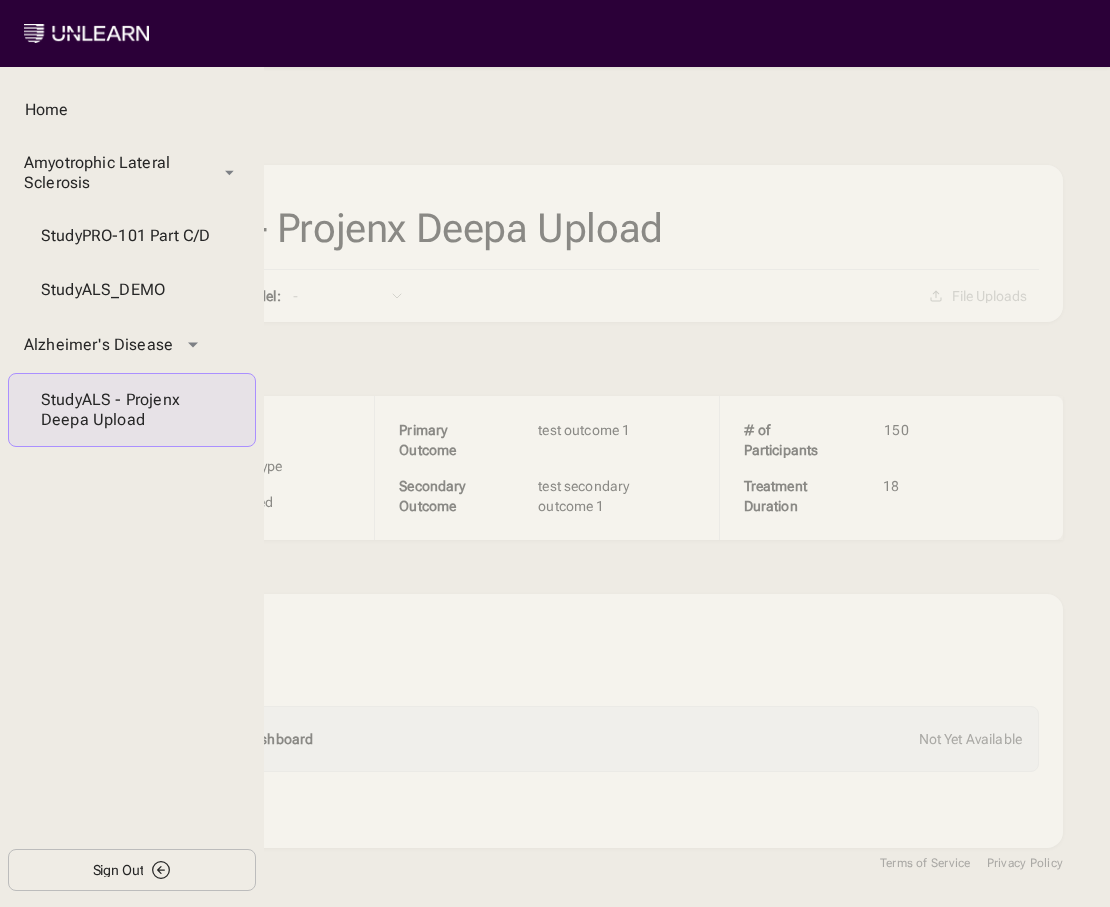 click on "Sign Out" at bounding box center (132, 870) 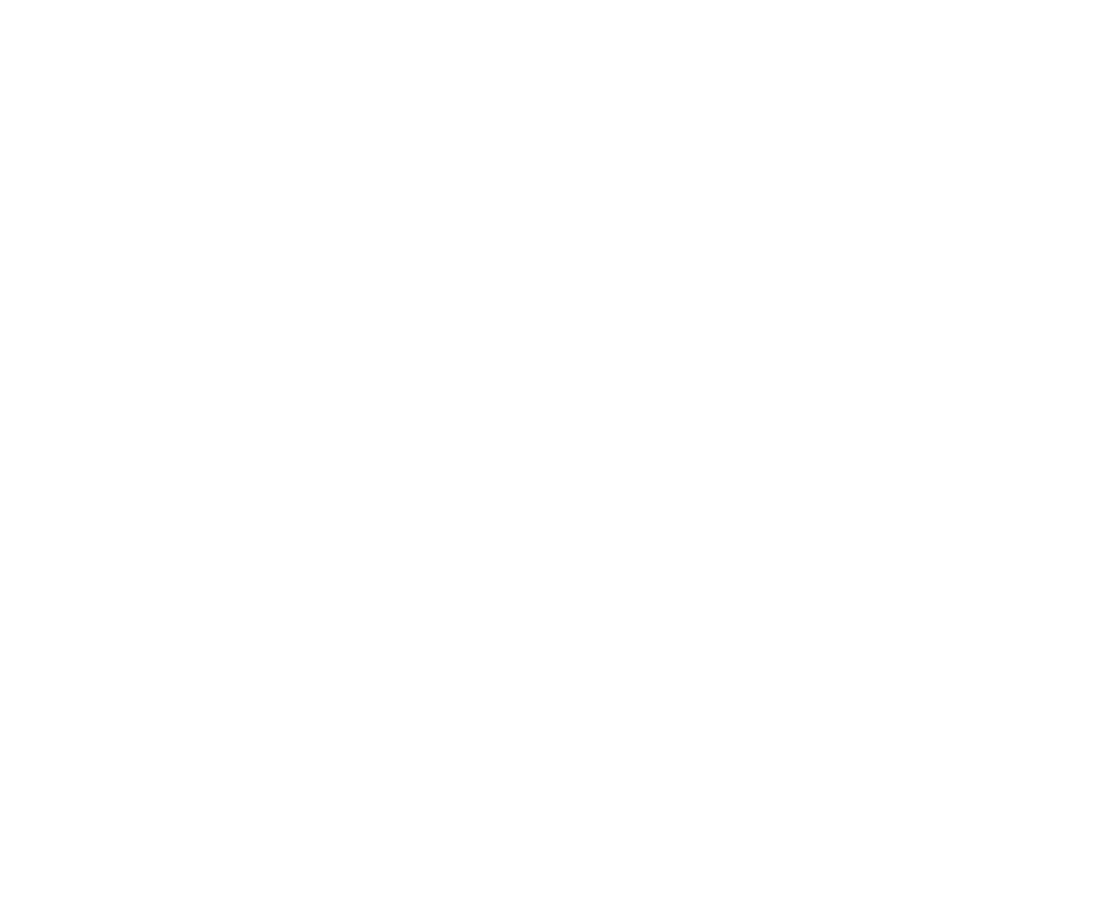 scroll, scrollTop: 0, scrollLeft: 0, axis: both 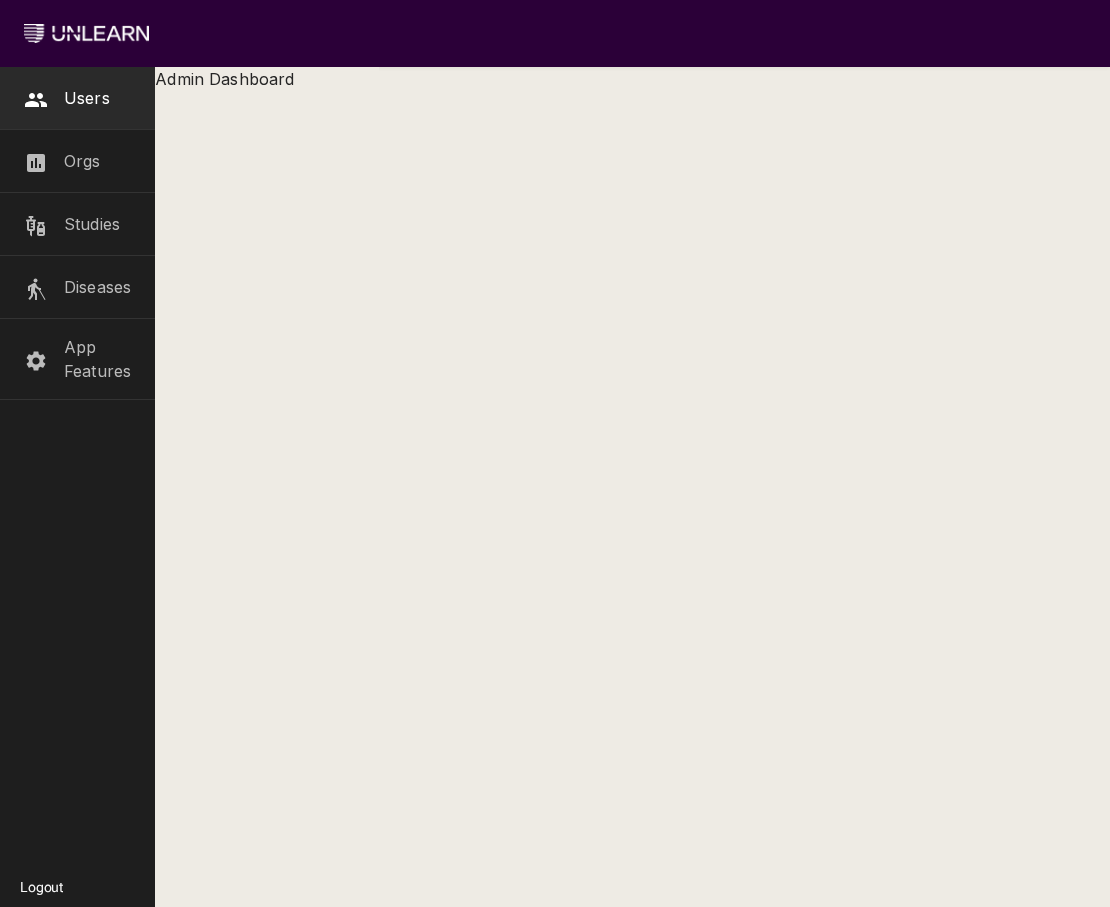 click on "Users" at bounding box center [87, 98] 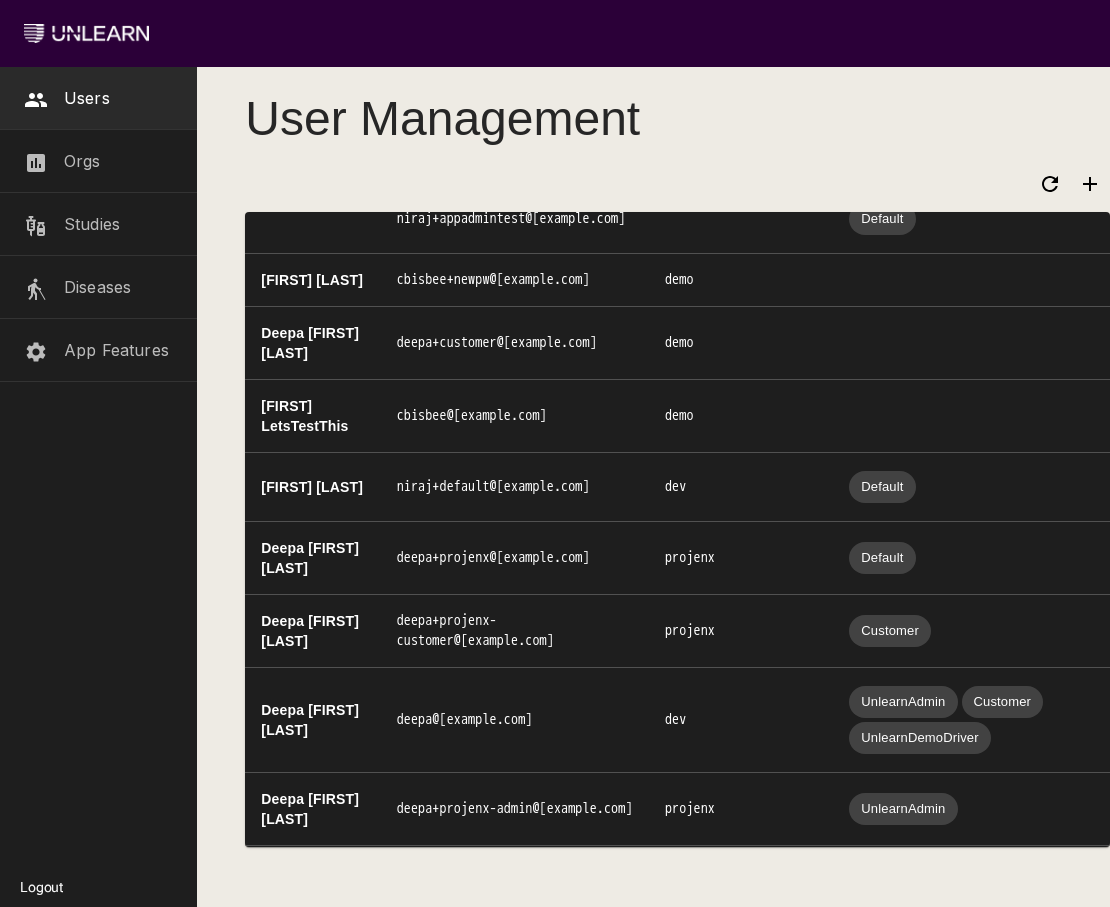 scroll, scrollTop: 2066, scrollLeft: 0, axis: vertical 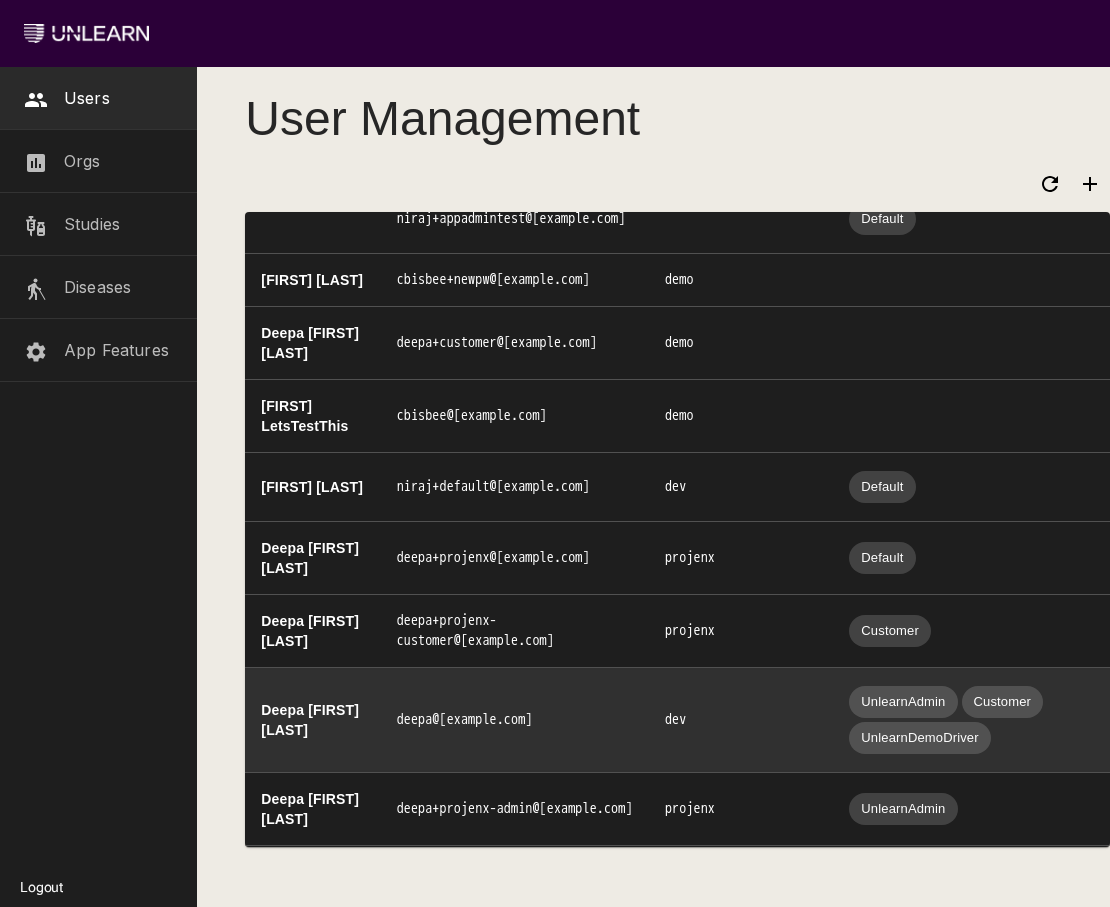 click on "UnlearnAdmin Customer UnlearnDemoDriver" at bounding box center (970, 720) 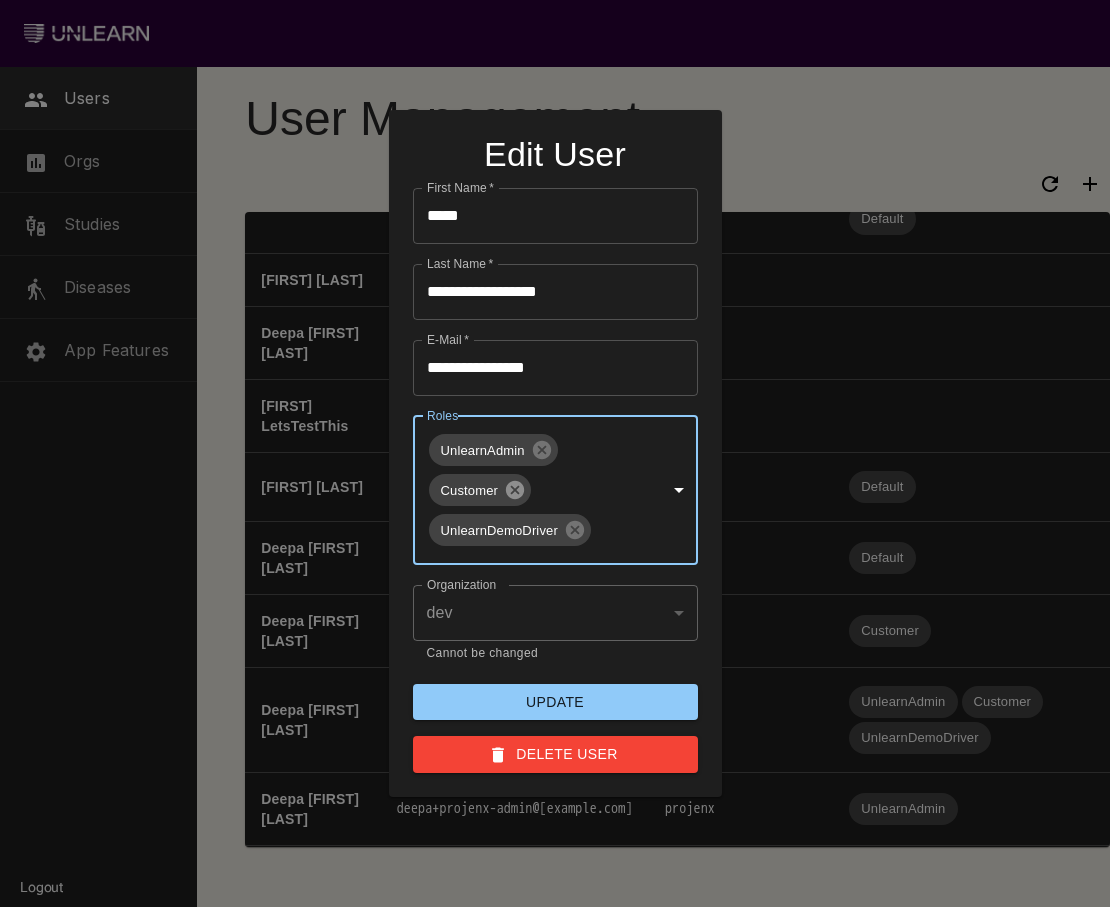 click 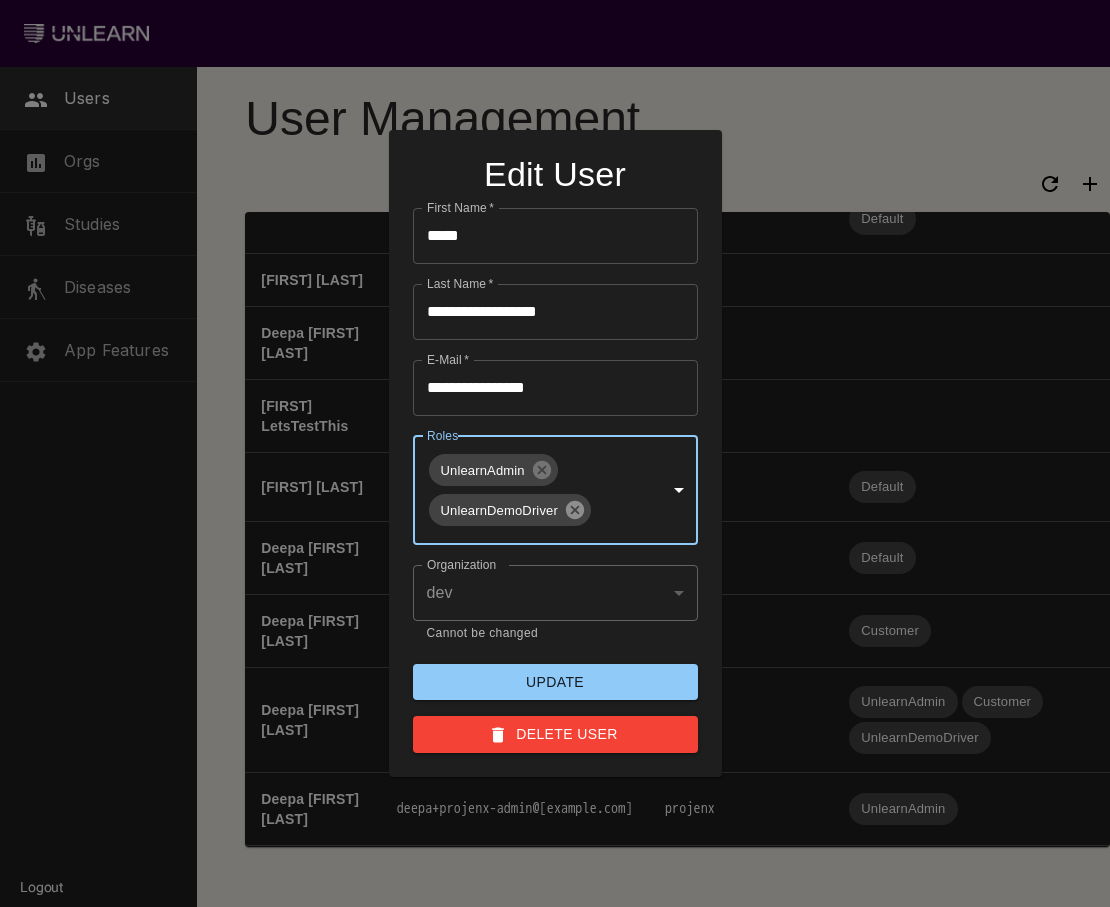 click 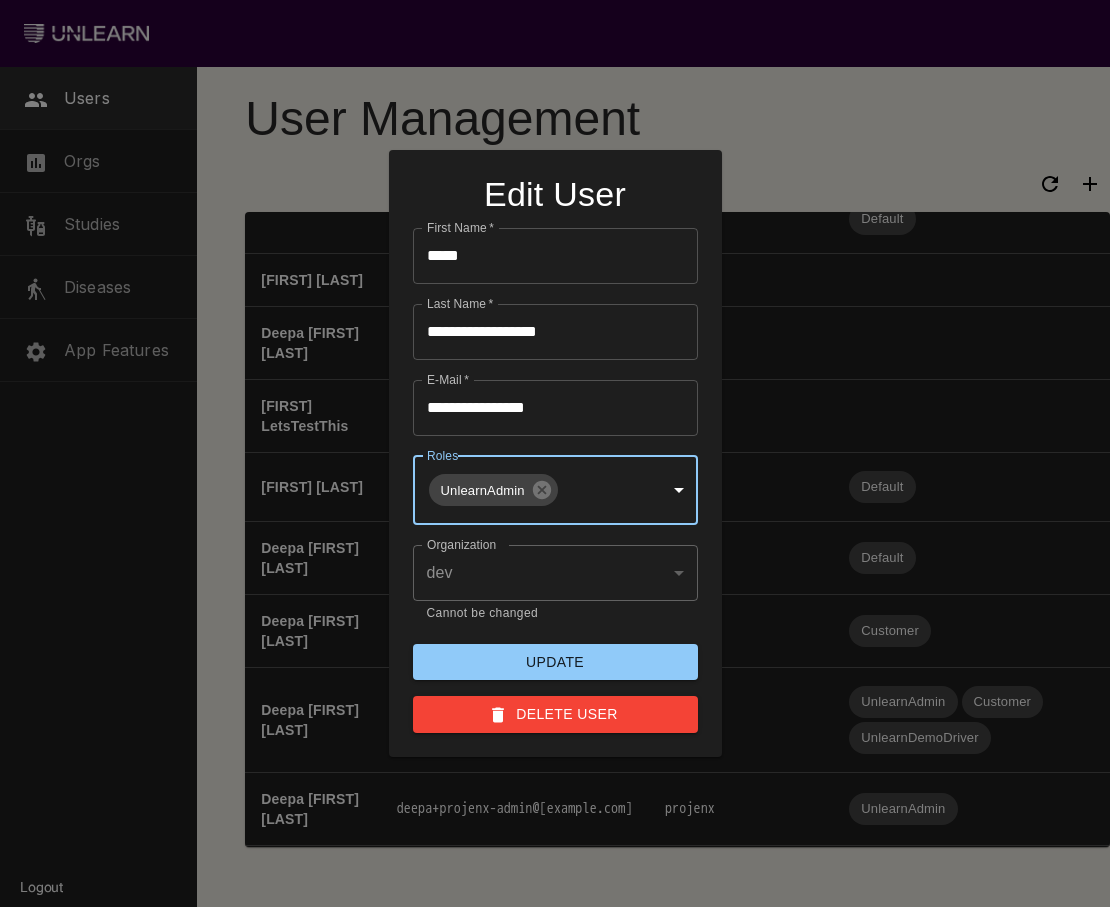 click on "Update" at bounding box center [555, 662] 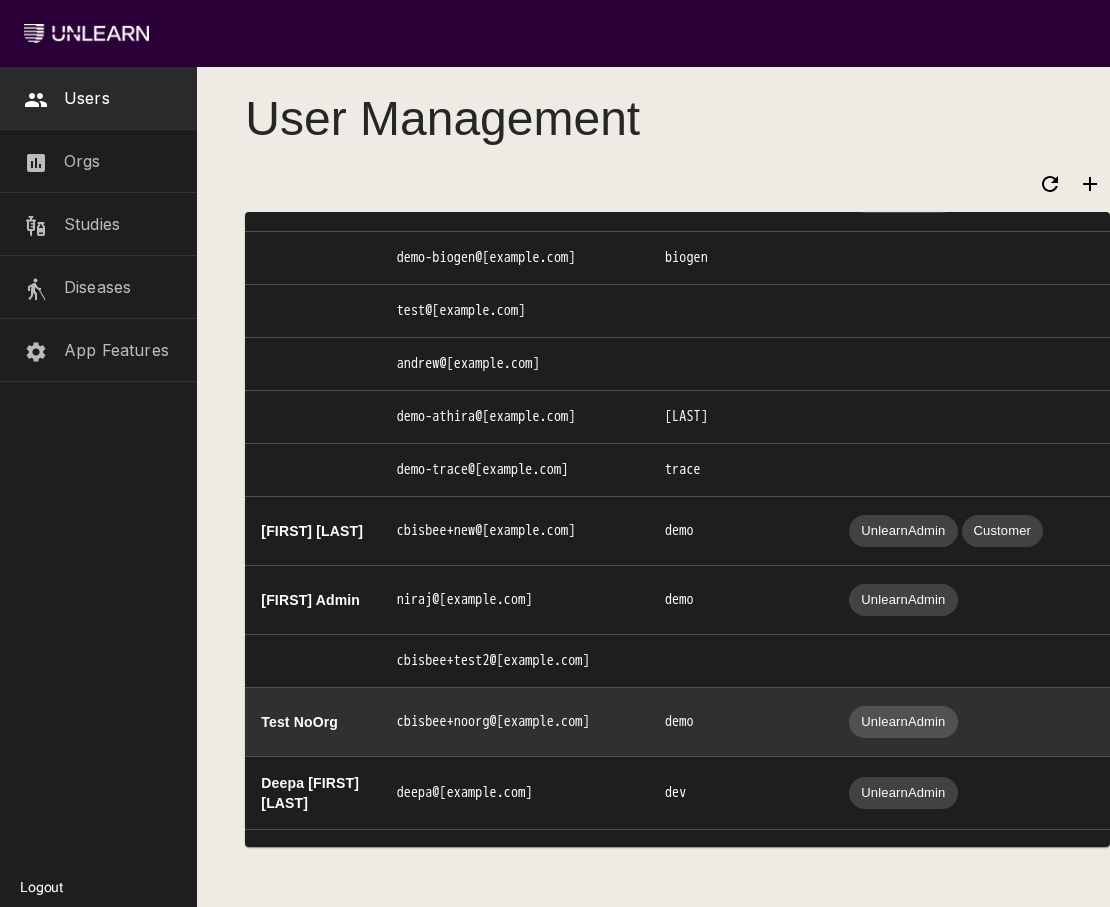 scroll, scrollTop: 1106, scrollLeft: 0, axis: vertical 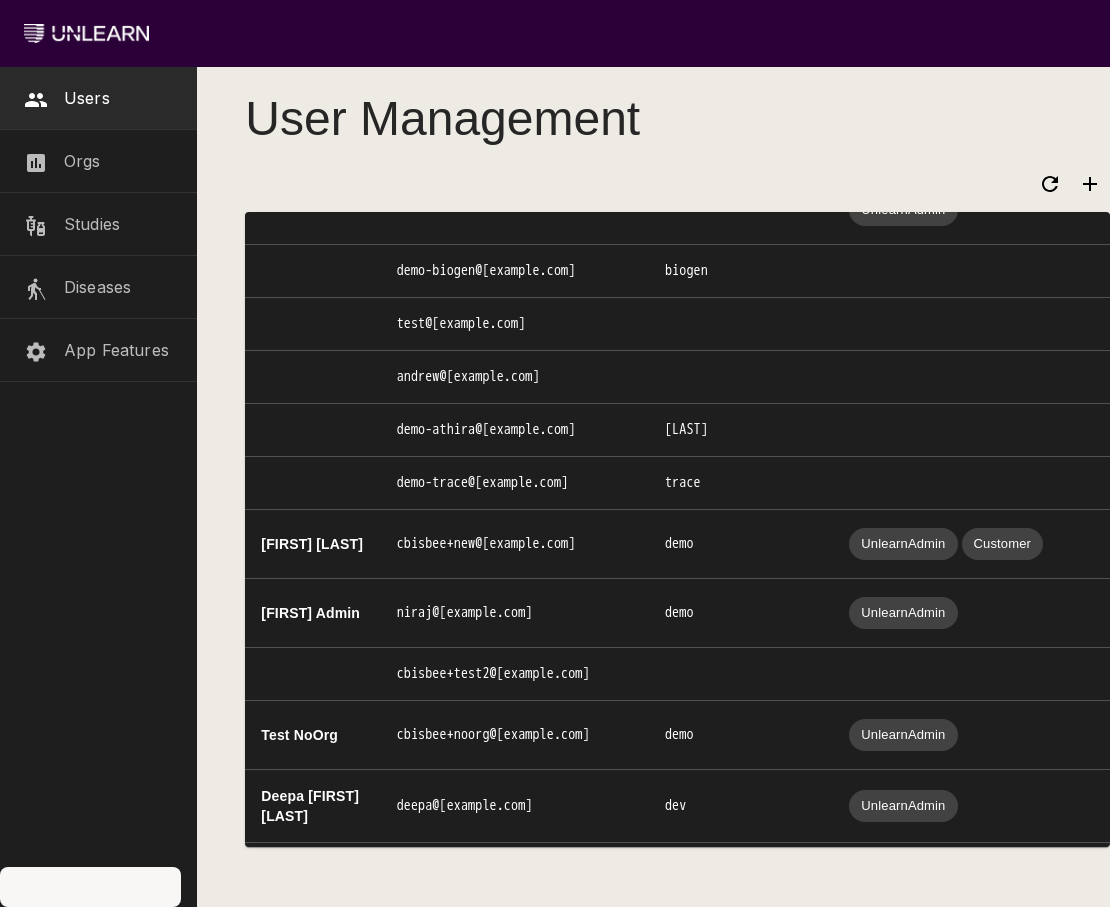 click on "Logout" at bounding box center [90, 887] 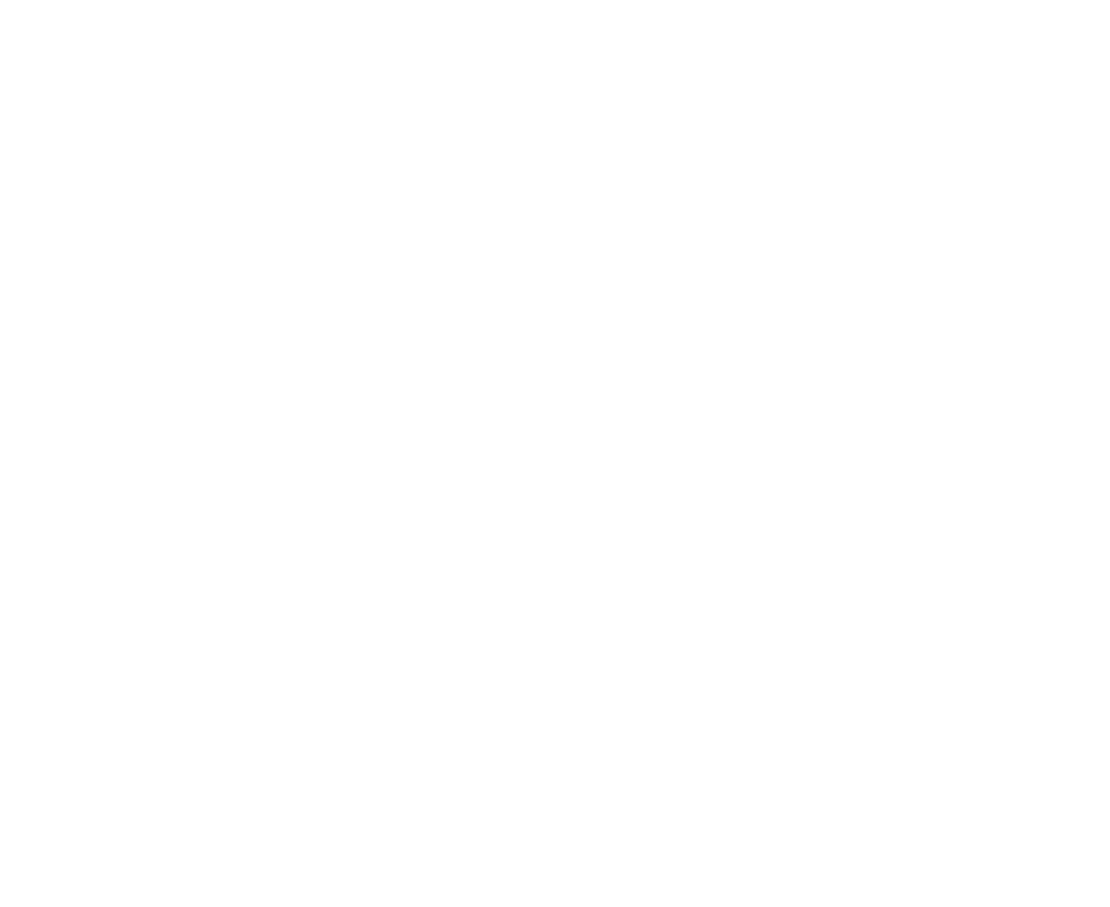 scroll, scrollTop: 0, scrollLeft: 0, axis: both 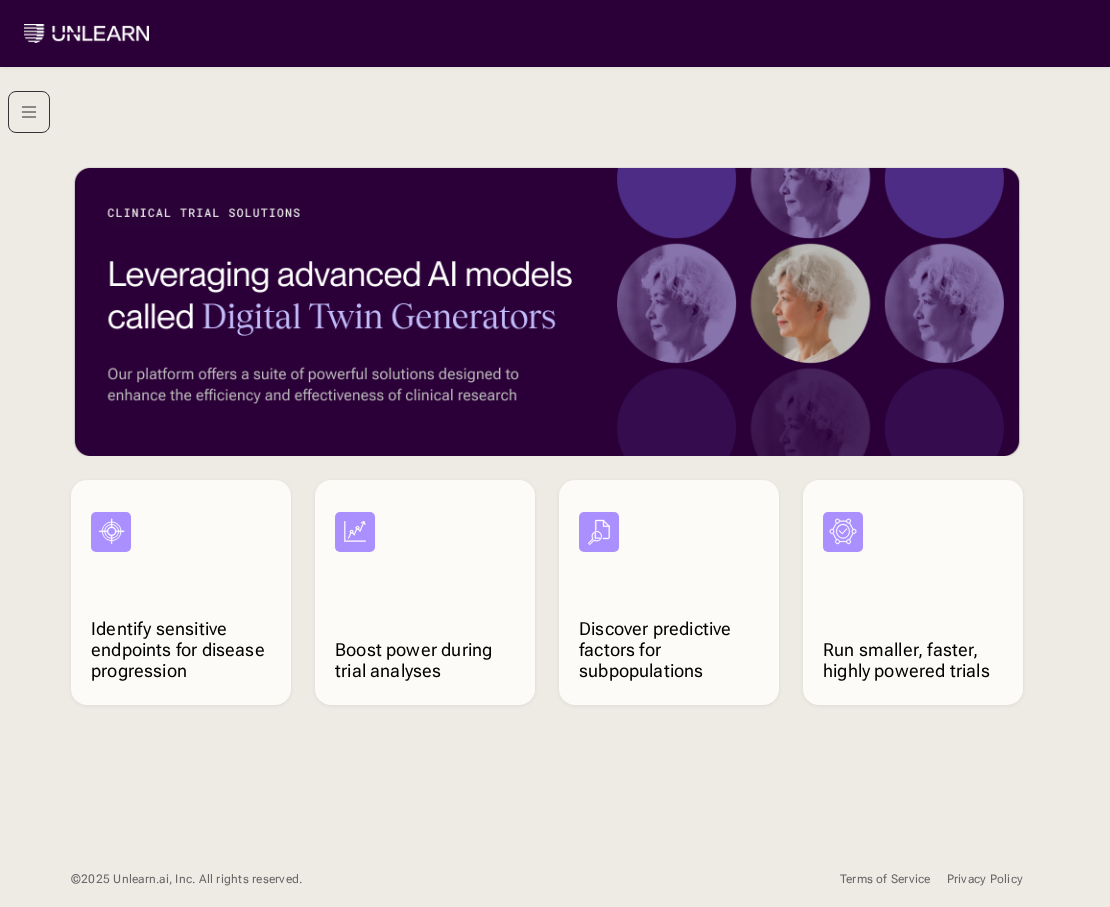 click 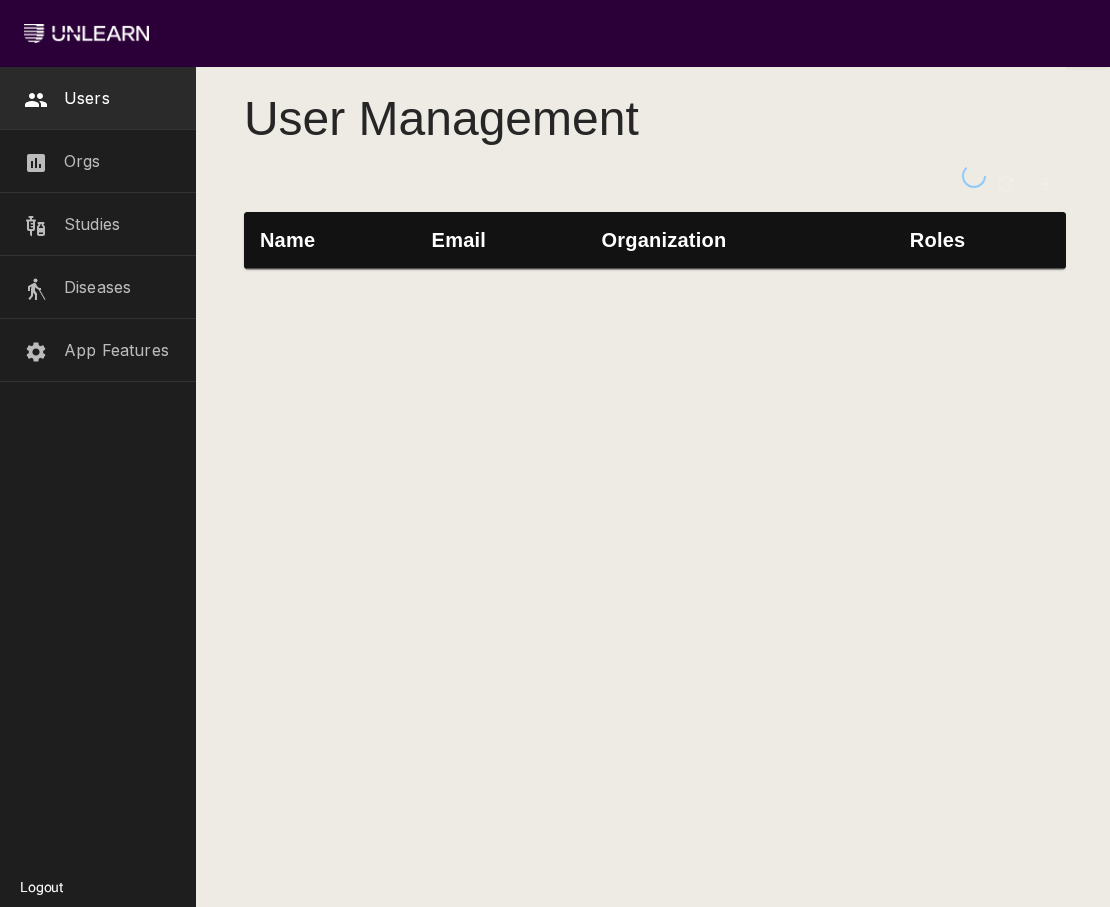 scroll, scrollTop: 0, scrollLeft: 0, axis: both 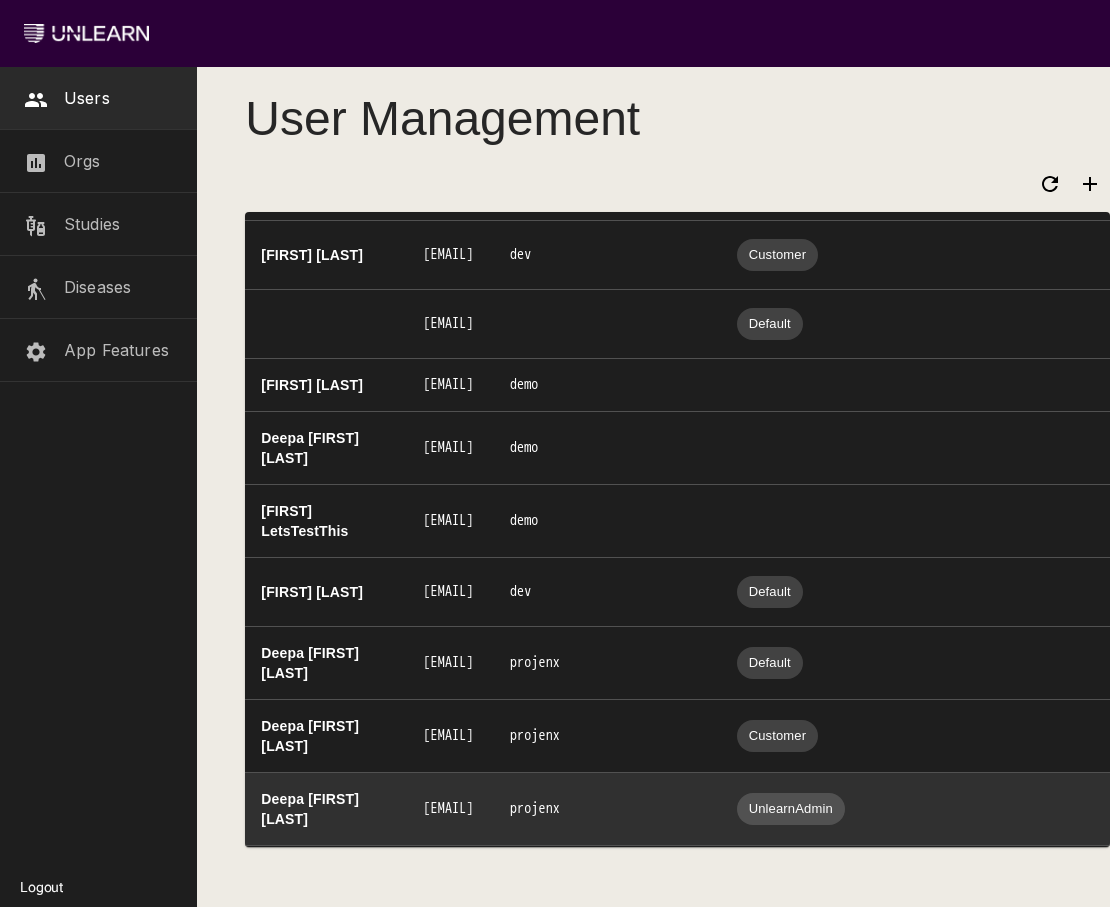 click on "projenx" at bounding box center [606, 809] 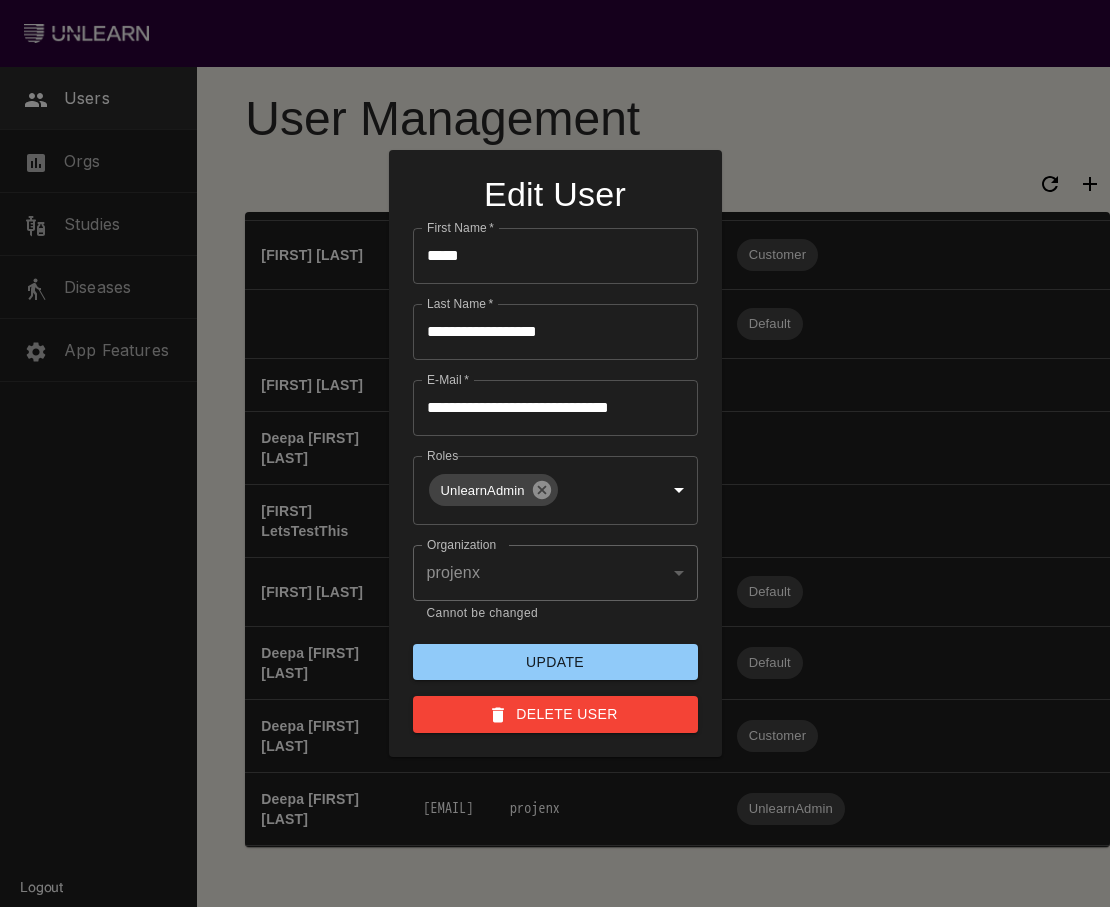 click 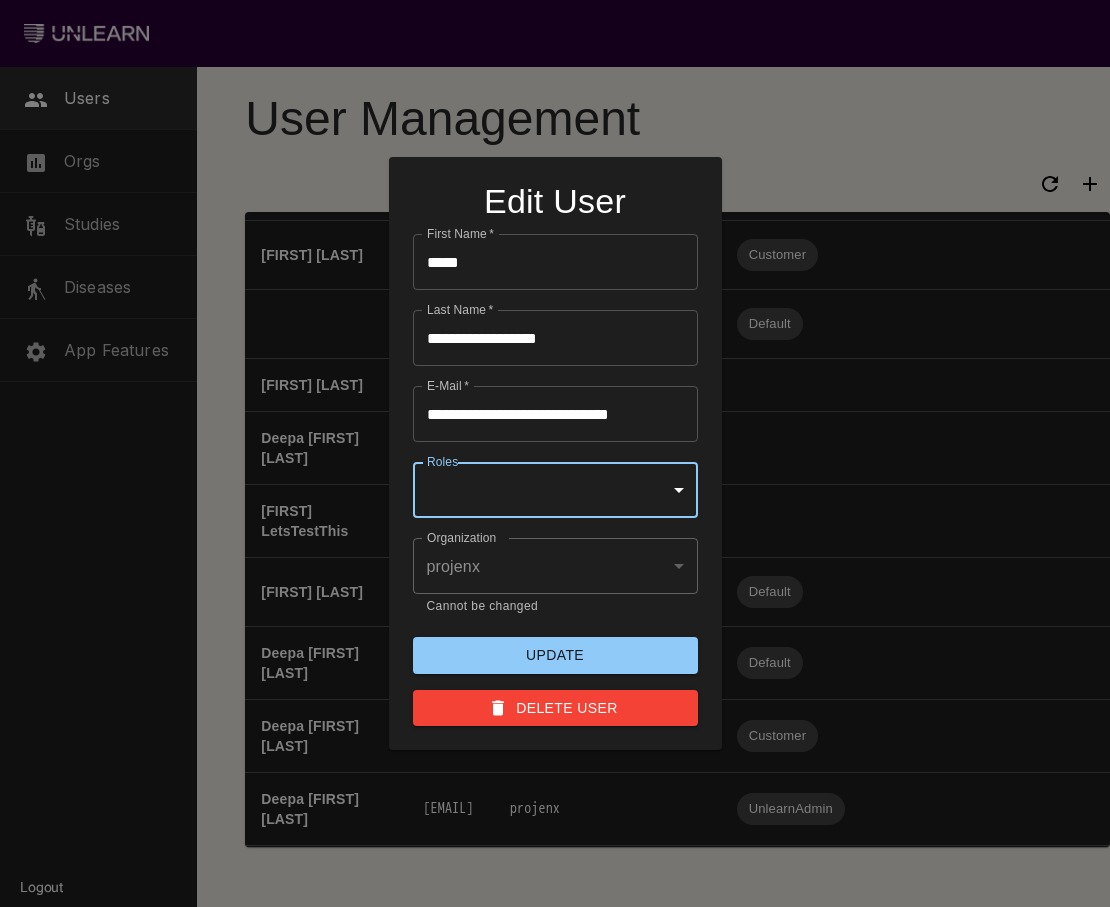 click on "Users Orgs Studies Diseases App Features Logout User Management Name Email Organization Roles Eden   Shirin [EMAIL] demo alyssa   v [EMAIL] alyssa-s-super-fun-test-account Angela   Dao [EMAIL] angela-s-biopharma   [EMAIL] fei   x [EMAIL] project-a Jigyasa   Tuli [EMAIL] demo   [EMAIL] demo   [EMAIL] demo   [EMAIL] demo Demo   User [EMAIL] abbvie A.   Customer [EMAIL] demo Demo   User [EMAIL] demo George   Melvin [EMAIL] demo   [EMAIL] projenx Fei   Xie [EMAIL] demo Alyssa   Vanderbeek [EMAIL] demo   [EMAIL] quralis   [EMAIL] UnlearnCustomerSupport UnlearnDemoDriver UnlearnAdmin   [EMAIL] biogen   [EMAIL]   [EMAIL]   demo-athira@unlearn.ai athira   [EMAIL] trace Charles   Bisbee [EMAIL] demo UnlearnAdmin Customer Niraj   Admin demo" at bounding box center (555, 453) 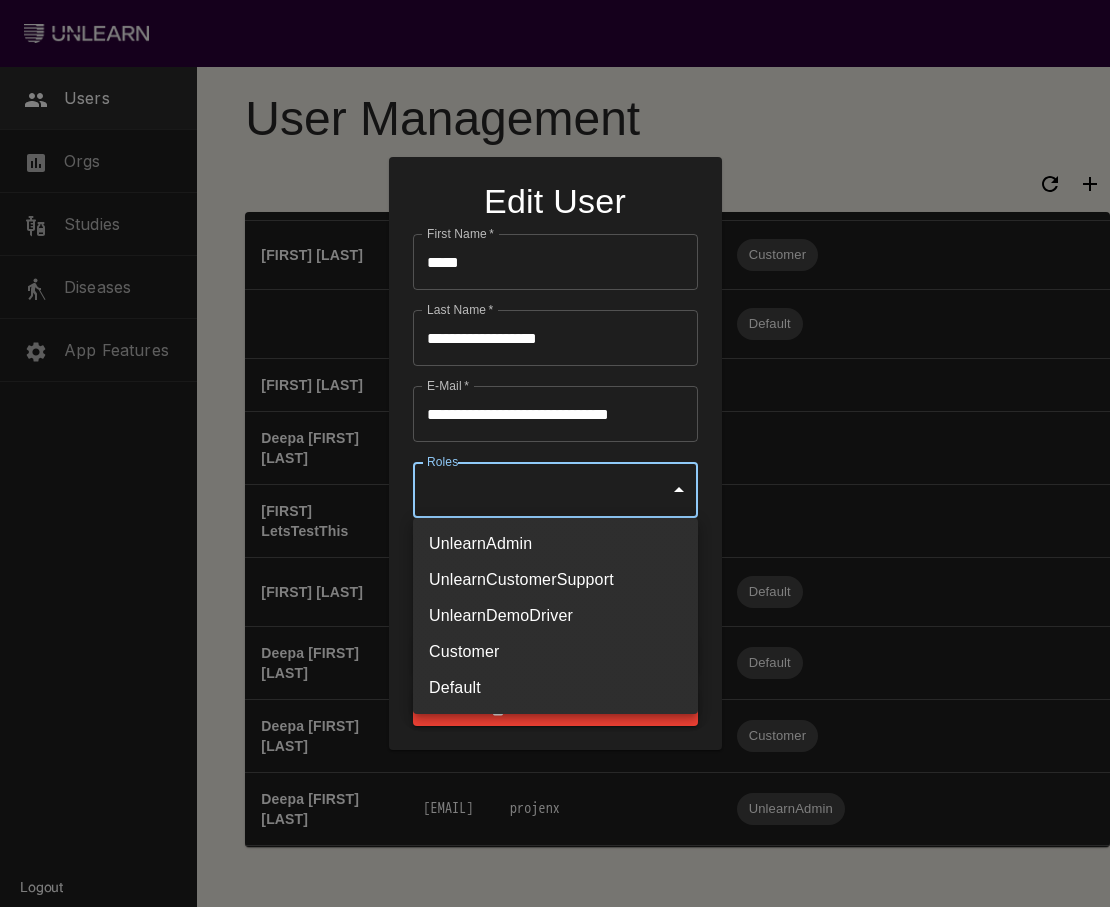 click on "UnlearnAdmin" at bounding box center (555, 544) 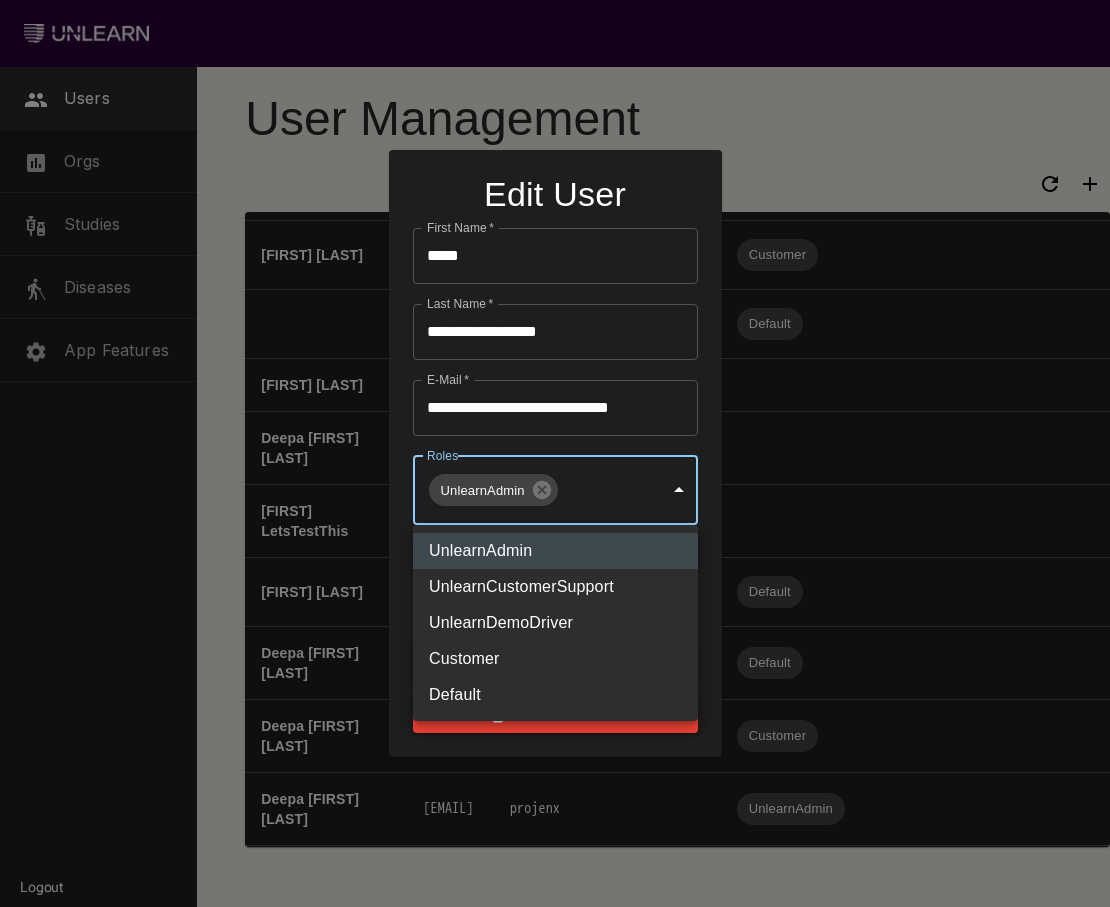 click at bounding box center [555, 453] 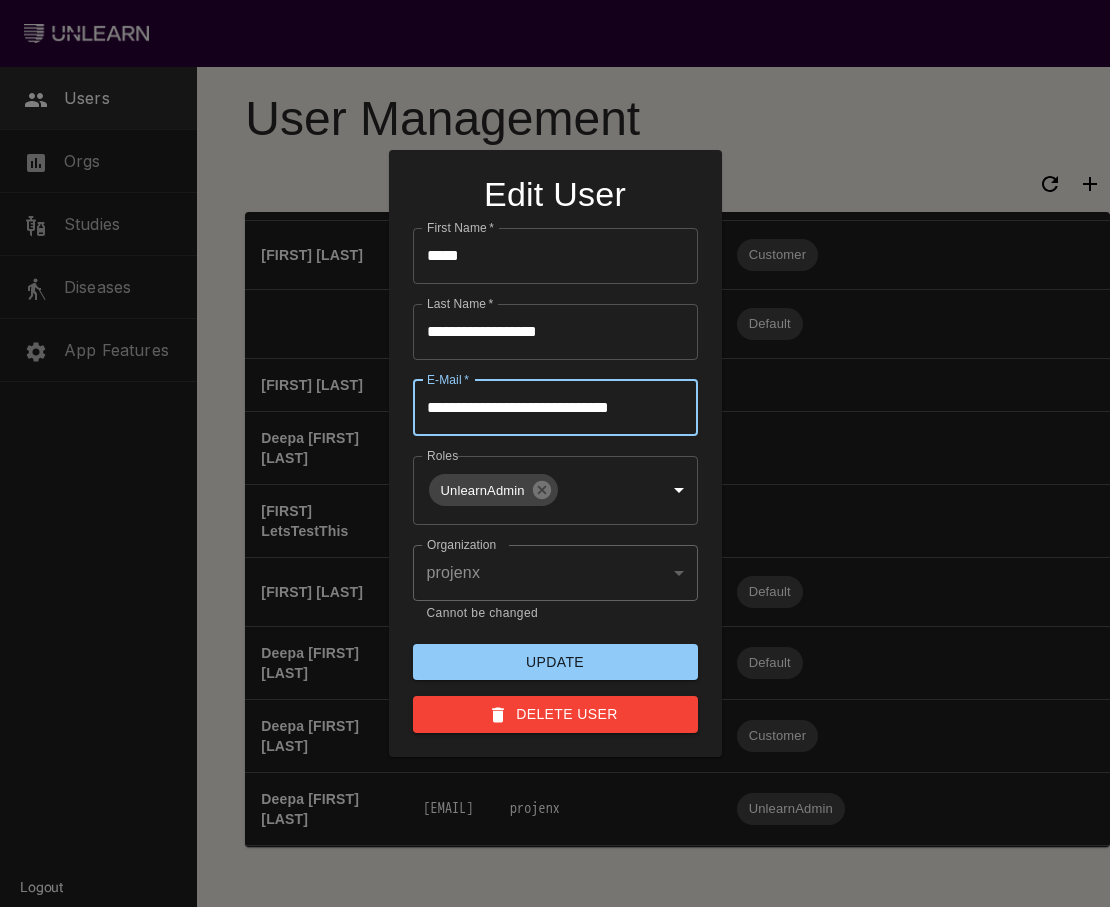 click on "Users Orgs Studies Diseases App Features Logout User Management Name Email Organization Roles Eden   Shirin eden@unlearn.ai demo alyssa   v vanderbeekam@gmail.com alyssa-s-super-fun-test-account Angela   Dao angg.dao@gmail.com angela-s-biopharma   konstantin+test@unlearn.ai fei   x feix25@gmail.com project-a Jigyasa   Tuli jigyasa@unlearn.ai demo   konstantin@unlearn.ai demo   ginny@unlearn.ai demo   mitul+test@unlearn.ai demo Demo   User demo-abbvie@unlearn.ai abbvie A.   Customer customer@unlearn.ai demo Demo   User demo@unlearn.ai demo George   Melvin george@unlearn.ai demo   demo-projenx@unlearn.ai projenx Fei   Xie fei@unlearn.ai demo Alyssa   Vanderbeek alyssa@unlearn.ai demo   demo-quralis@unlearn.ai quralis   eden+test@unlearn.ai UnlearnCustomerSupport UnlearnDemoDriver UnlearnAdmin   demo-biogen@unlearn.ai biogen   test@tester.com   andrew@unlearn.ai   demo-athira@unlearn.ai athira   demo-trace@unlearn.ai trace Charles   Bisbee cbisbee+new@unlearn.ai demo UnlearnAdmin Customer Niraj   Admin demo" at bounding box center (555, 453) 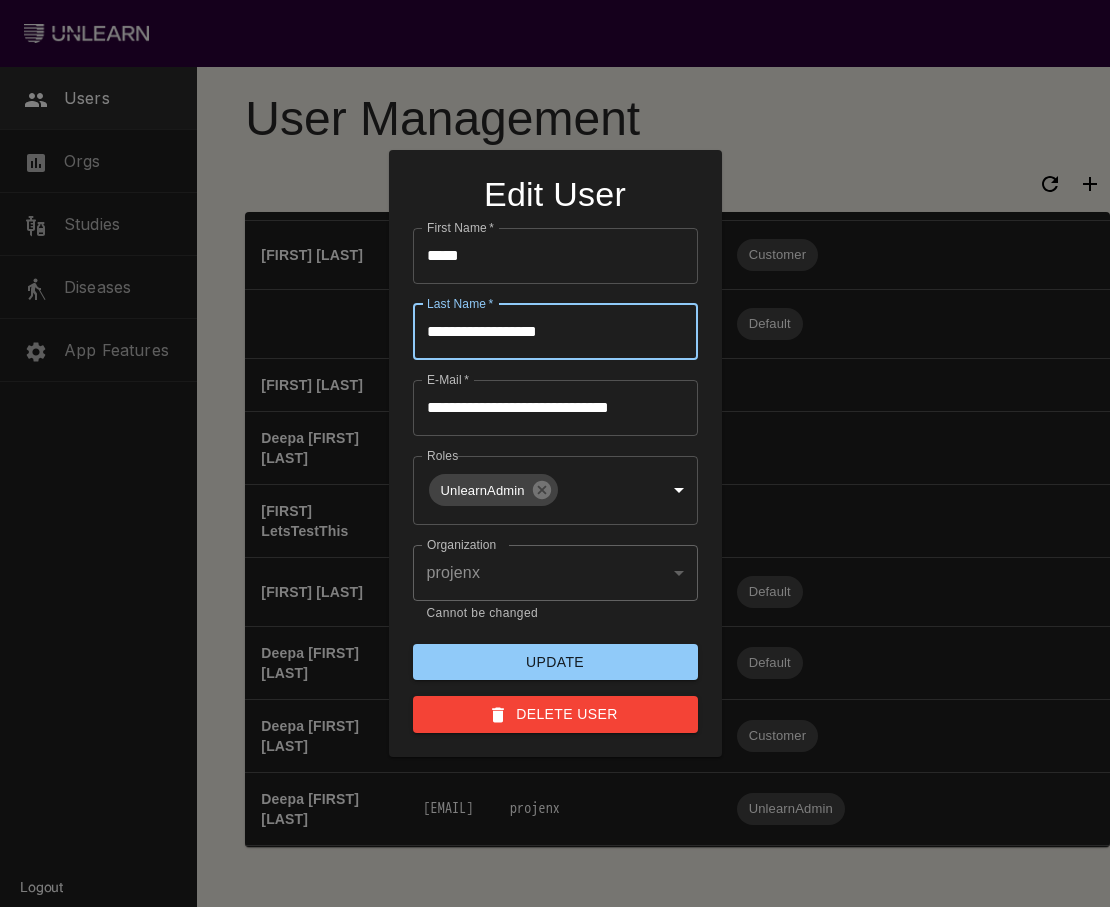 click on "Edit User" at bounding box center (555, 195) 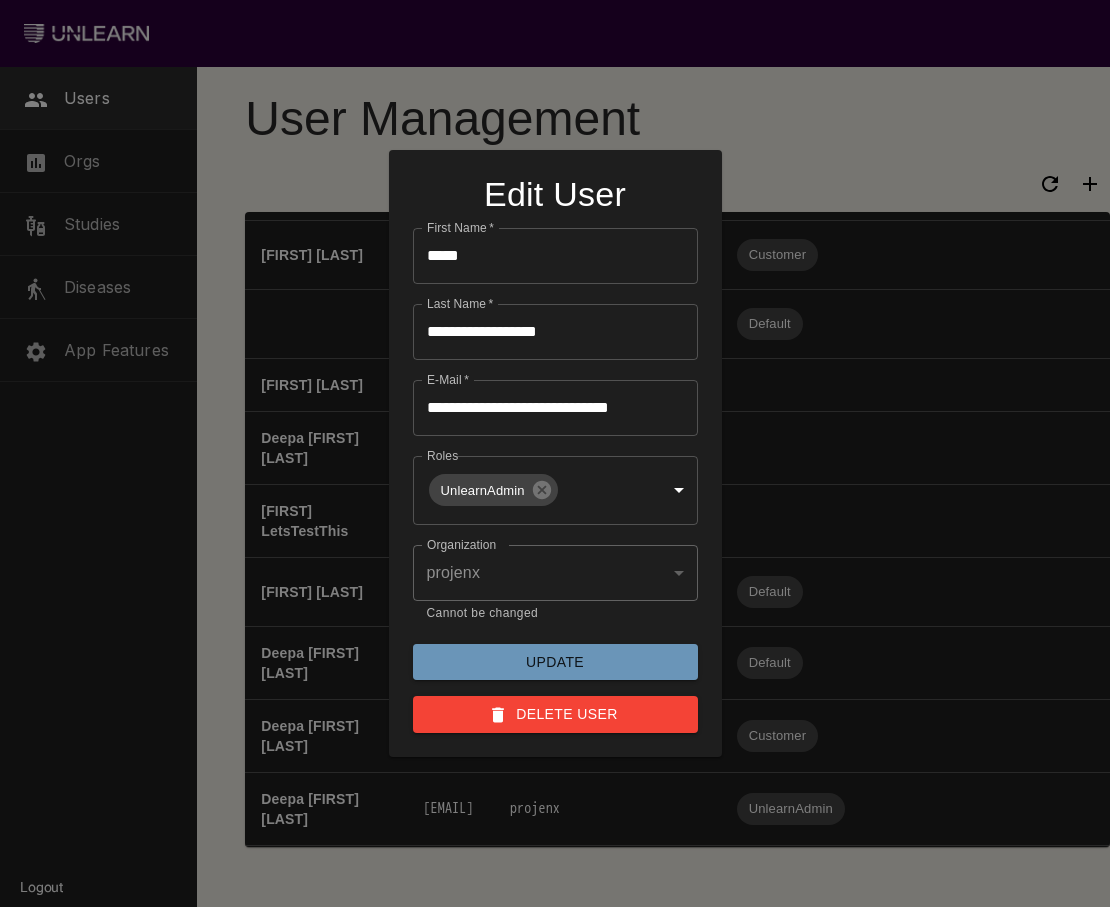 click on "Update" at bounding box center [555, 662] 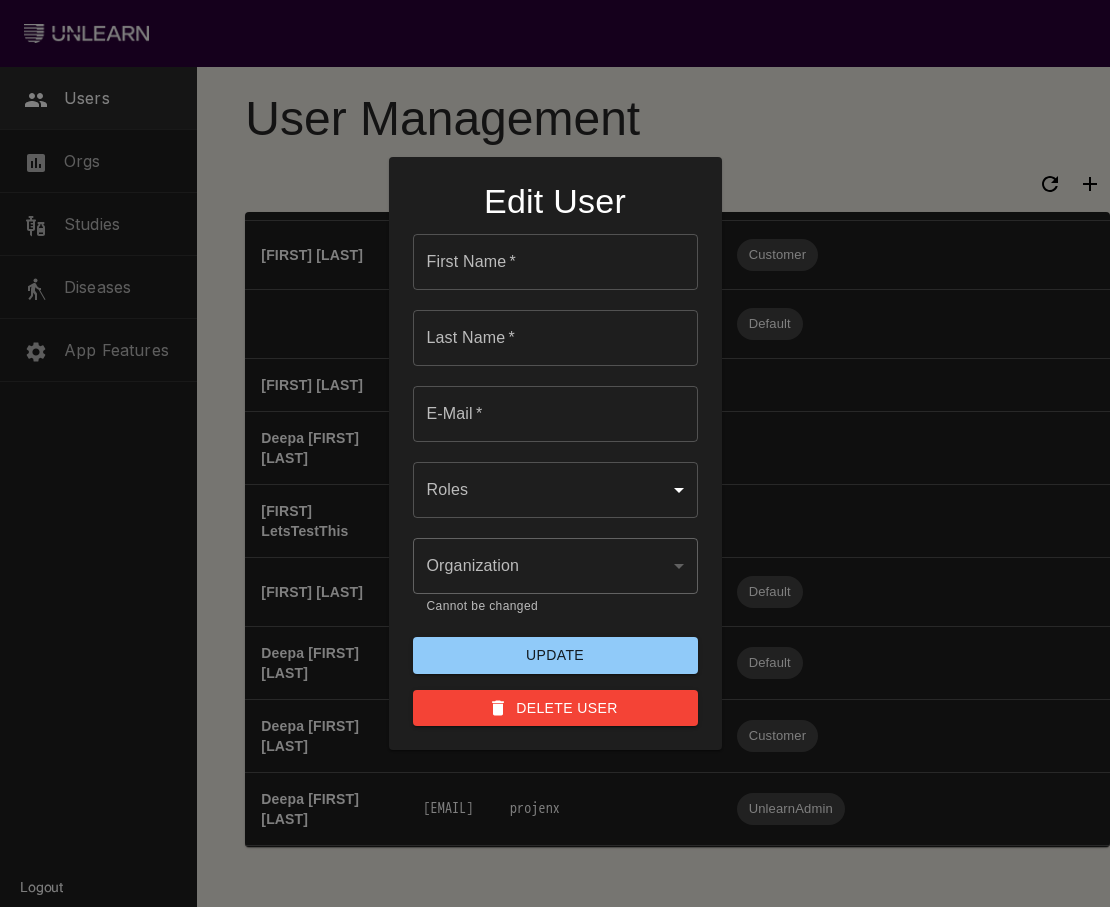 click on "Edit User" at bounding box center (555, 202) 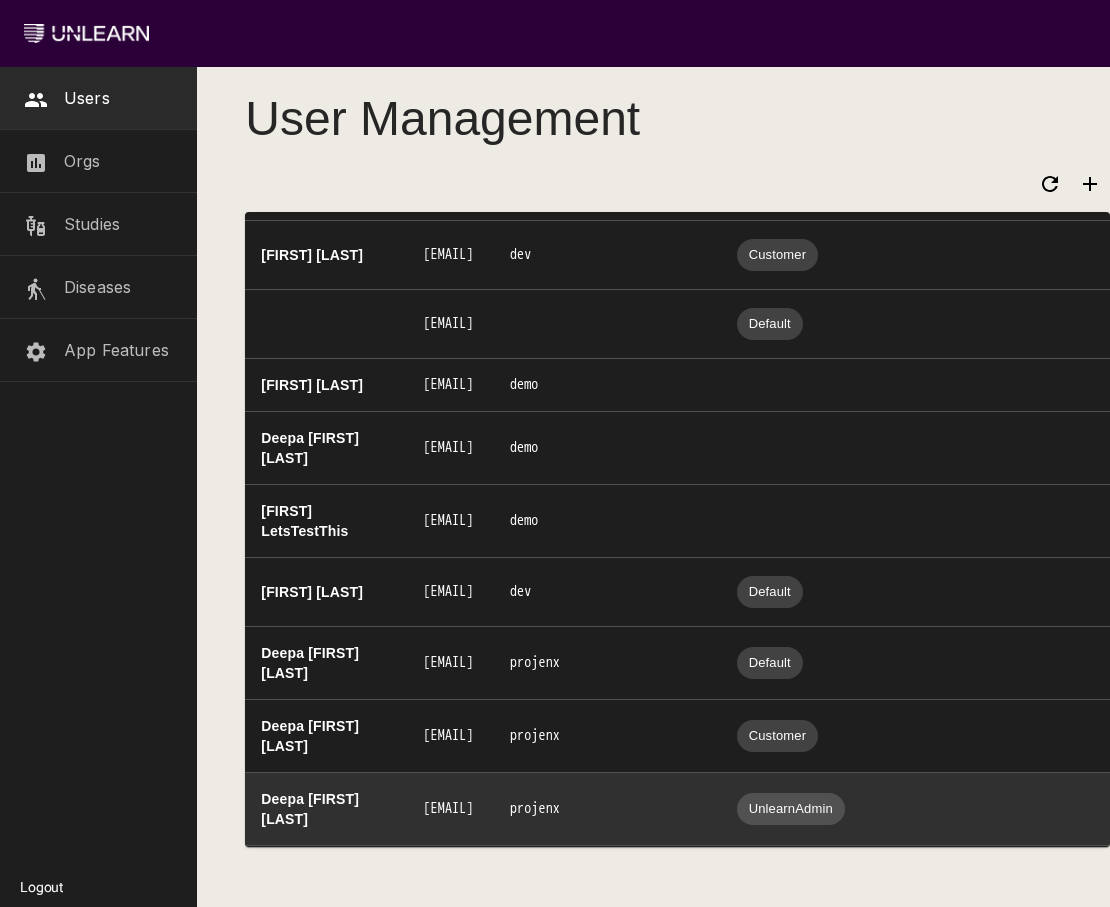 click on "projenx" at bounding box center [606, 809] 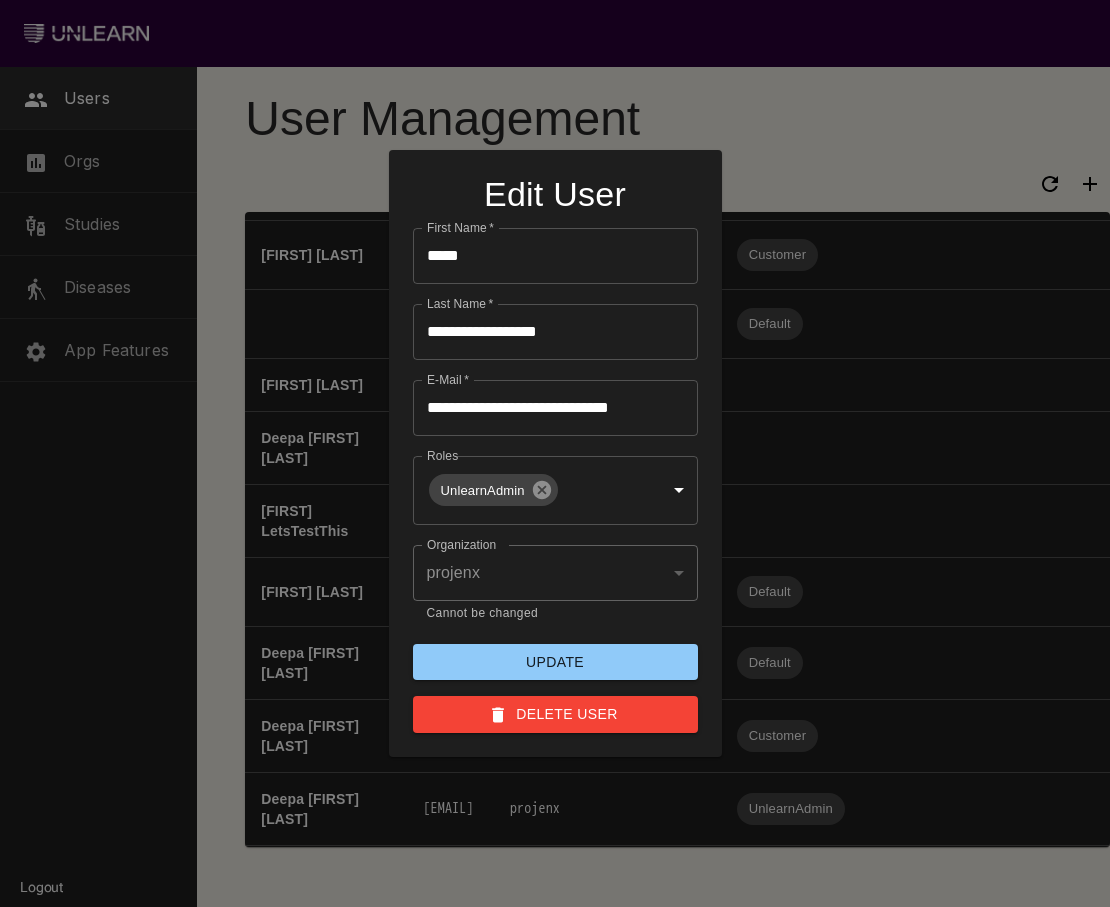 click 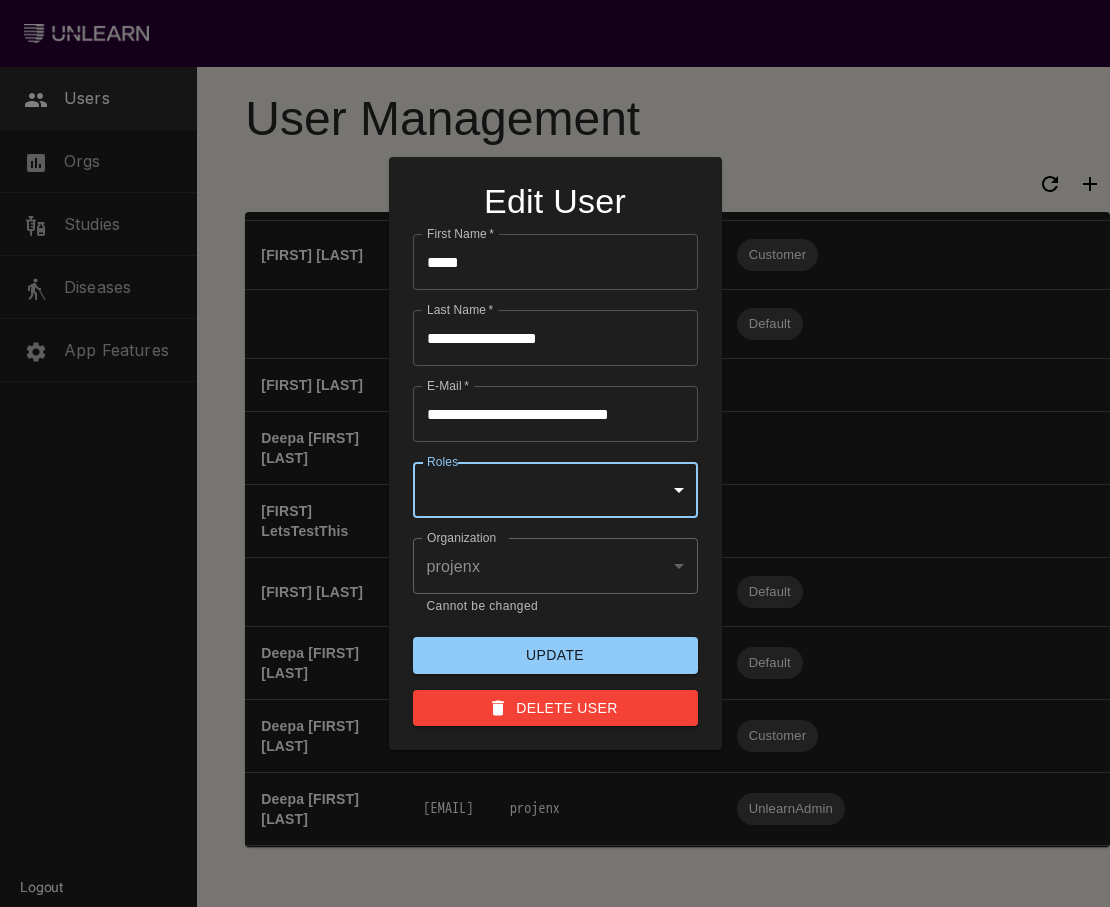 click on "Update" at bounding box center (555, 655) 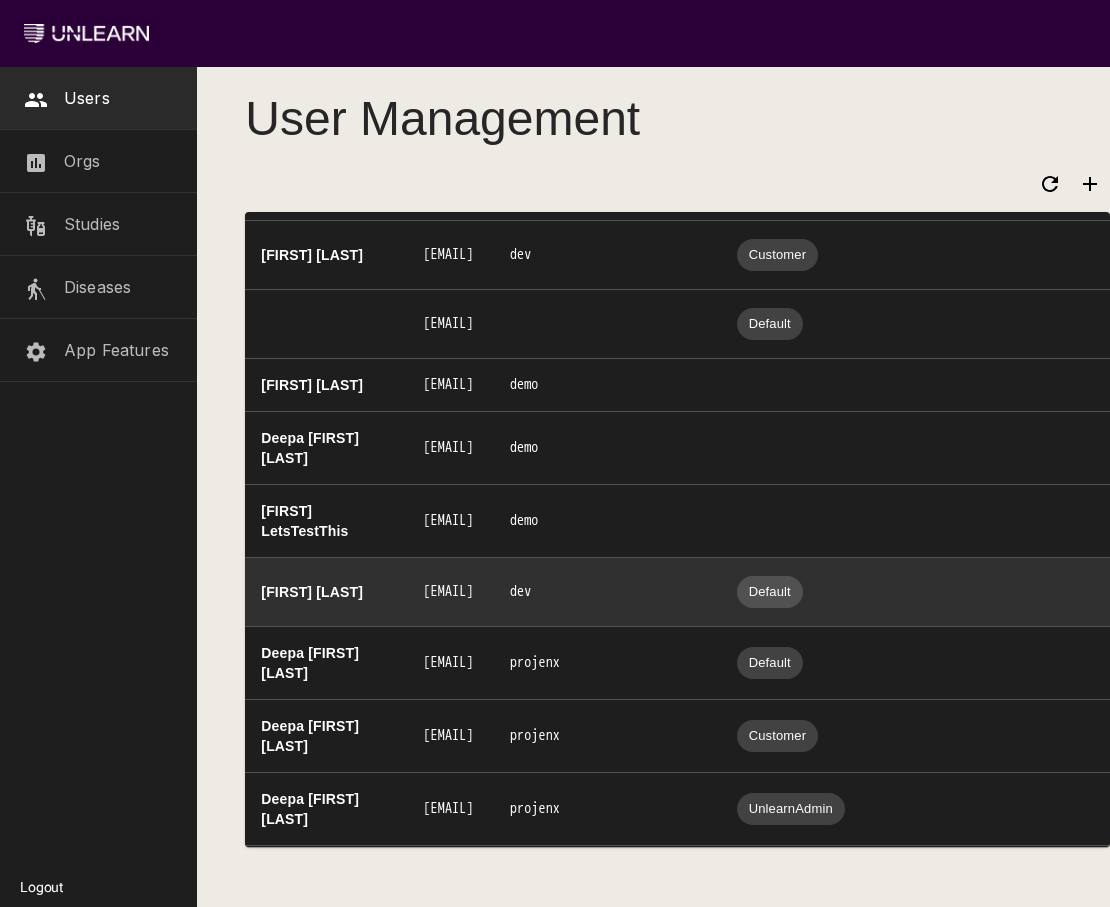 scroll, scrollTop: 1239, scrollLeft: 0, axis: vertical 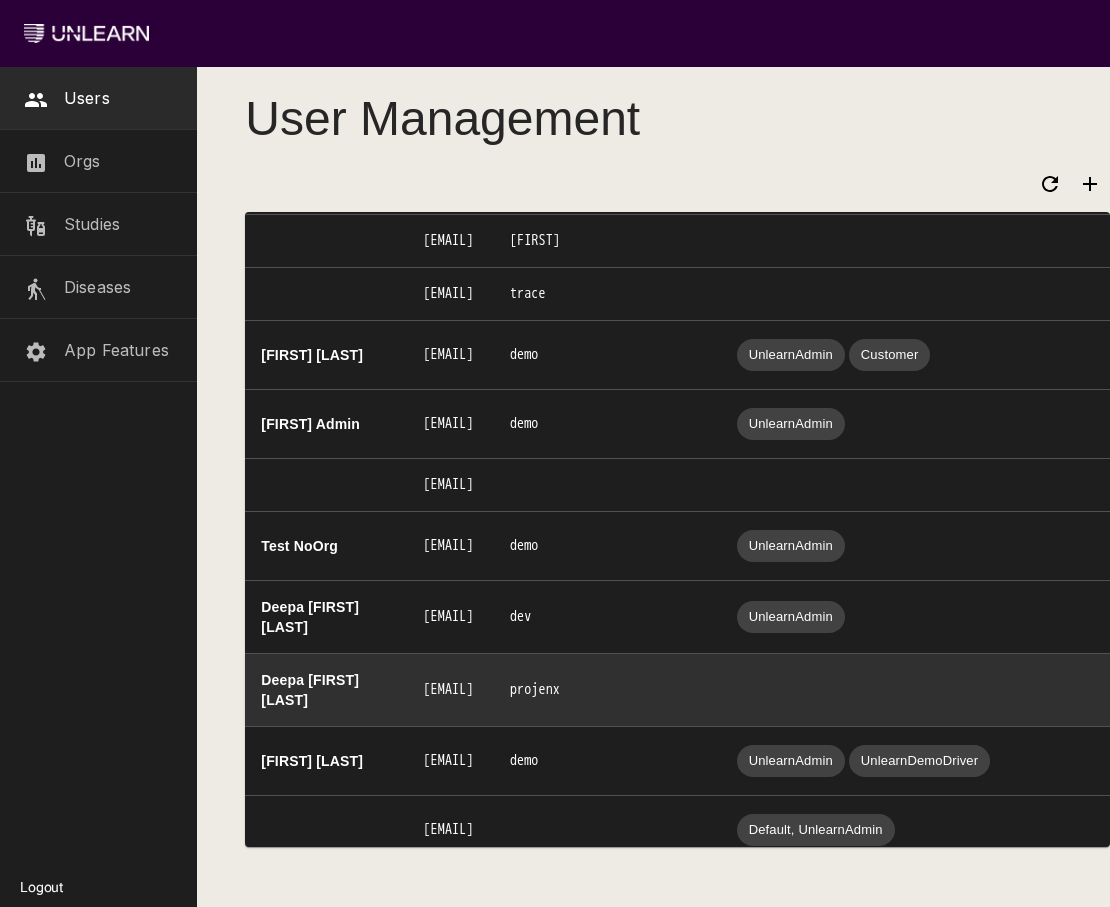 click on "deepa+projenx-admin@unlearn.ai" at bounding box center (450, 690) 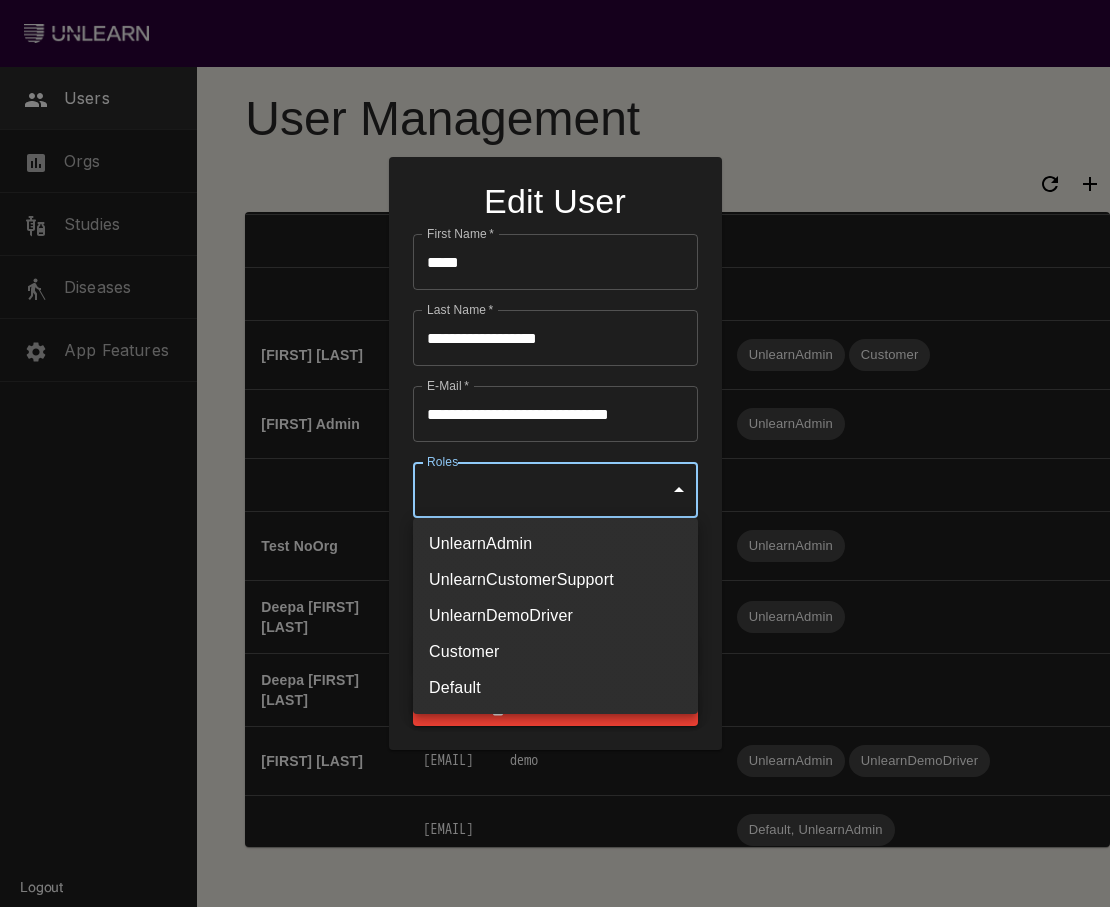 click on "Users Orgs Studies Diseases App Features Logout User Management Name Email Organization Roles Eden   Shirin eden@unlearn.ai demo alyssa   v vanderbeekam@gmail.com alyssa-s-super-fun-test-account Angela   Dao angg.dao@gmail.com angela-s-biopharma   konstantin+test@unlearn.ai fei   x feix25@gmail.com project-a Jigyasa   Tuli jigyasa@unlearn.ai demo   konstantin@unlearn.ai demo   ginny@unlearn.ai demo   mitul+test@unlearn.ai demo Demo   User demo-abbvie@unlearn.ai abbvie A.   Customer customer@unlearn.ai demo Demo   User demo@unlearn.ai demo George   Melvin george@unlearn.ai demo   demo-projenx@unlearn.ai projenx Fei   Xie fei@unlearn.ai demo Alyssa   Vanderbeek alyssa@unlearn.ai demo   demo-quralis@unlearn.ai quralis   eden+test@unlearn.ai UnlearnCustomerSupport UnlearnDemoDriver UnlearnAdmin   demo-biogen@unlearn.ai biogen   test@tester.com   andrew@unlearn.ai   demo-athira@unlearn.ai athira   demo-trace@unlearn.ai trace Charles   Bisbee cbisbee+new@unlearn.ai demo UnlearnAdmin Customer Niraj   Admin demo" at bounding box center (555, 453) 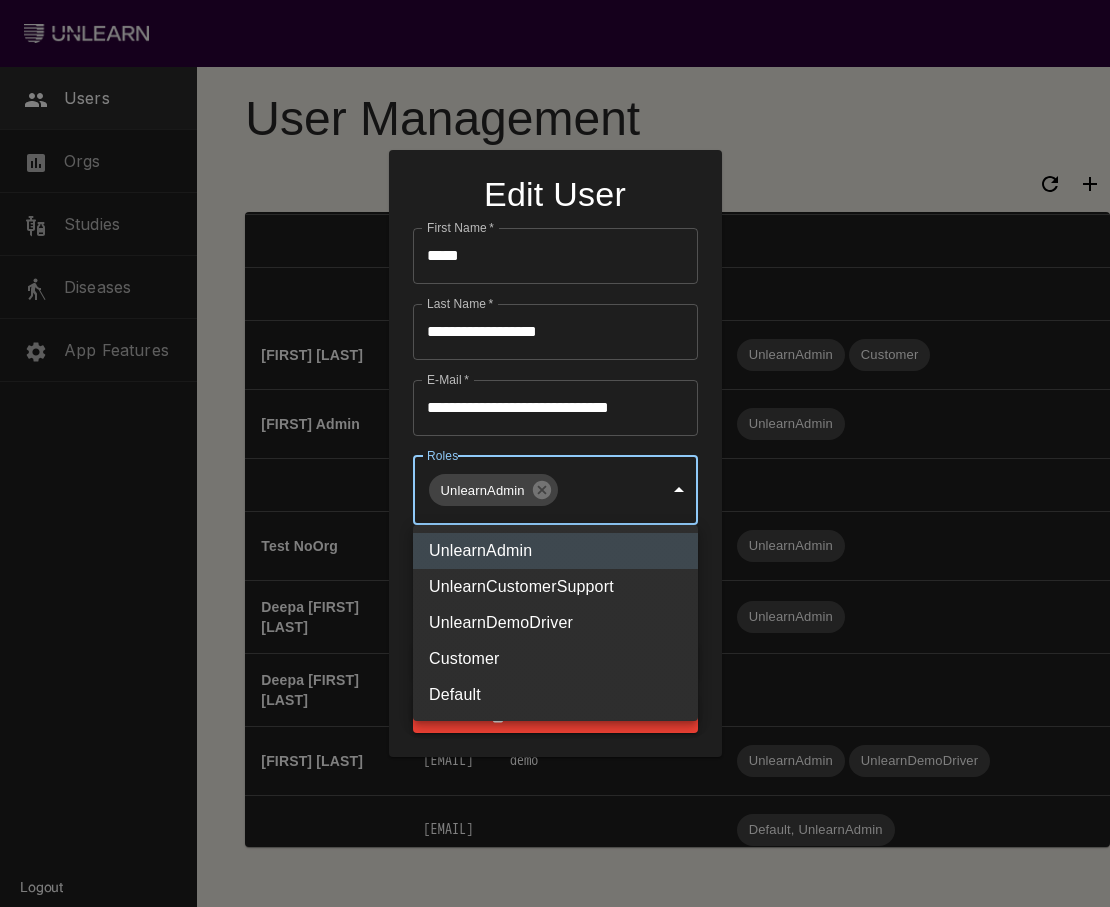 click at bounding box center (555, 453) 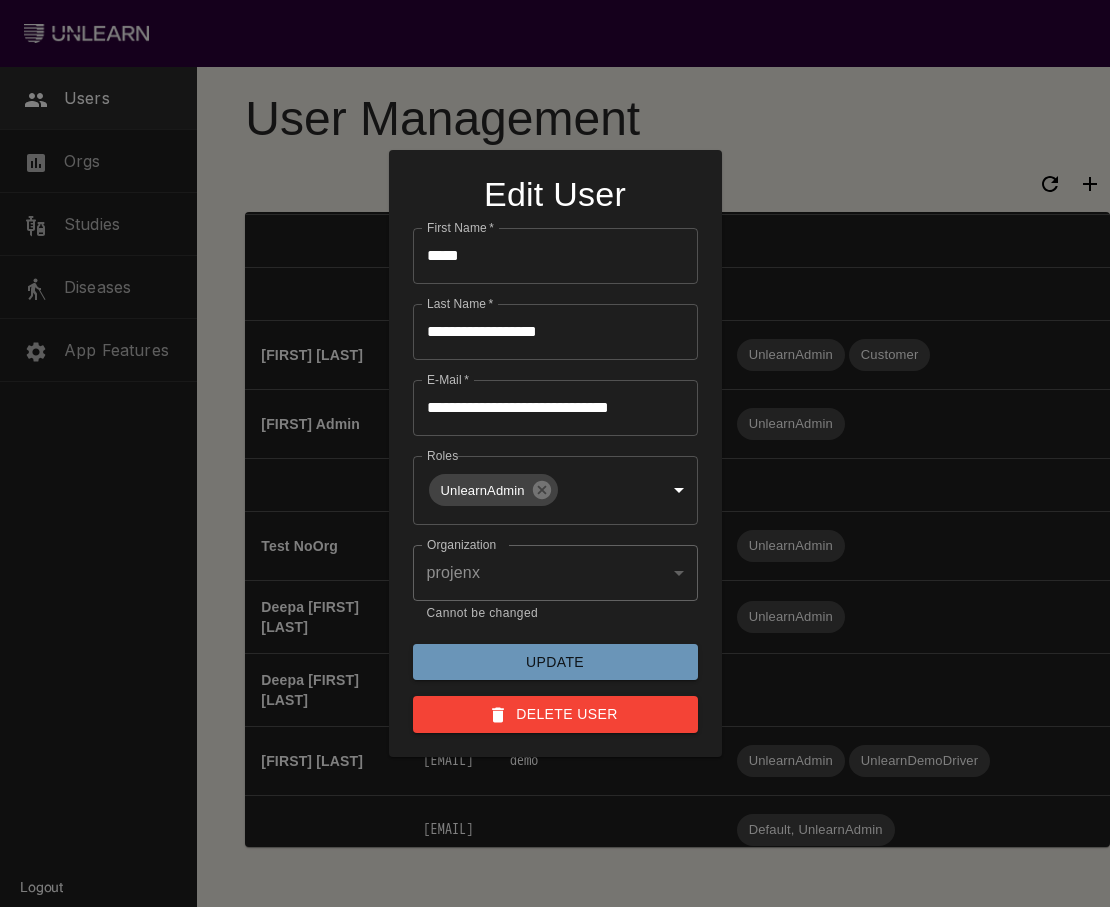click on "Update" at bounding box center [555, 662] 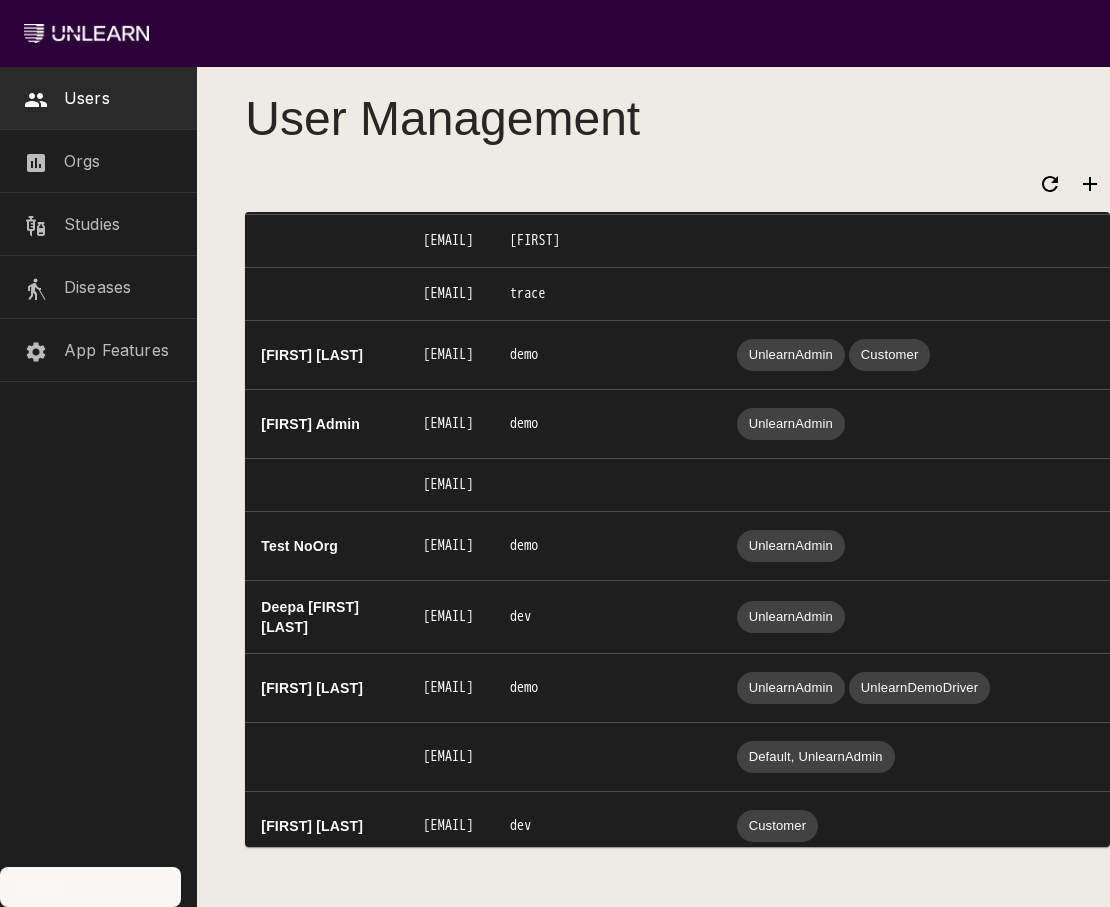 click on "Logout" at bounding box center (41, 887) 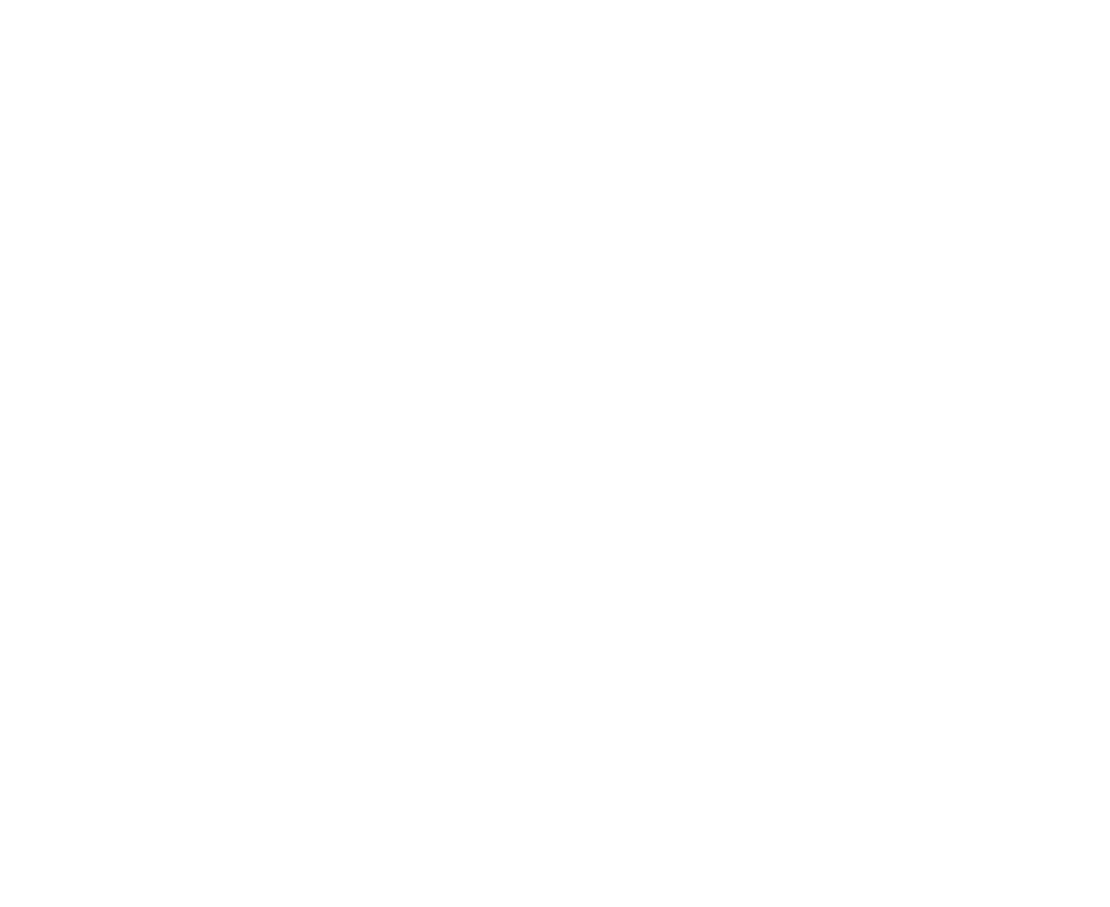 scroll, scrollTop: 0, scrollLeft: 0, axis: both 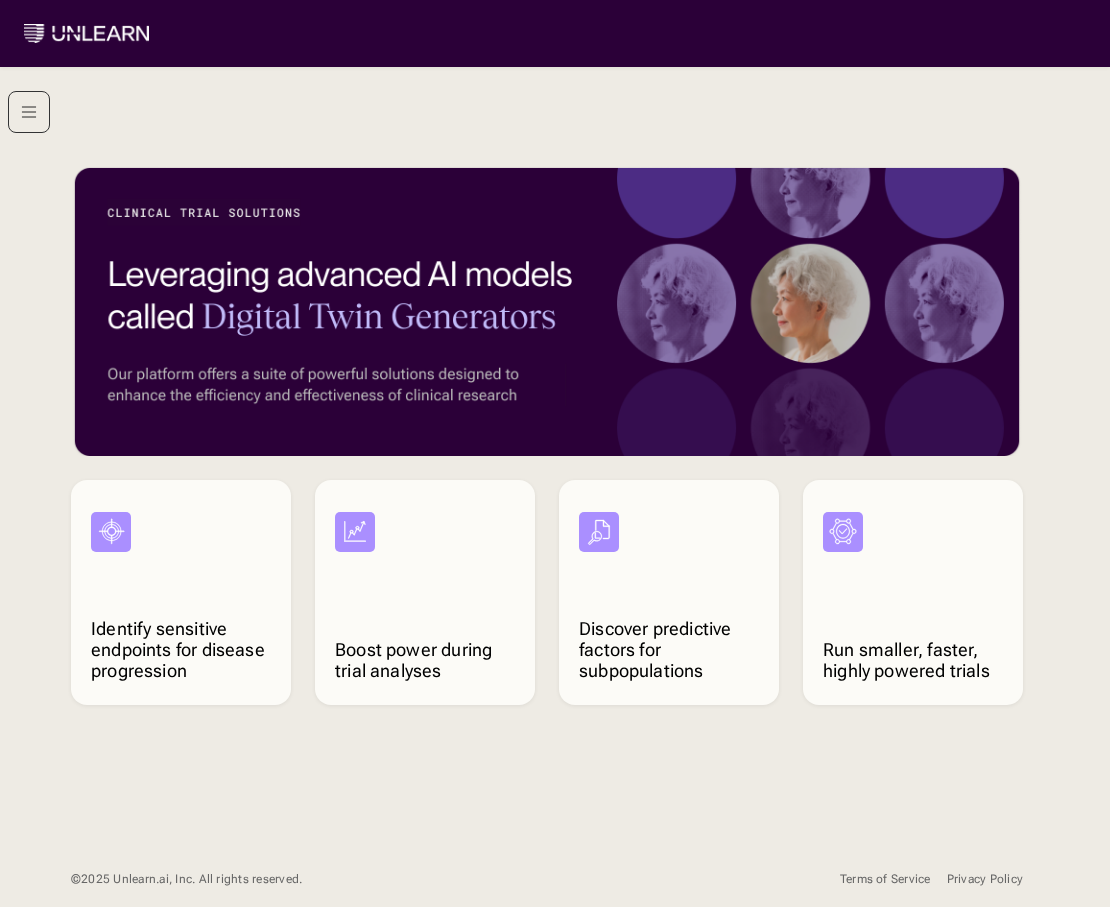 click at bounding box center (29, 112) 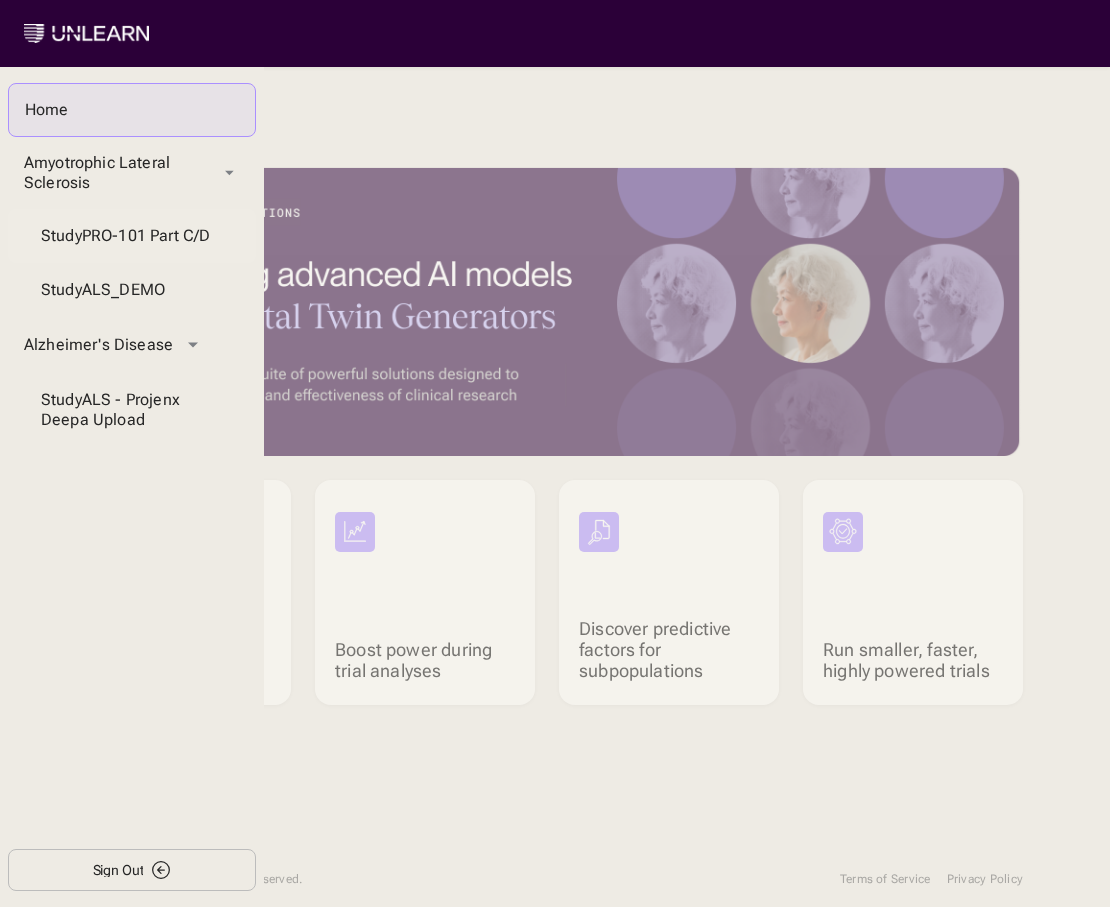 click on "Study  PRO-101 Part C/D" at bounding box center (132, 236) 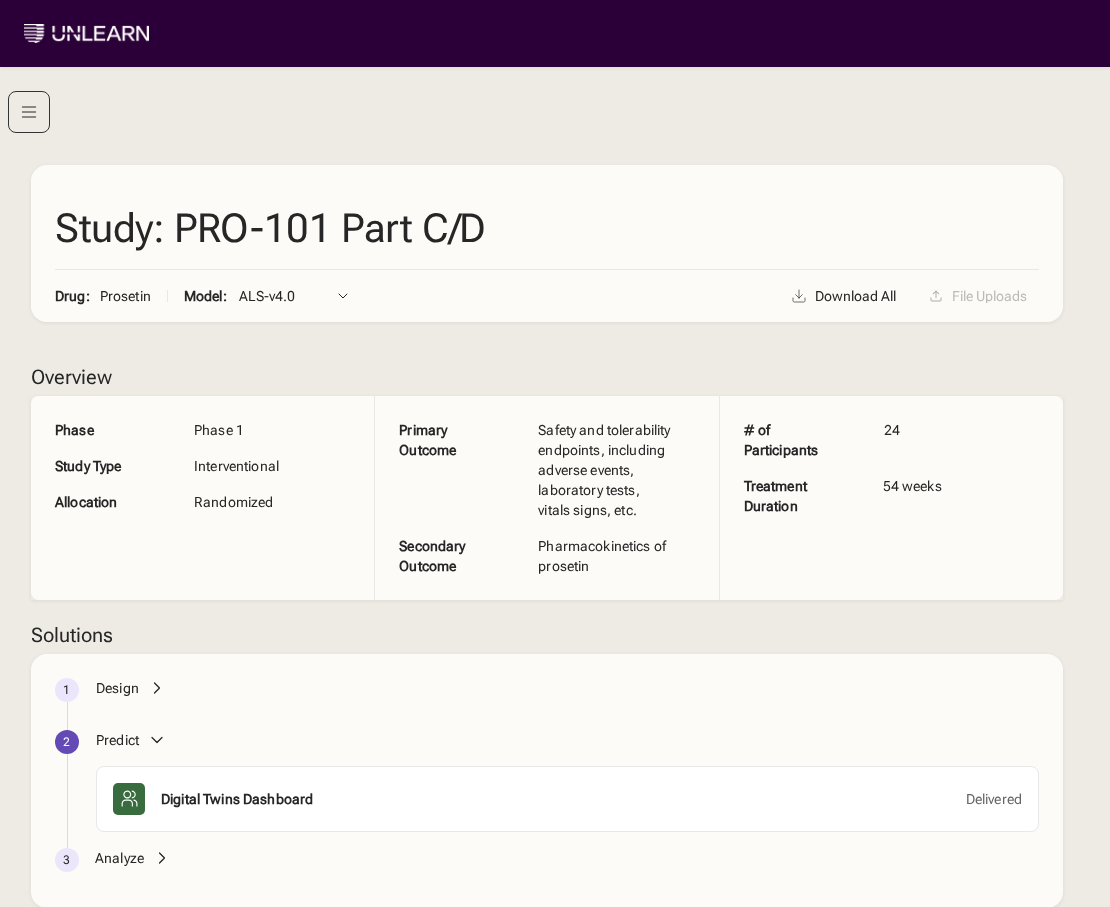 click at bounding box center (29, 112) 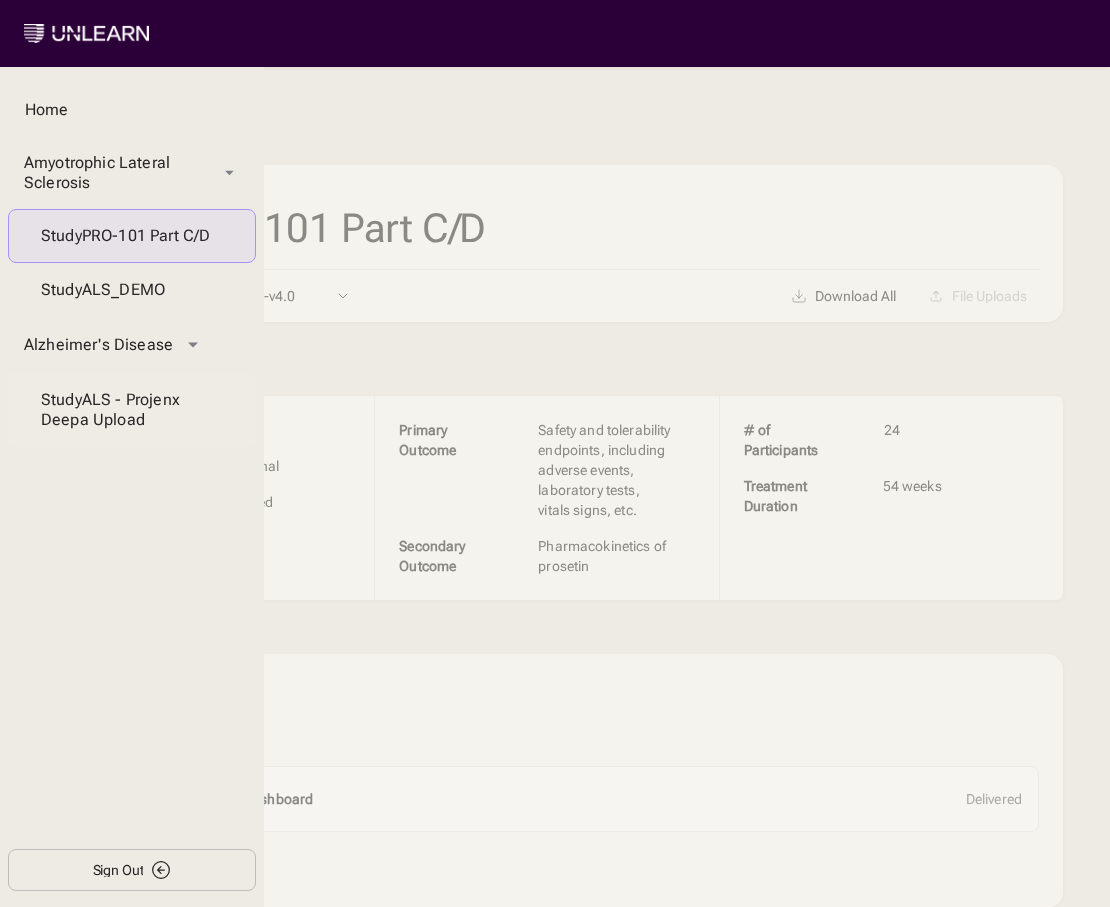 click on "Study  ALS - Projenx Deepa Upload" at bounding box center (132, 410) 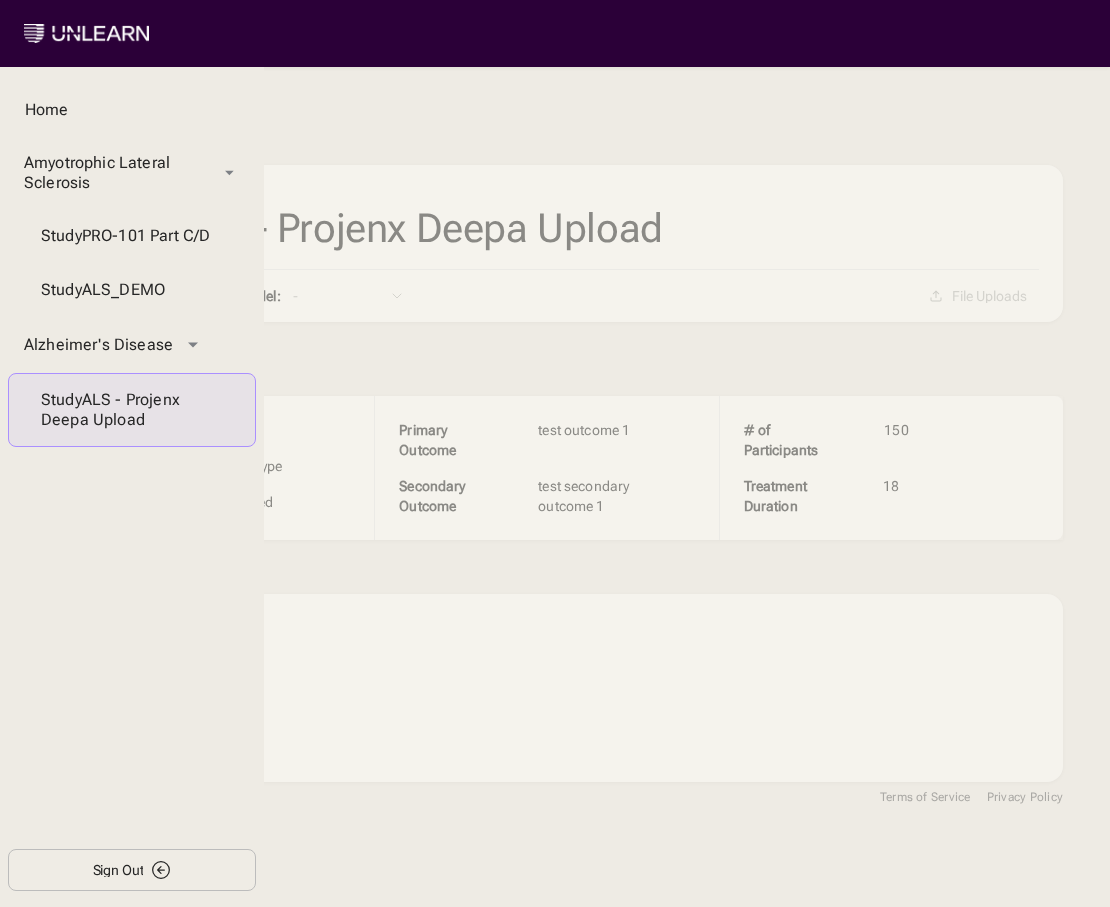 click on "Sign Out" at bounding box center (118, 870) 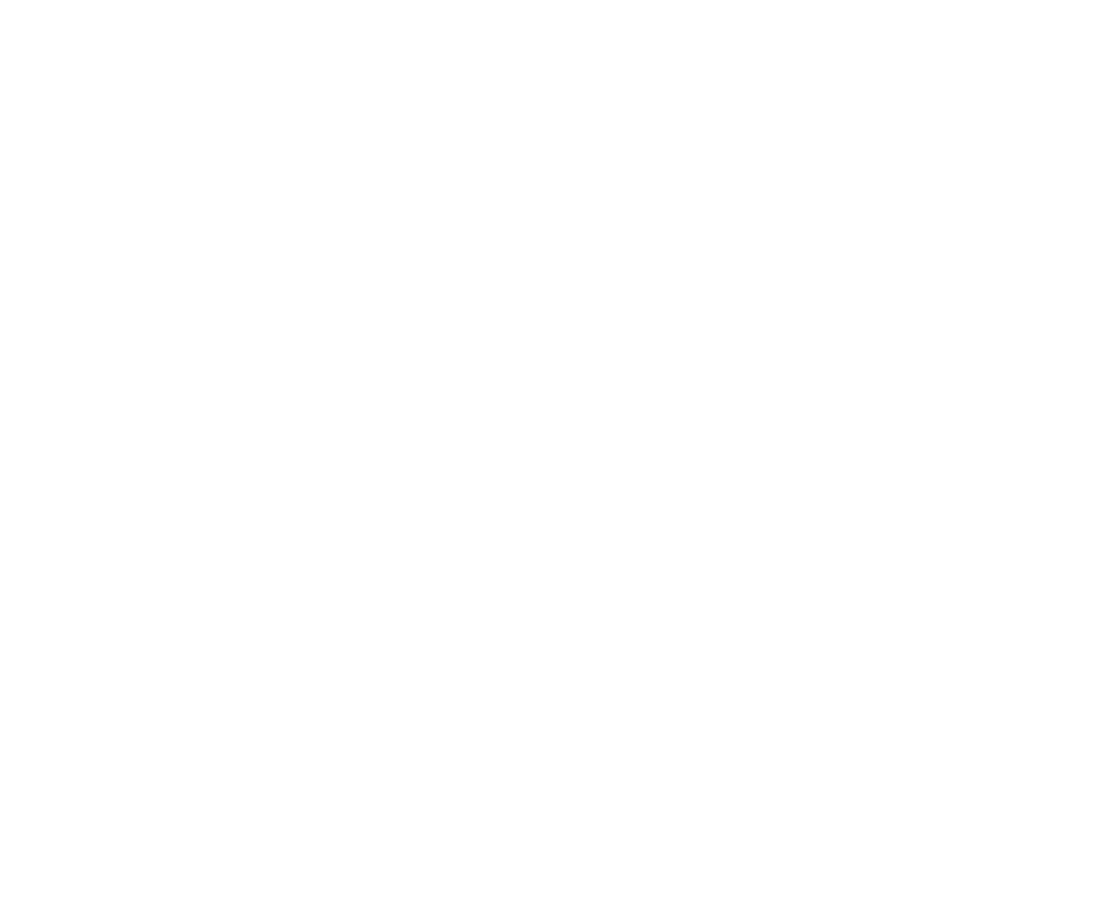 scroll, scrollTop: 0, scrollLeft: 0, axis: both 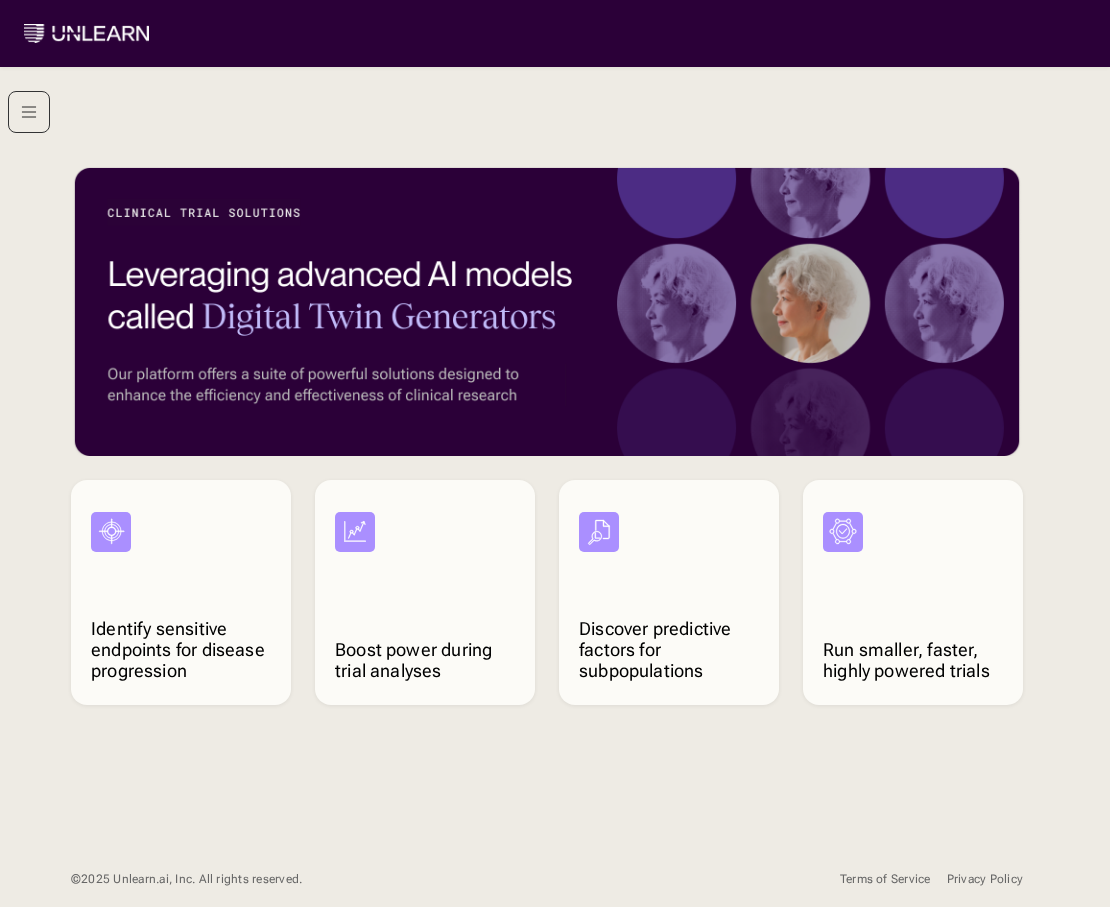 click 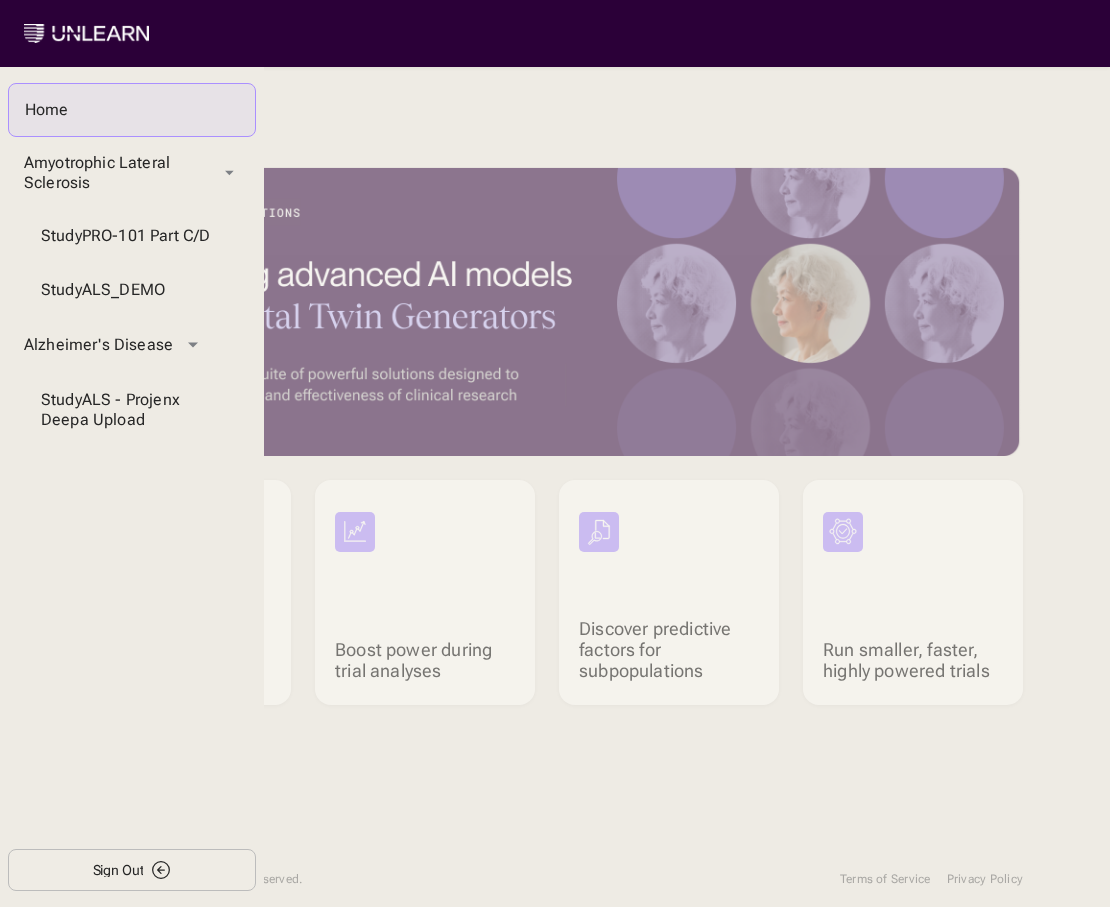 click on "Sign Out" at bounding box center [132, 870] 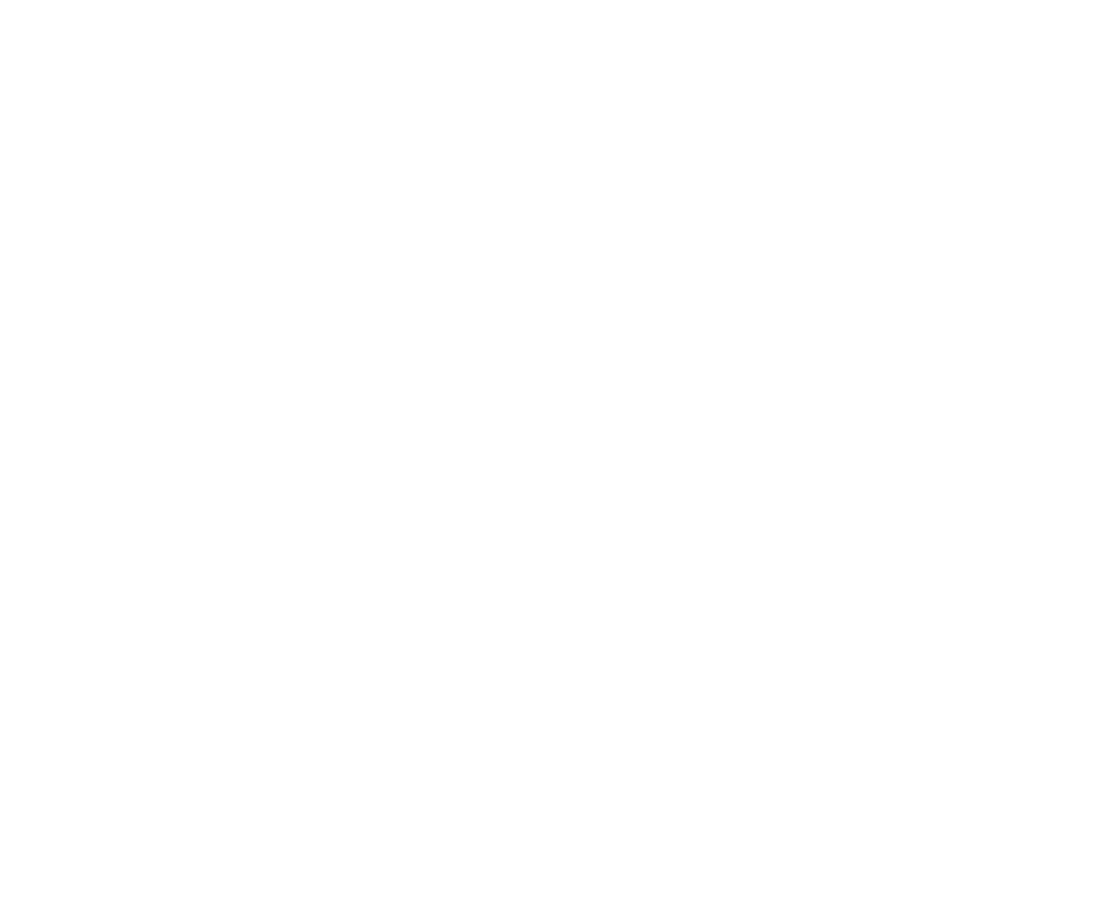 scroll, scrollTop: 0, scrollLeft: 0, axis: both 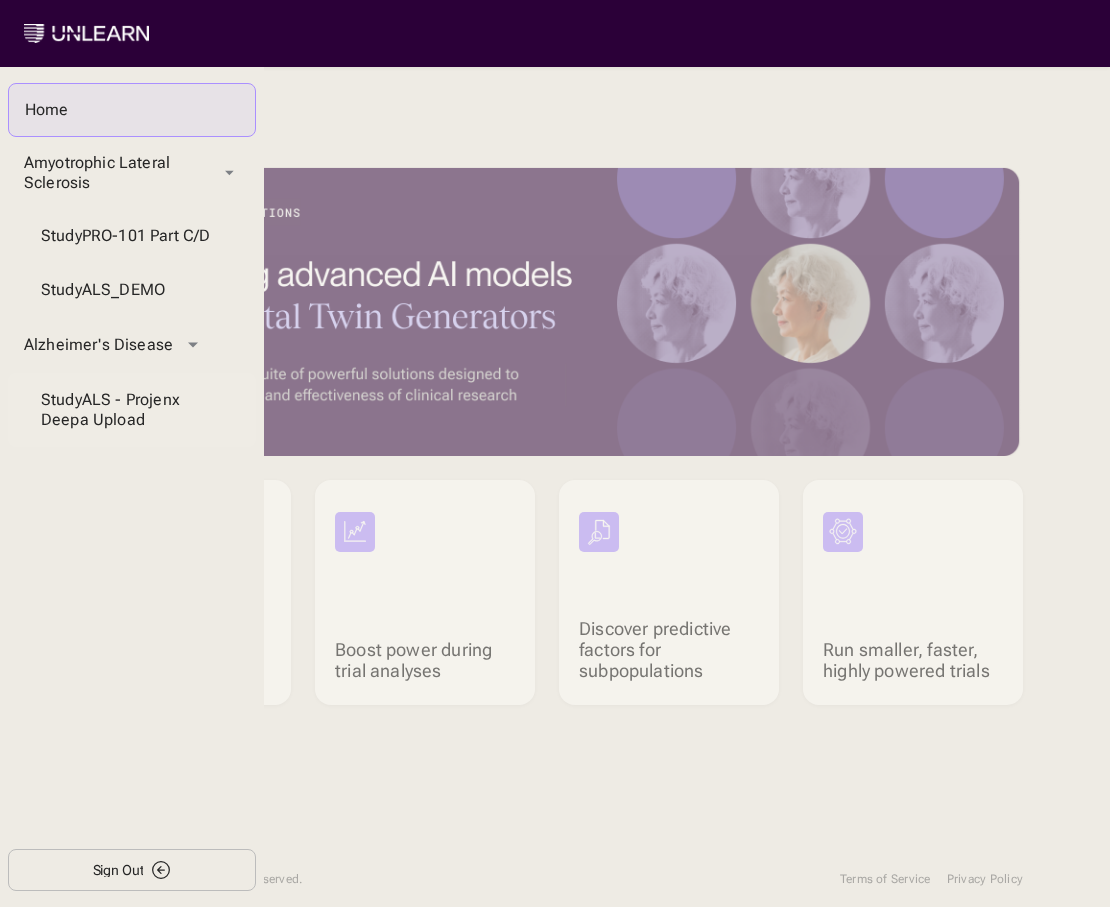 click on "Study  ALS - Projenx Deepa Upload" at bounding box center (132, 410) 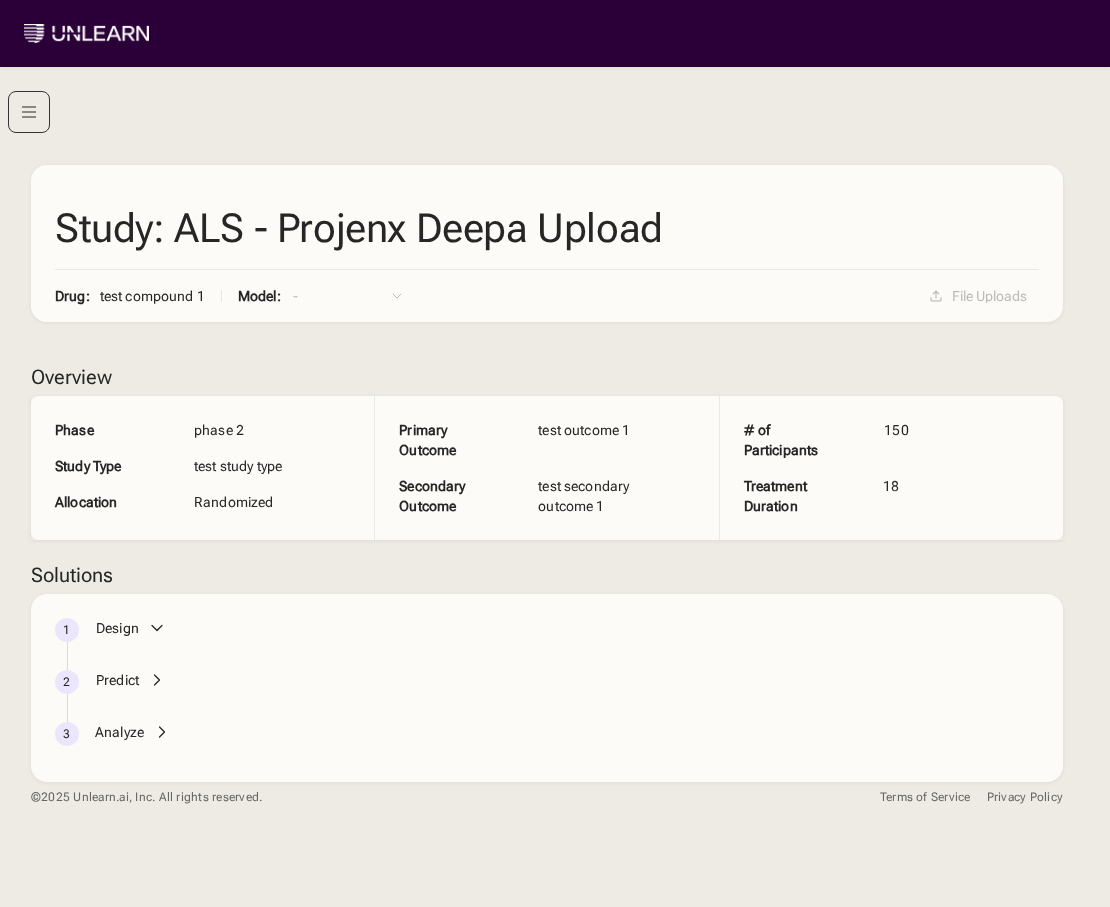 click on "Predict" at bounding box center [117, 680] 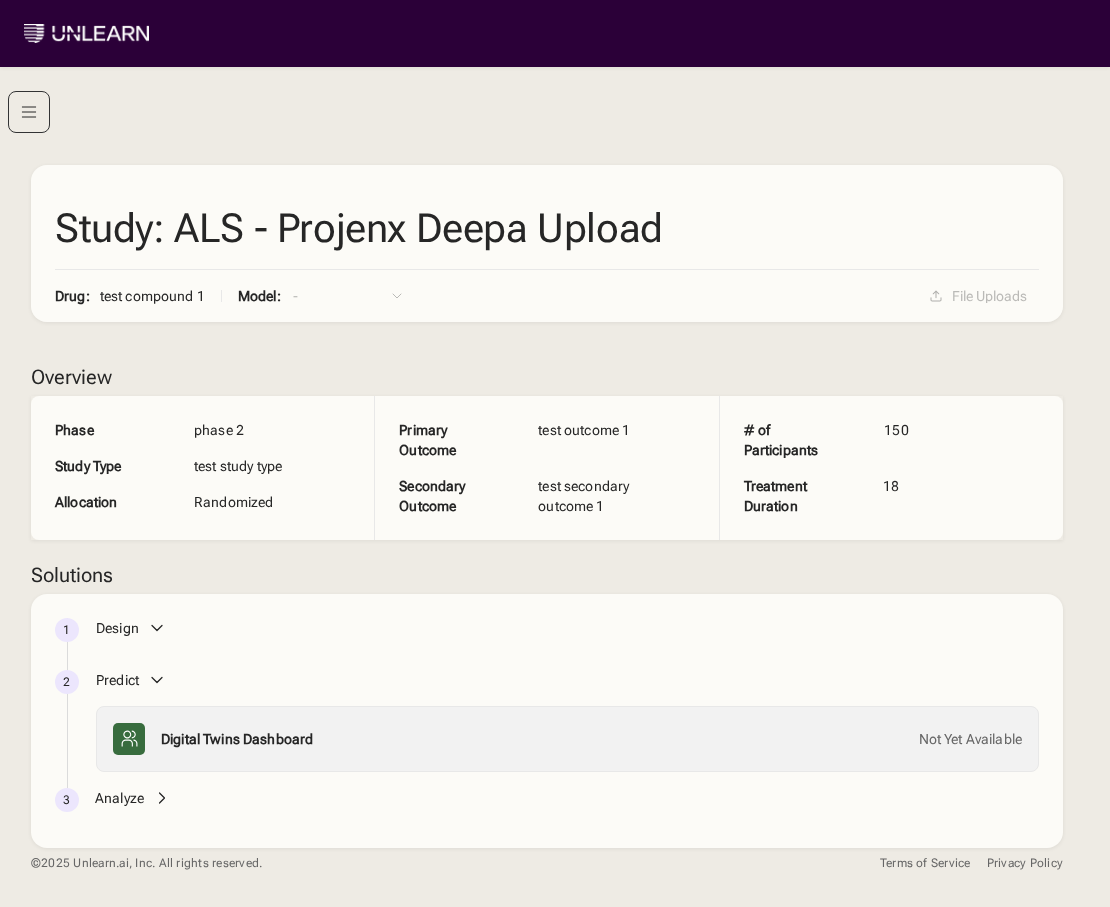 click 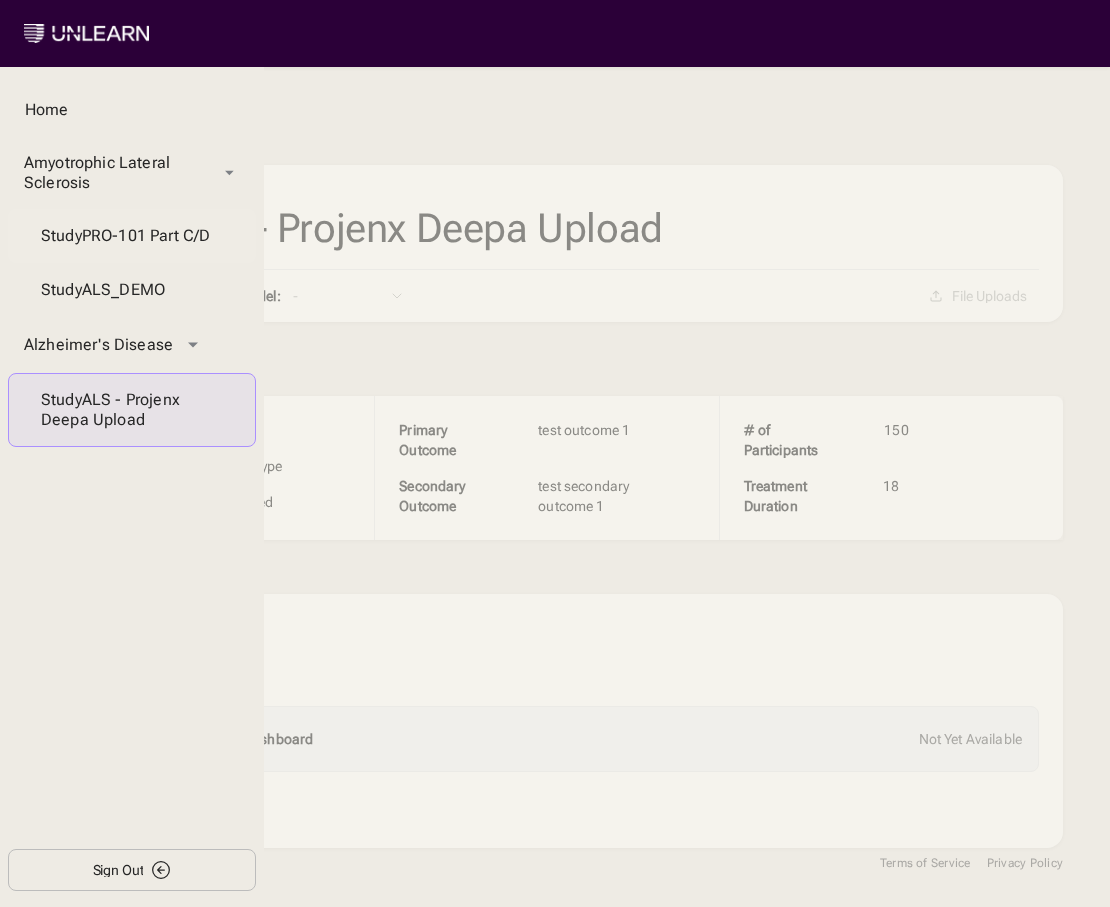 click on "Study  PRO-101 Part C/D" at bounding box center [132, 236] 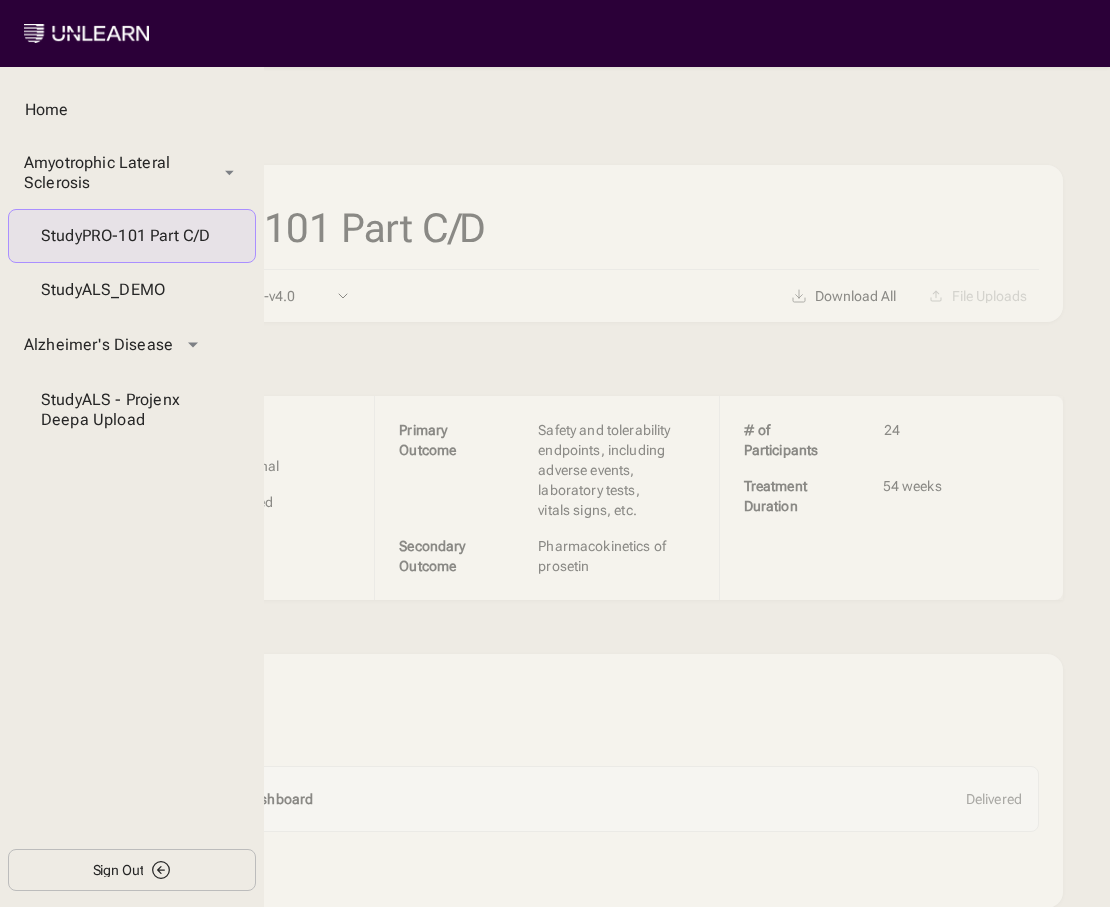 click on "1 Design 2 Predict Digital Twins Dashboard Delivered 3 Analyze" at bounding box center [547, 781] 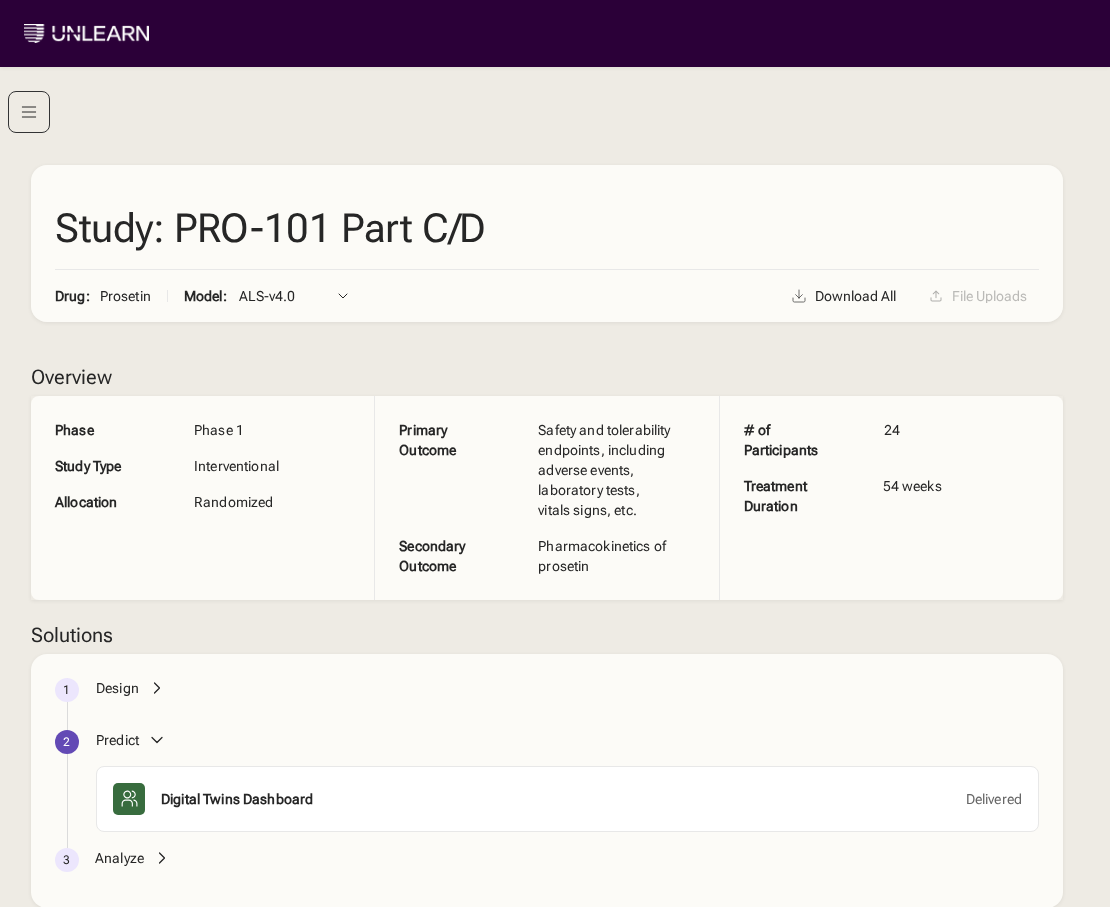 click 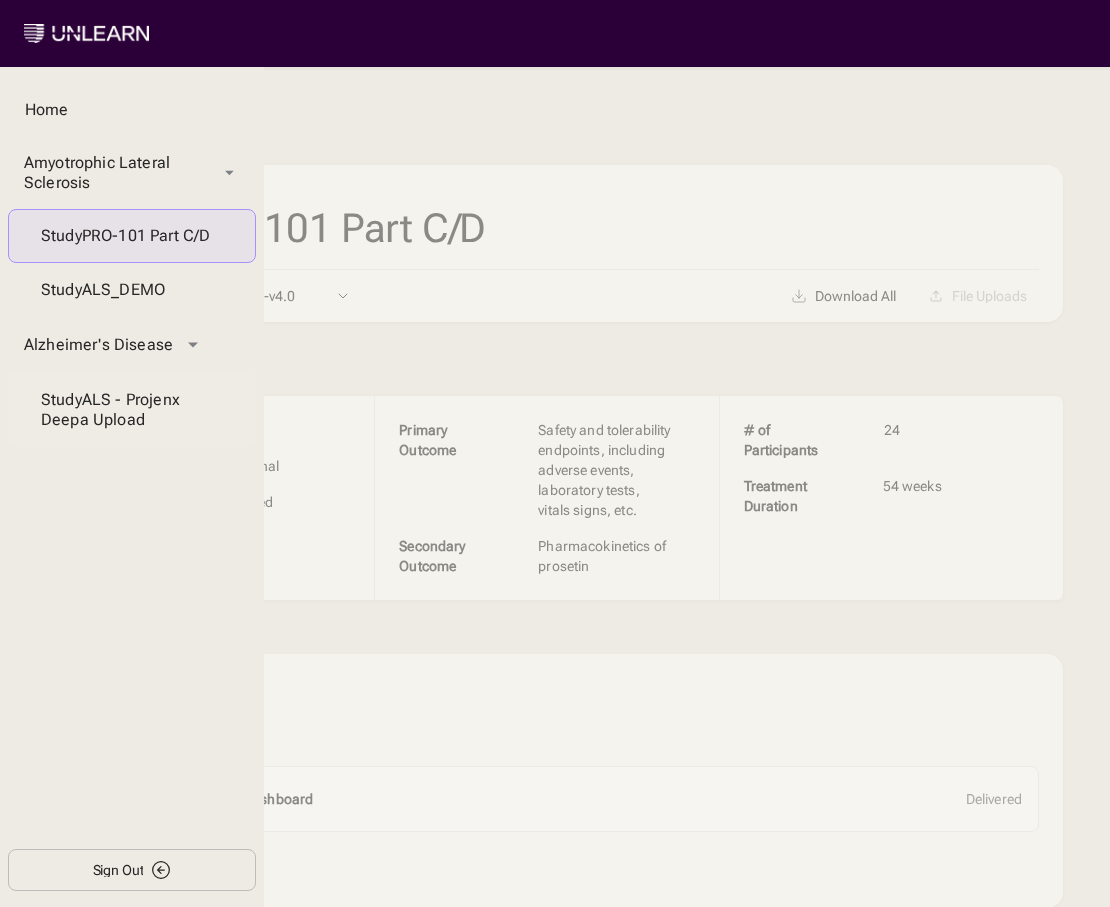 click on "Study  ALS - Projenx Deepa Upload" at bounding box center [132, 410] 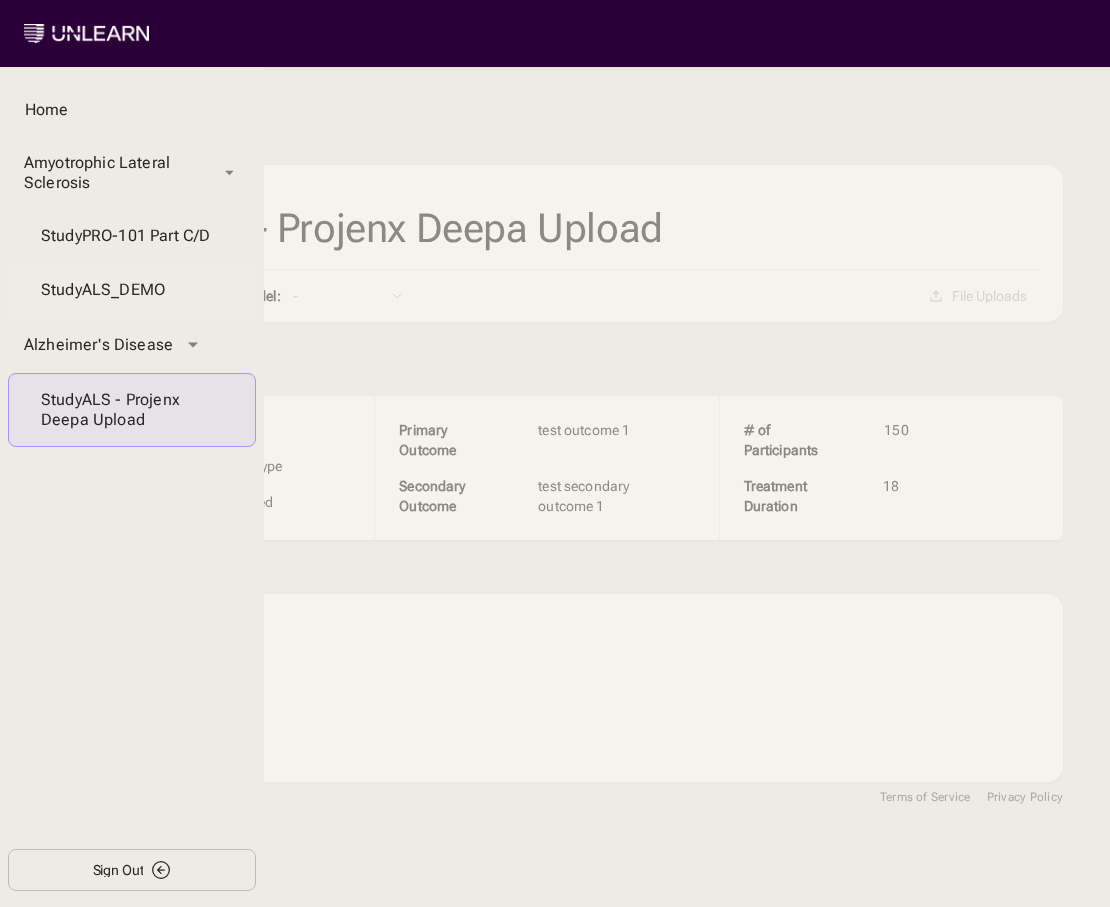 click on "Study  ALS_DEMO" at bounding box center (132, 290) 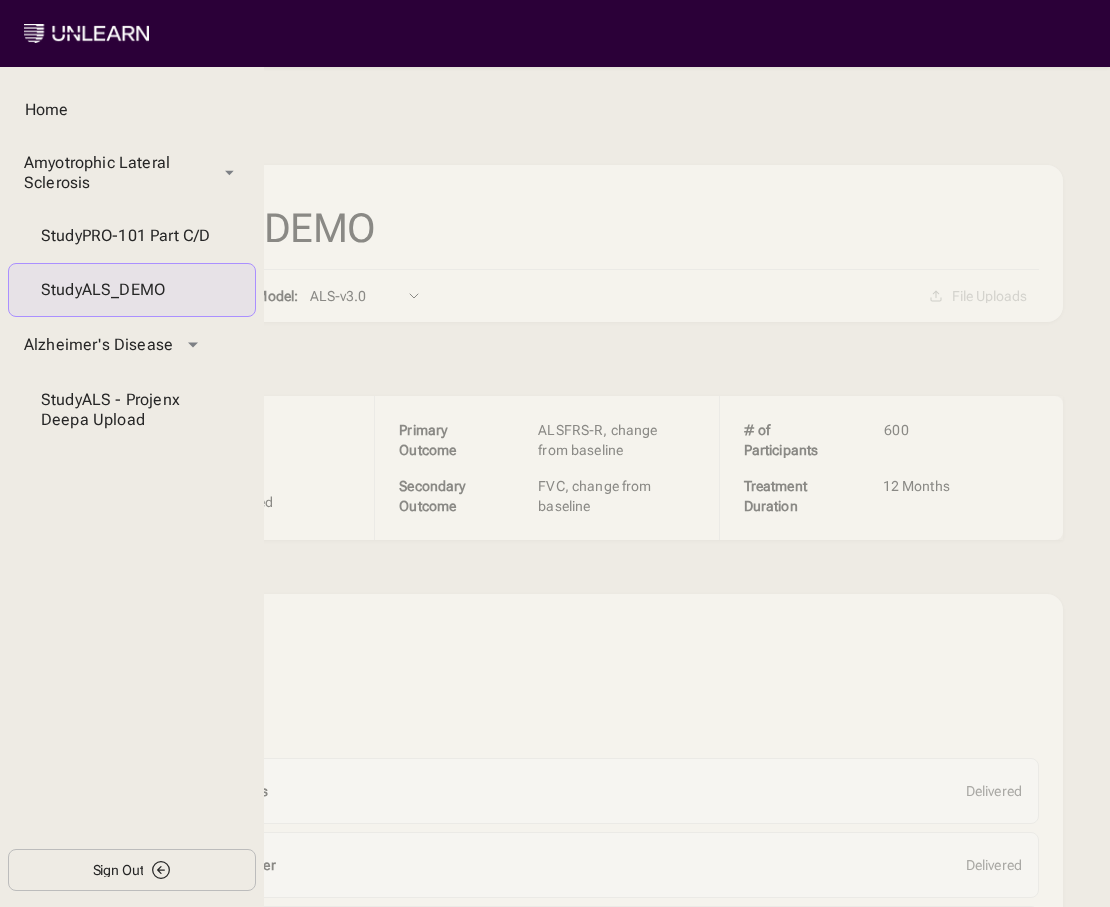 click on "Design" at bounding box center [567, 636] 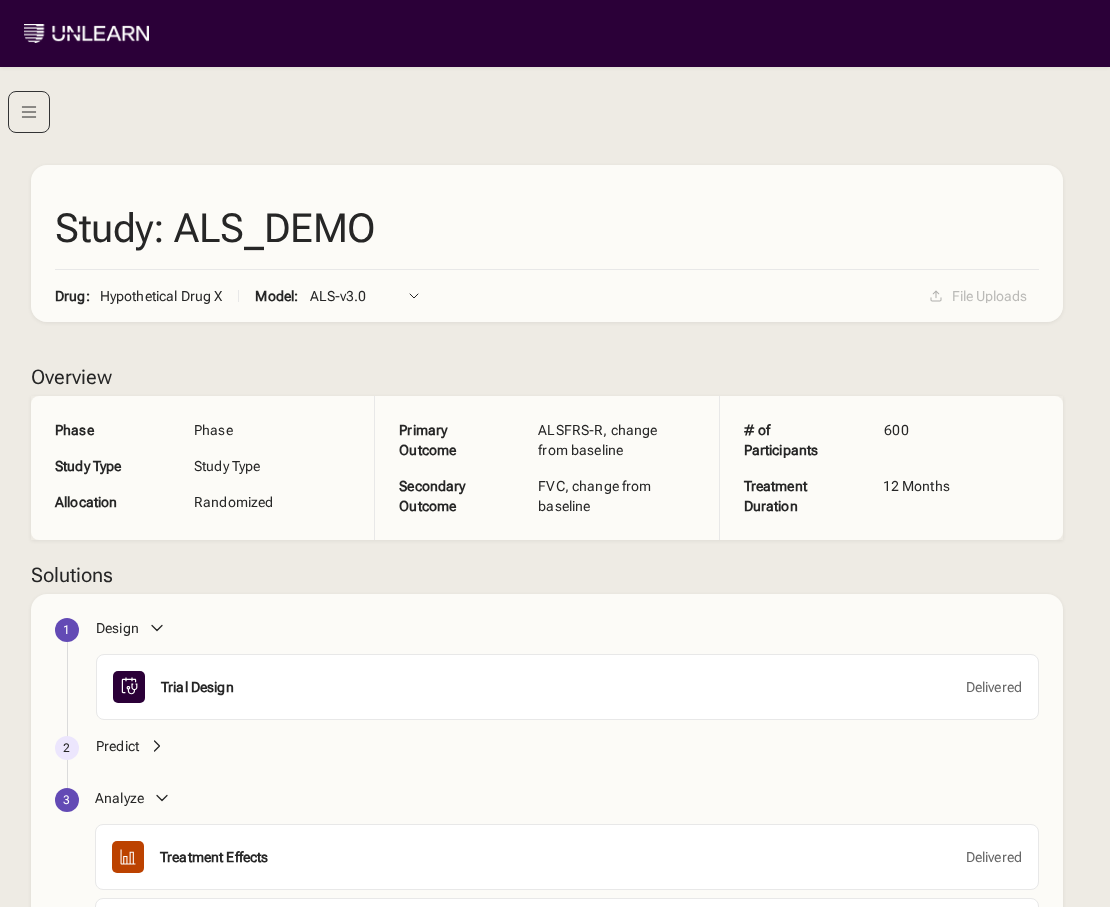 click on "Predict" at bounding box center (117, 746) 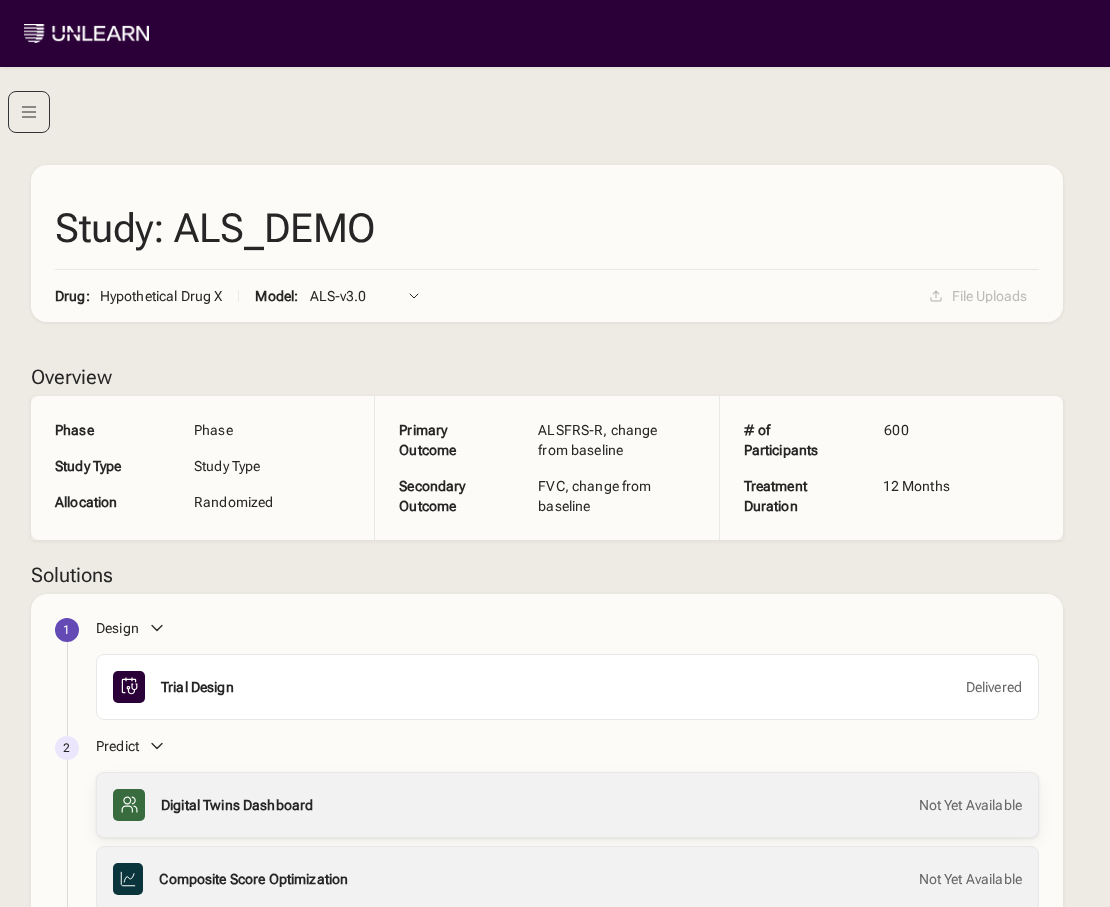 click on "Digital Twins Dashboard" at bounding box center (237, 805) 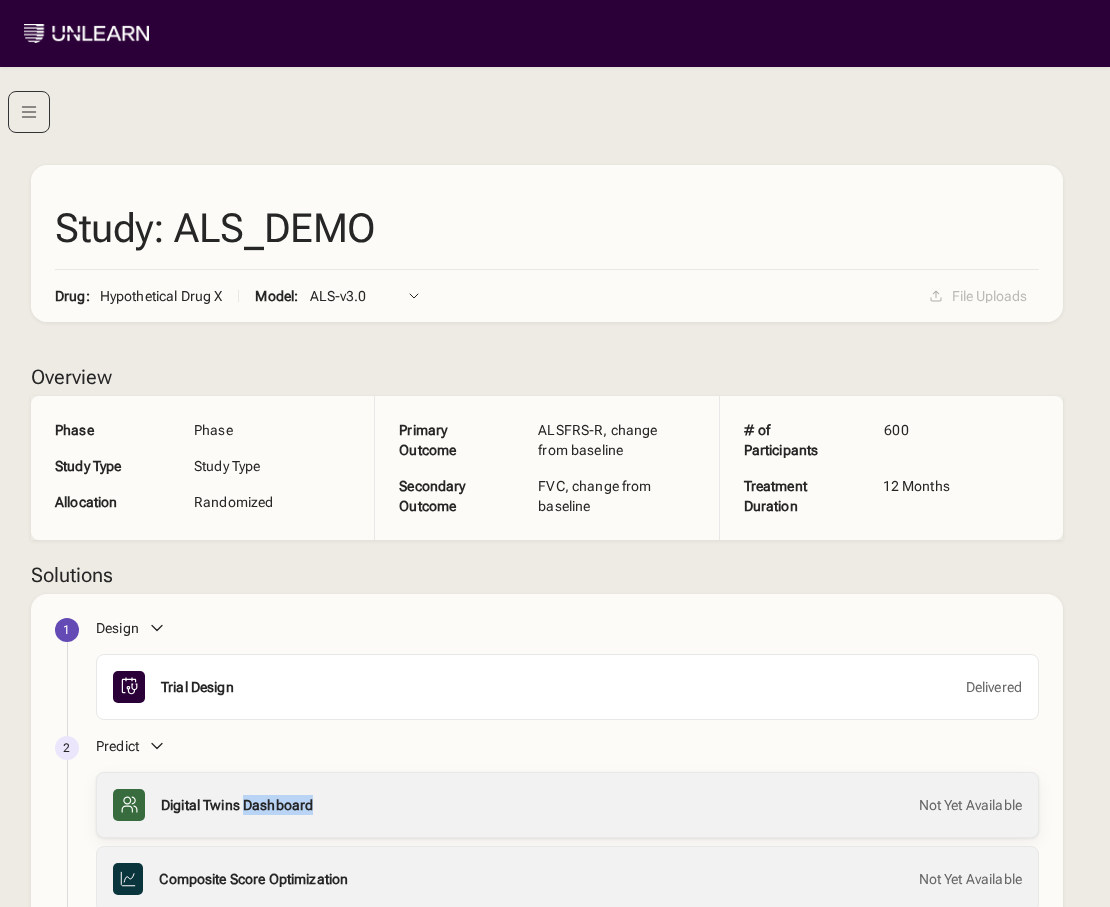 click on "Digital Twins Dashboard" at bounding box center (237, 805) 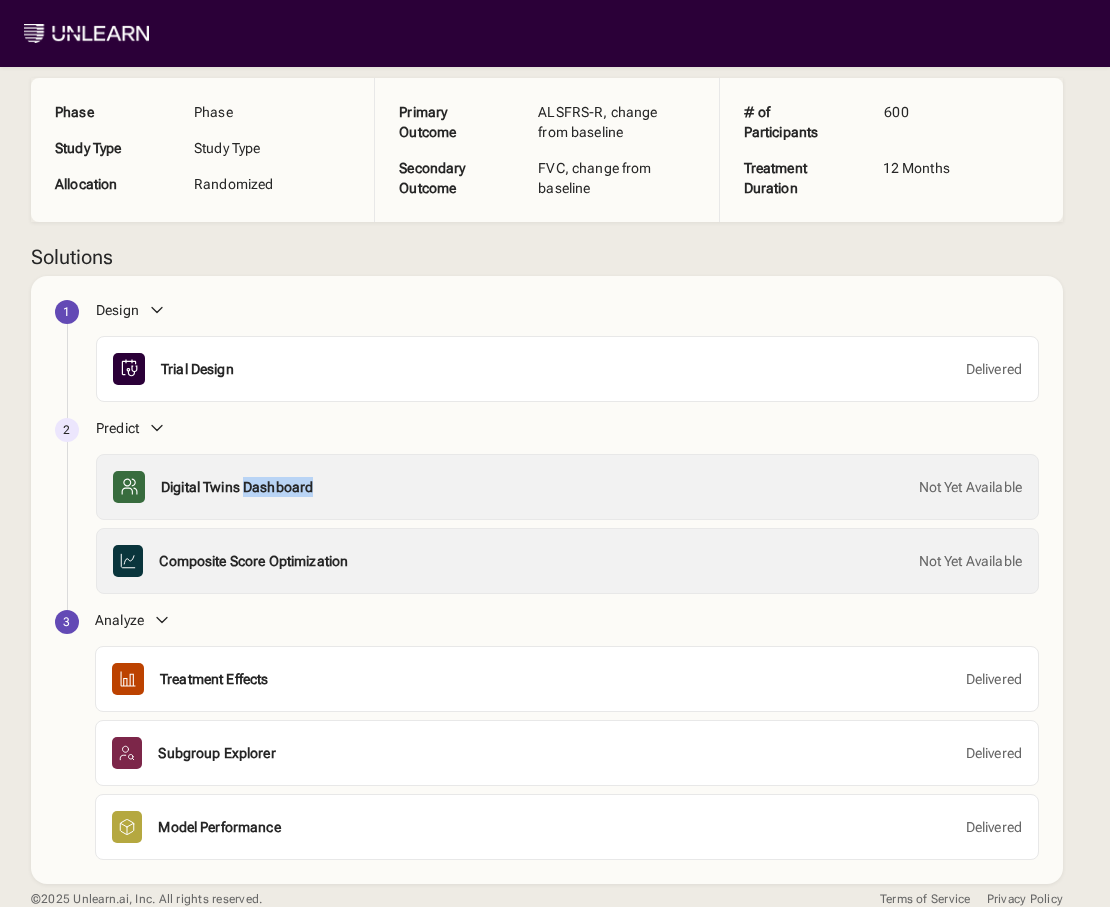 scroll, scrollTop: 0, scrollLeft: 0, axis: both 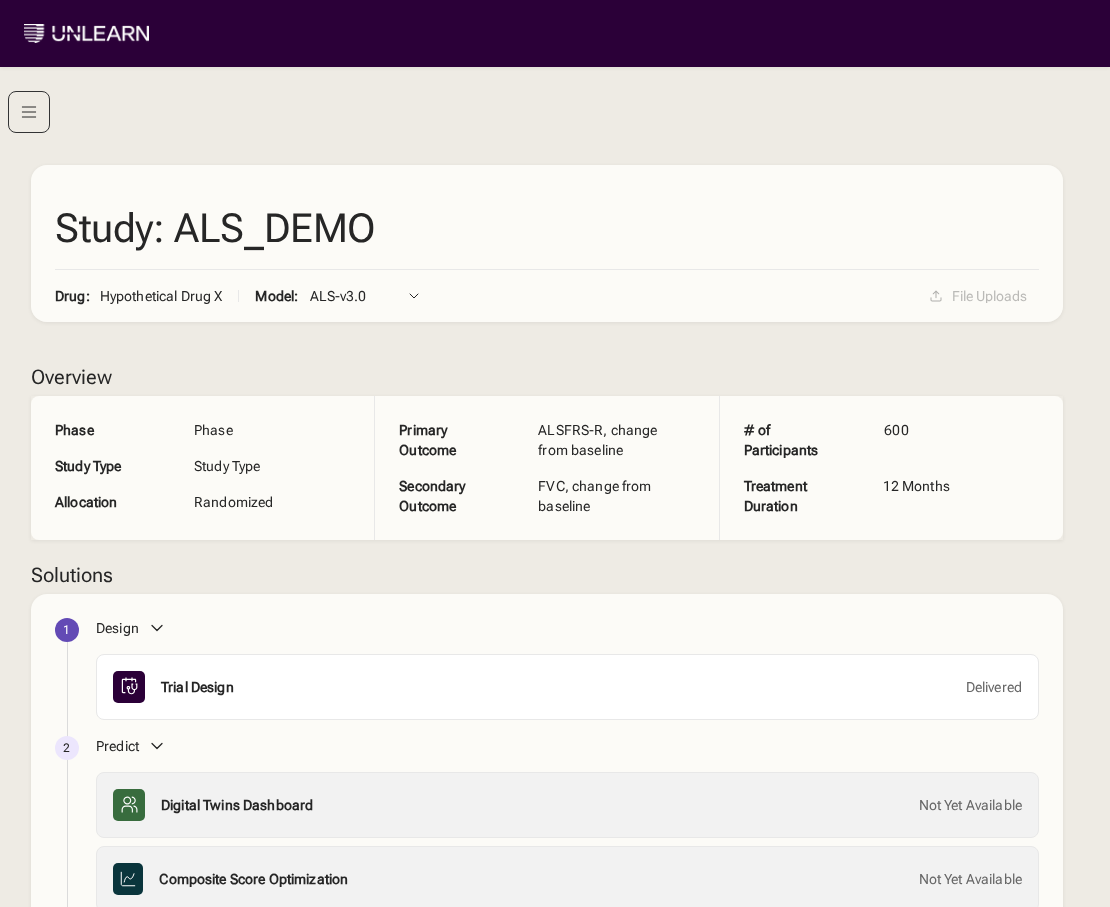 click 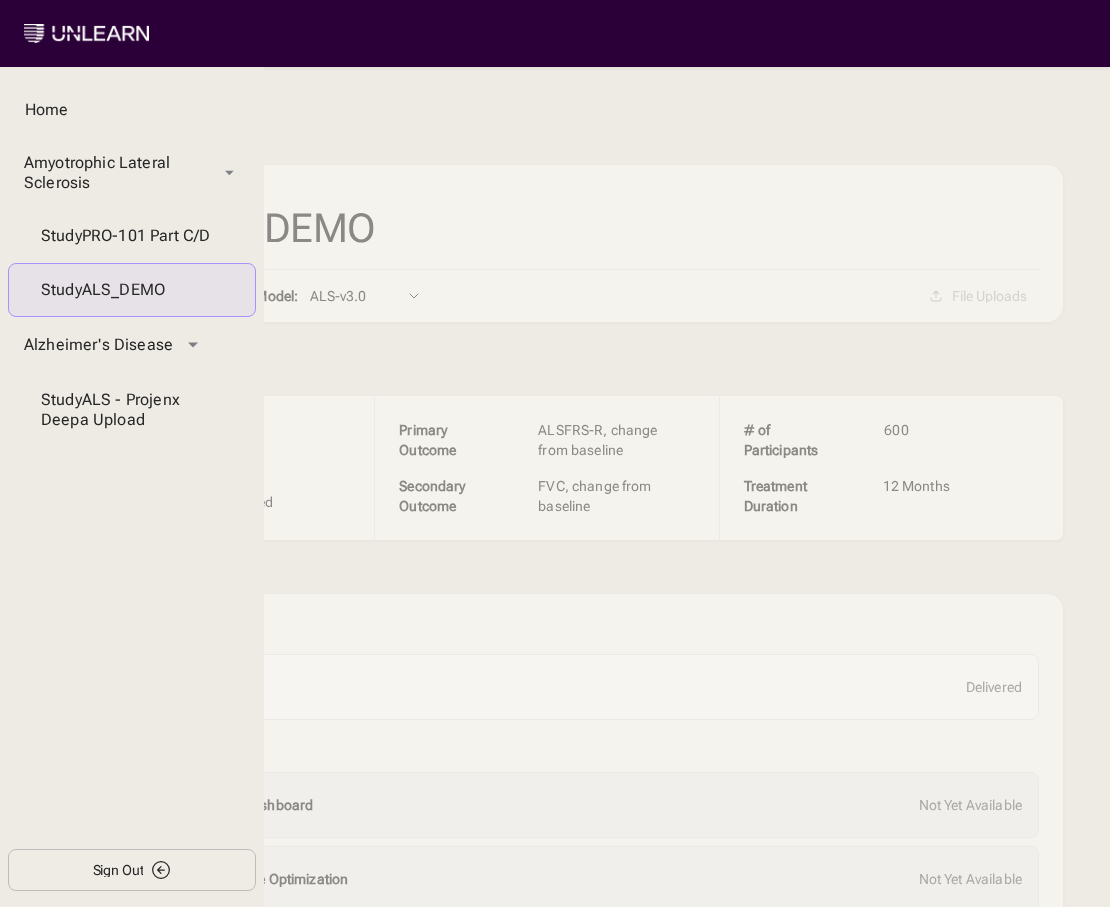 click on "Sign Out" at bounding box center (118, 870) 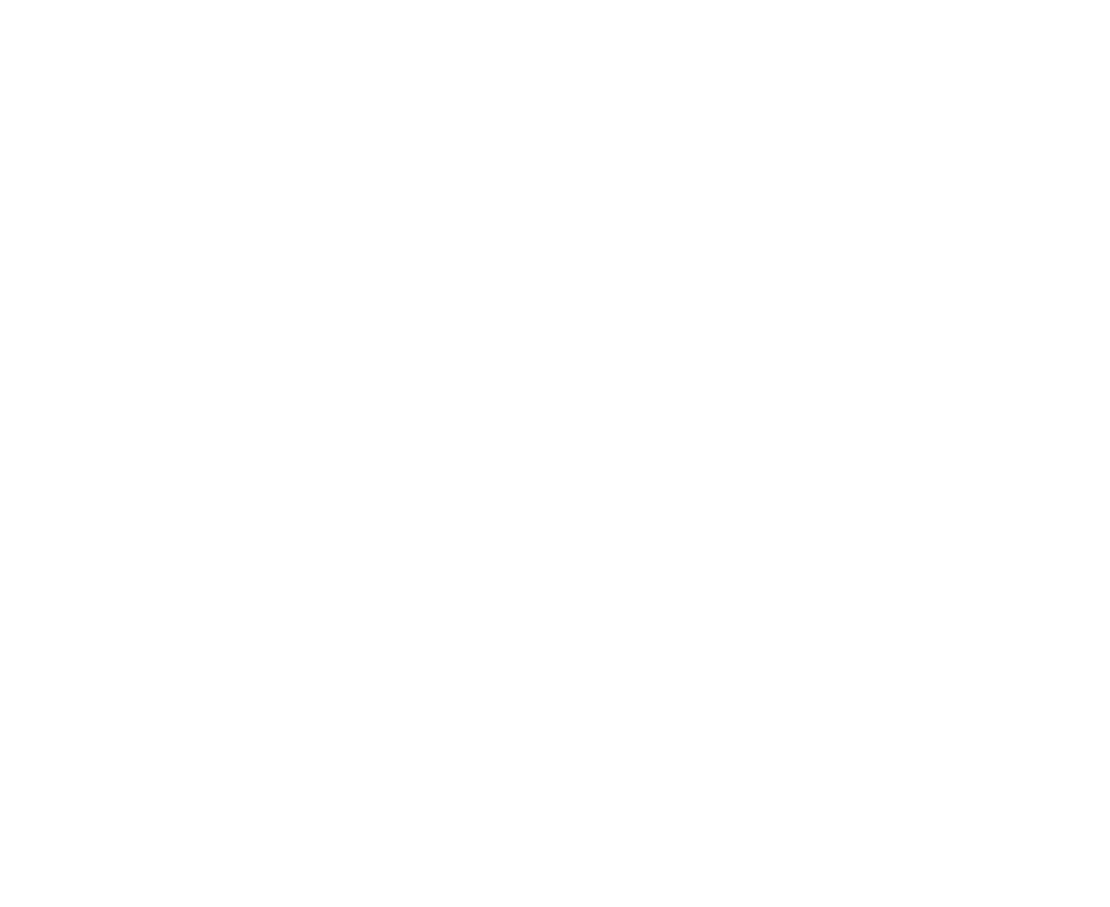 scroll, scrollTop: 0, scrollLeft: 0, axis: both 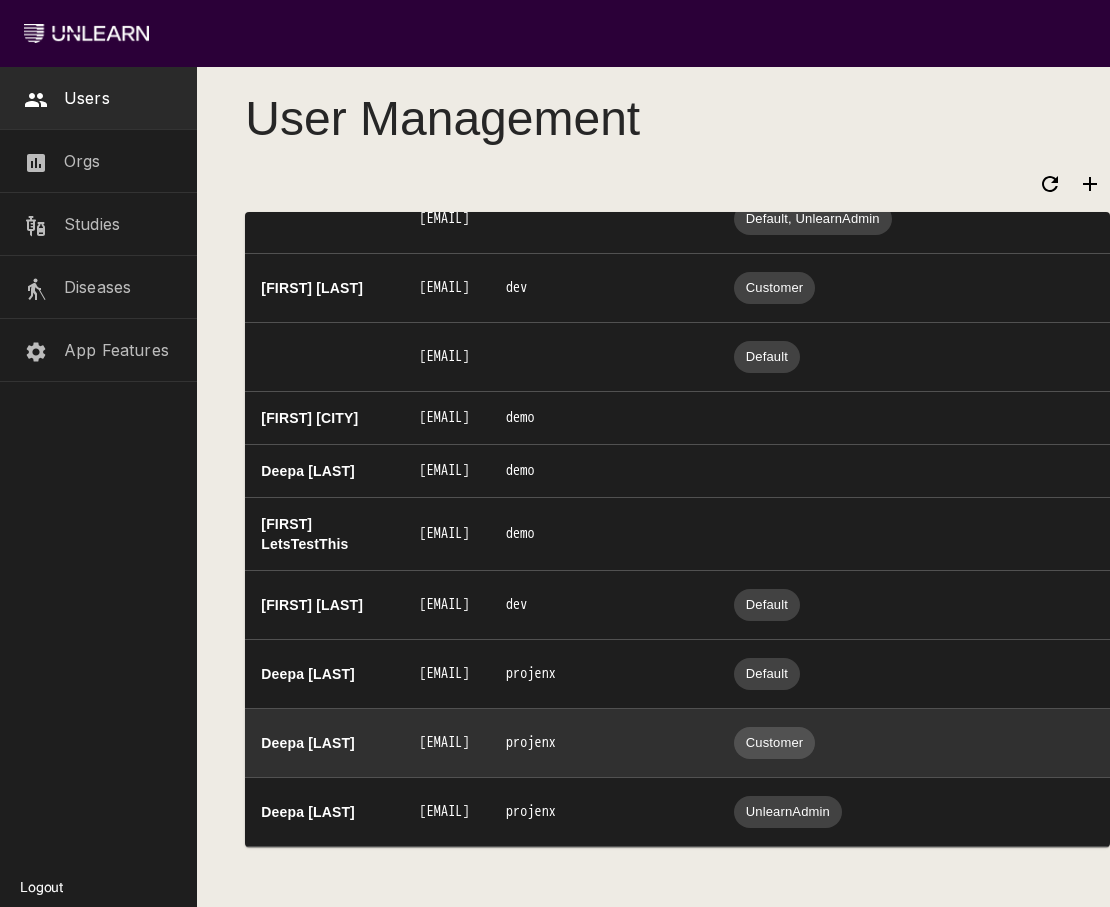 click on "deepa+projenx-customer@unlearn.ai" at bounding box center [447, 743] 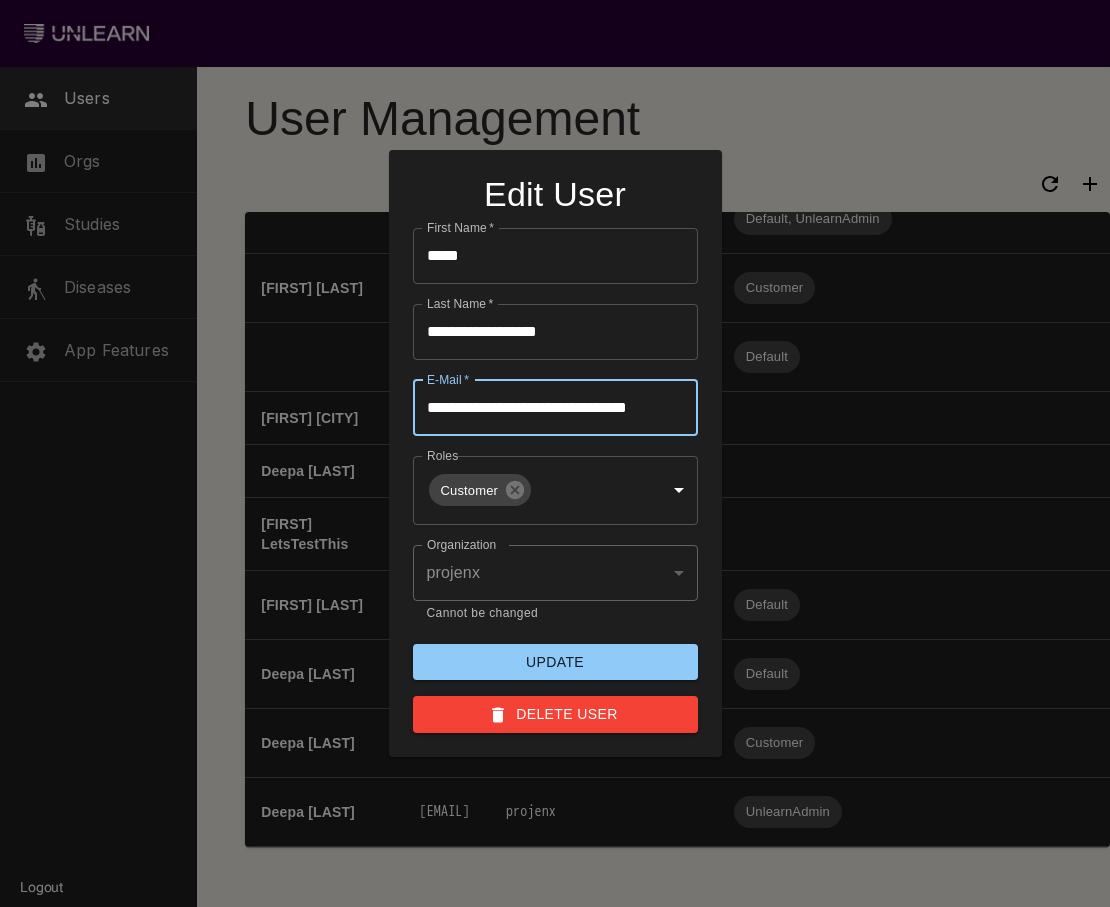 click on "**********" at bounding box center [555, 408] 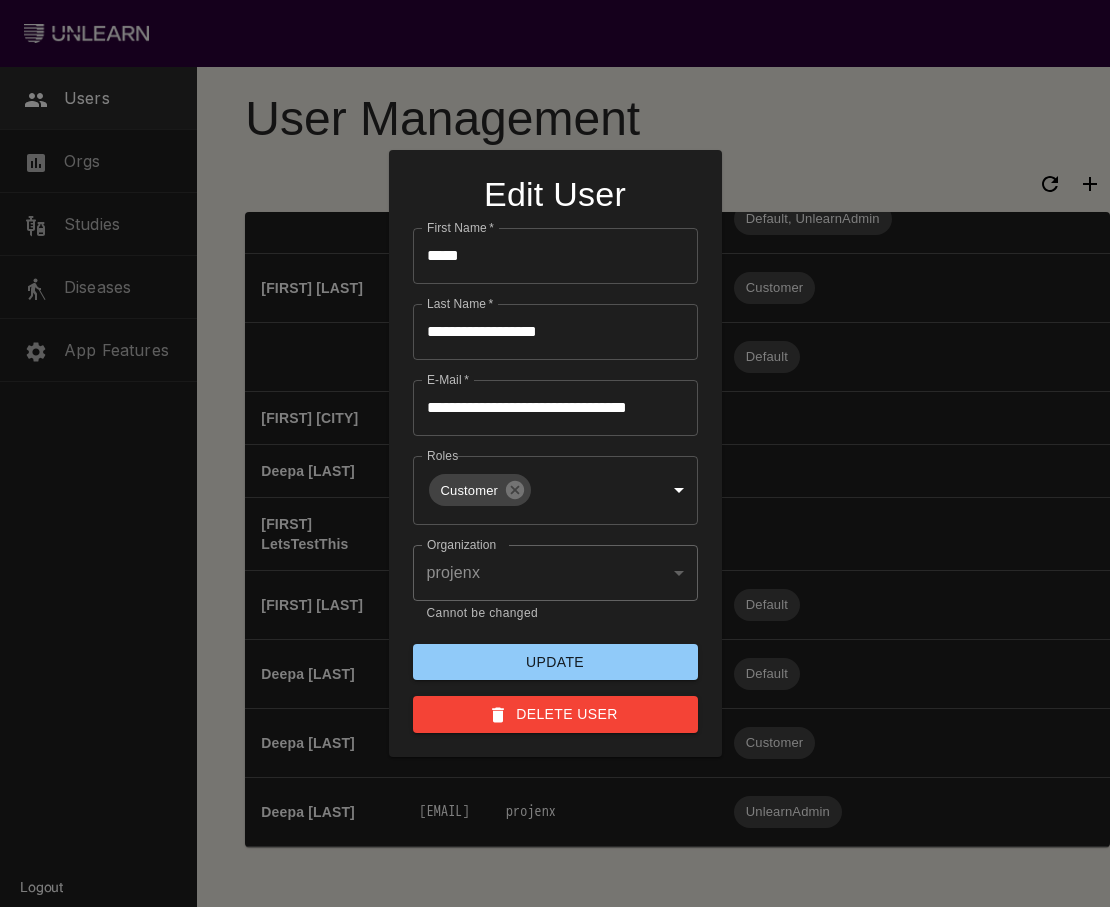 click at bounding box center [555, 453] 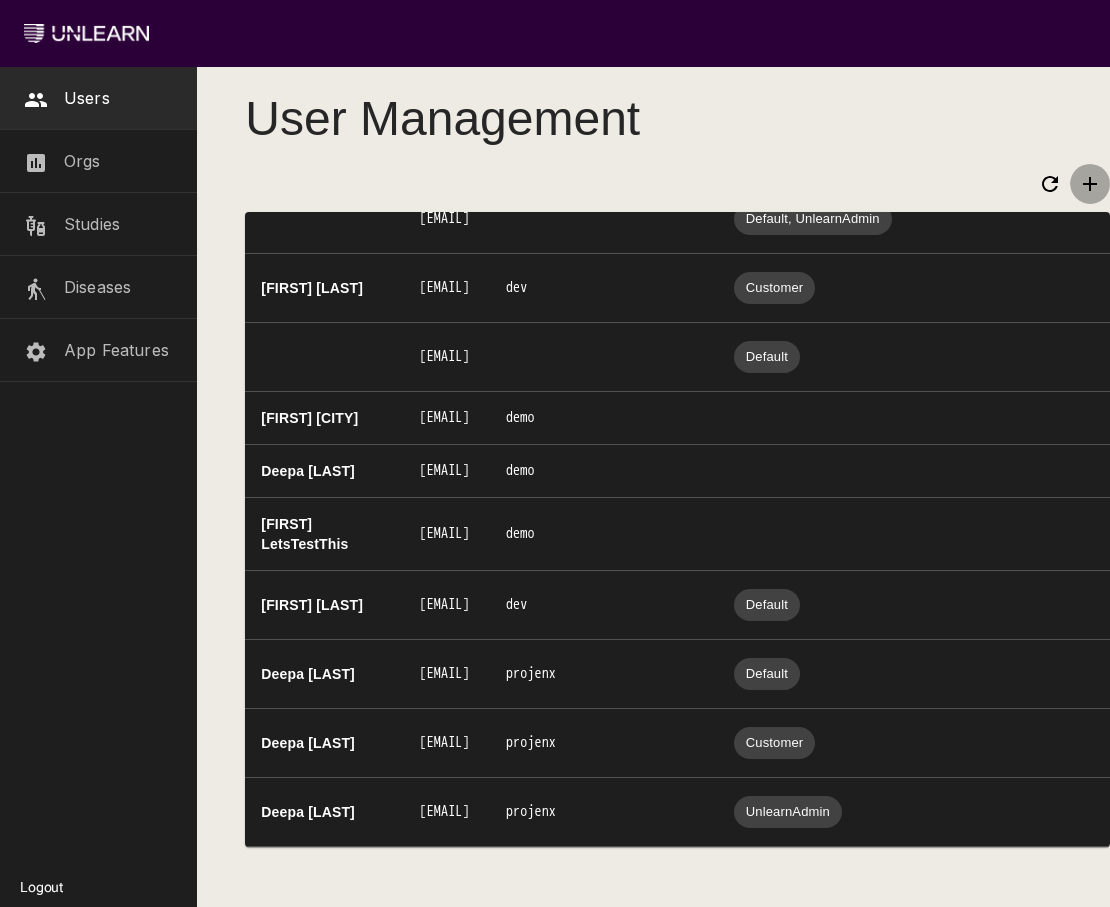 click 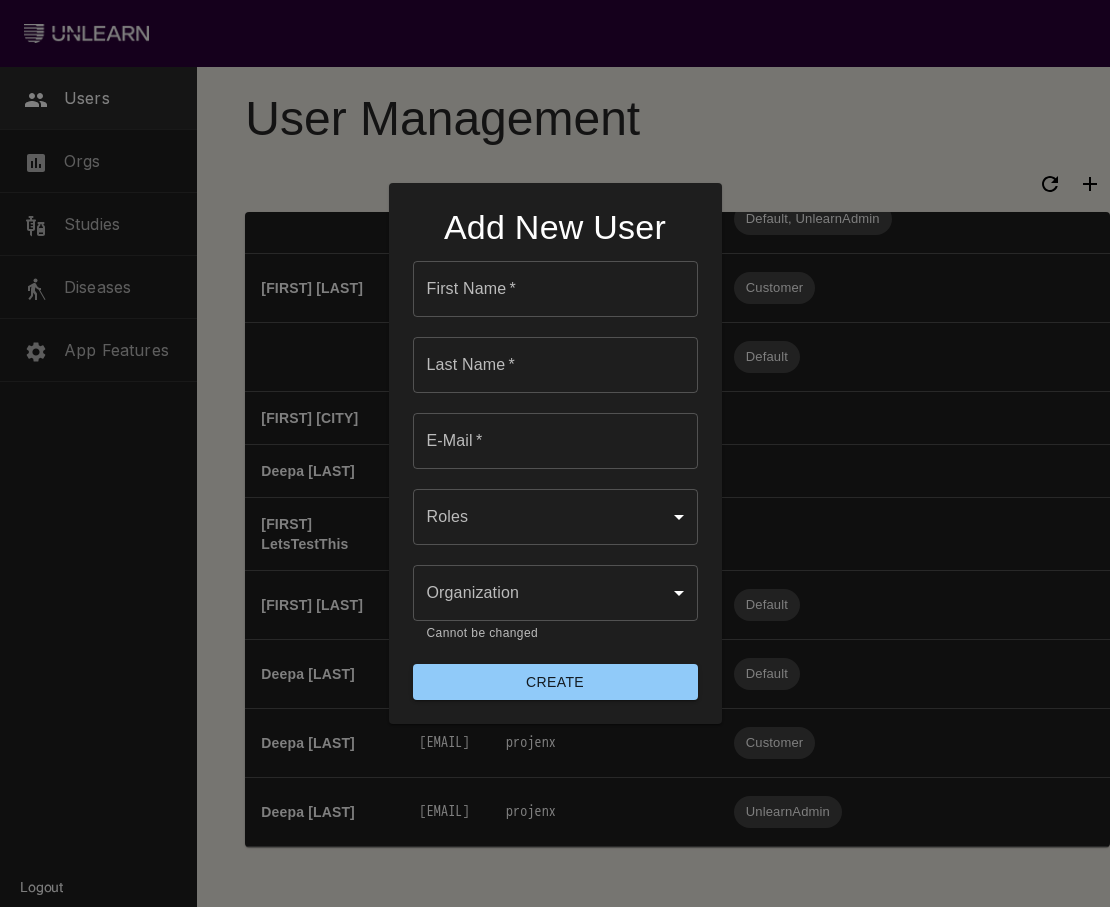 click on "First Name   *" at bounding box center [555, 289] 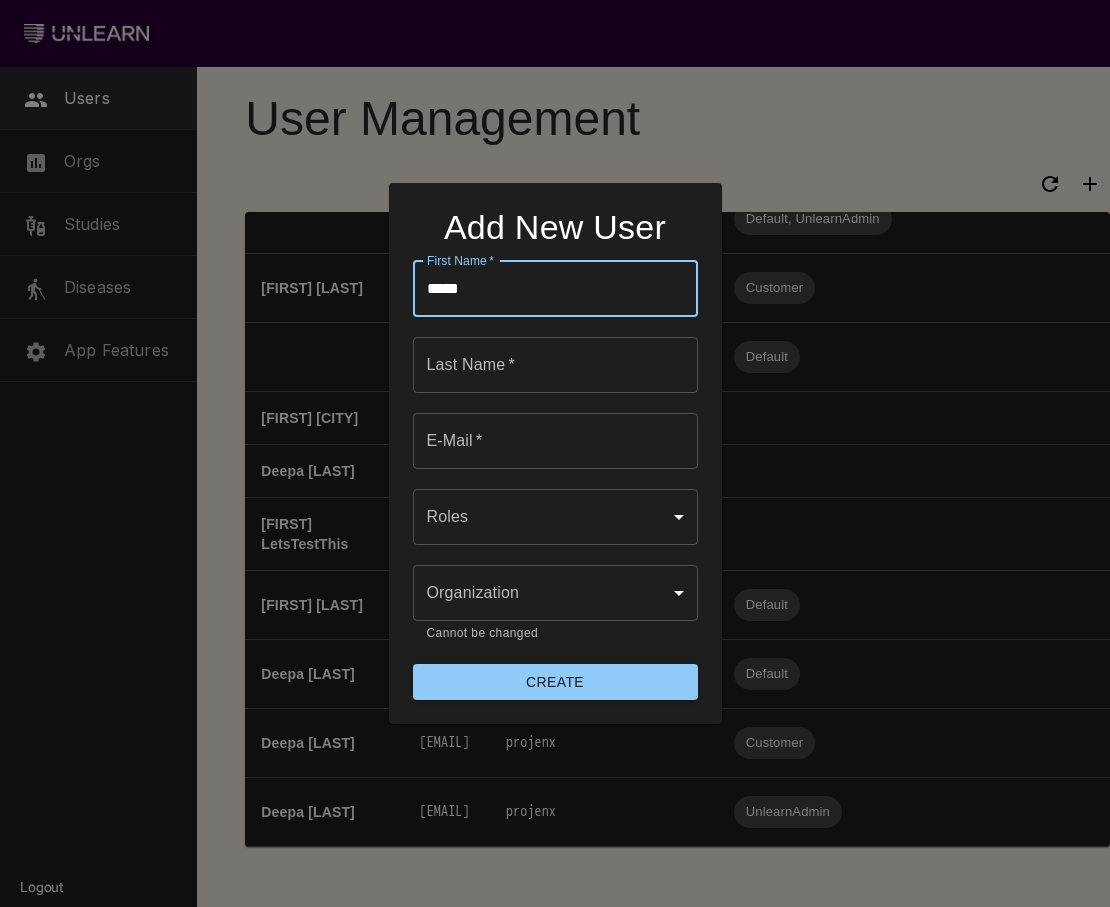type on "*****" 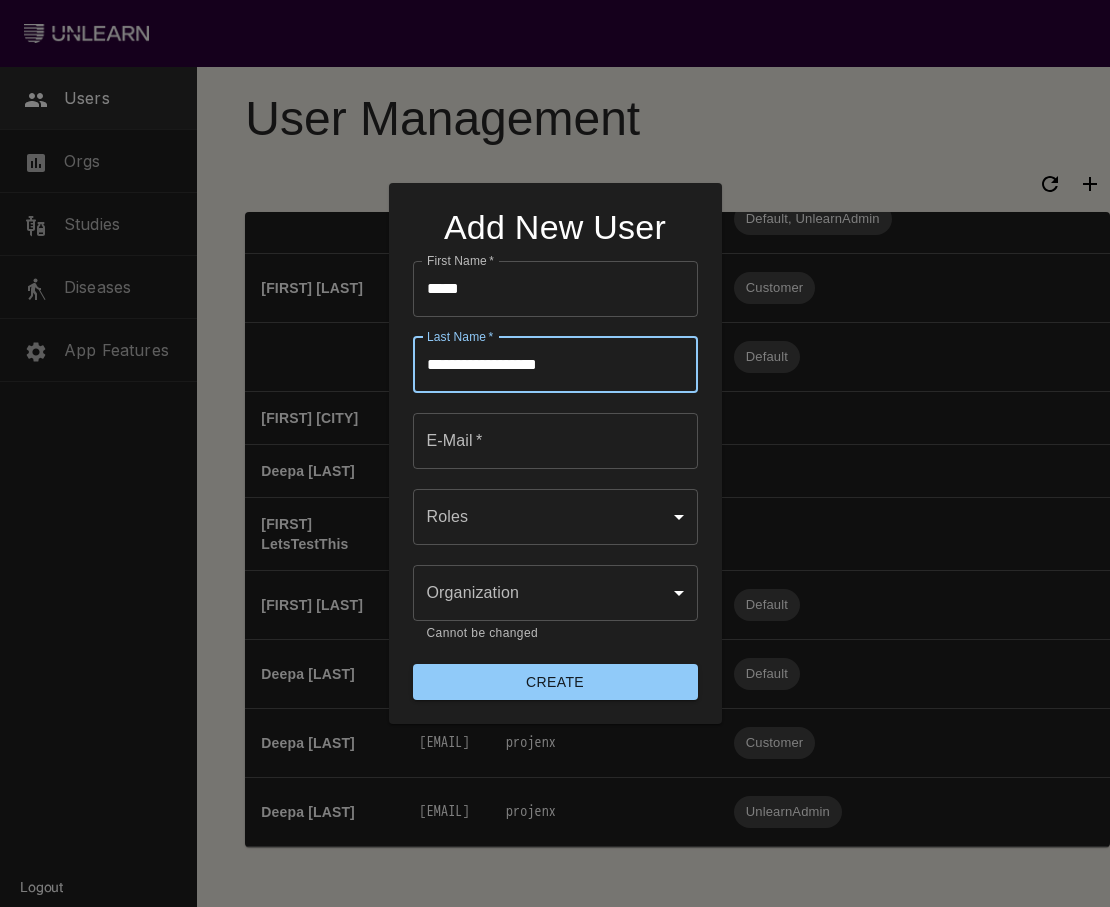 type on "**********" 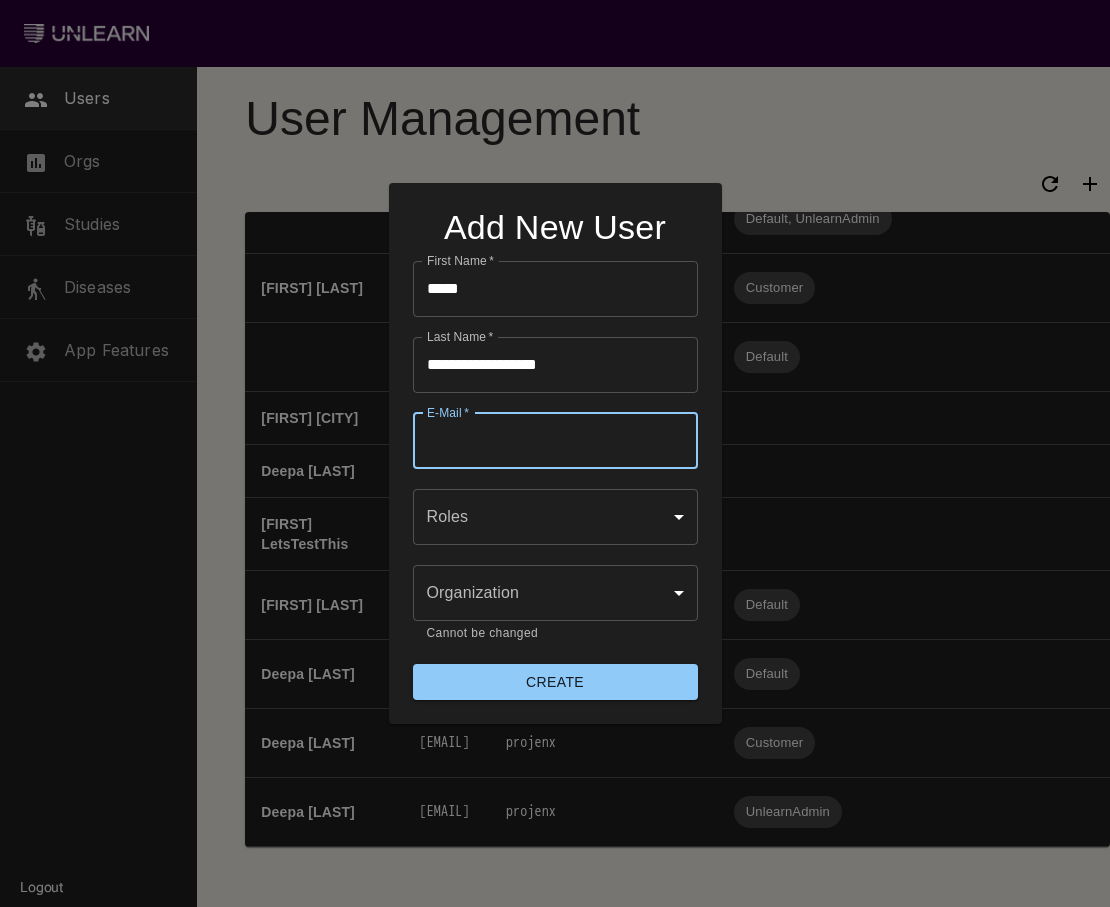 click on "E-Mail   *" at bounding box center (555, 441) 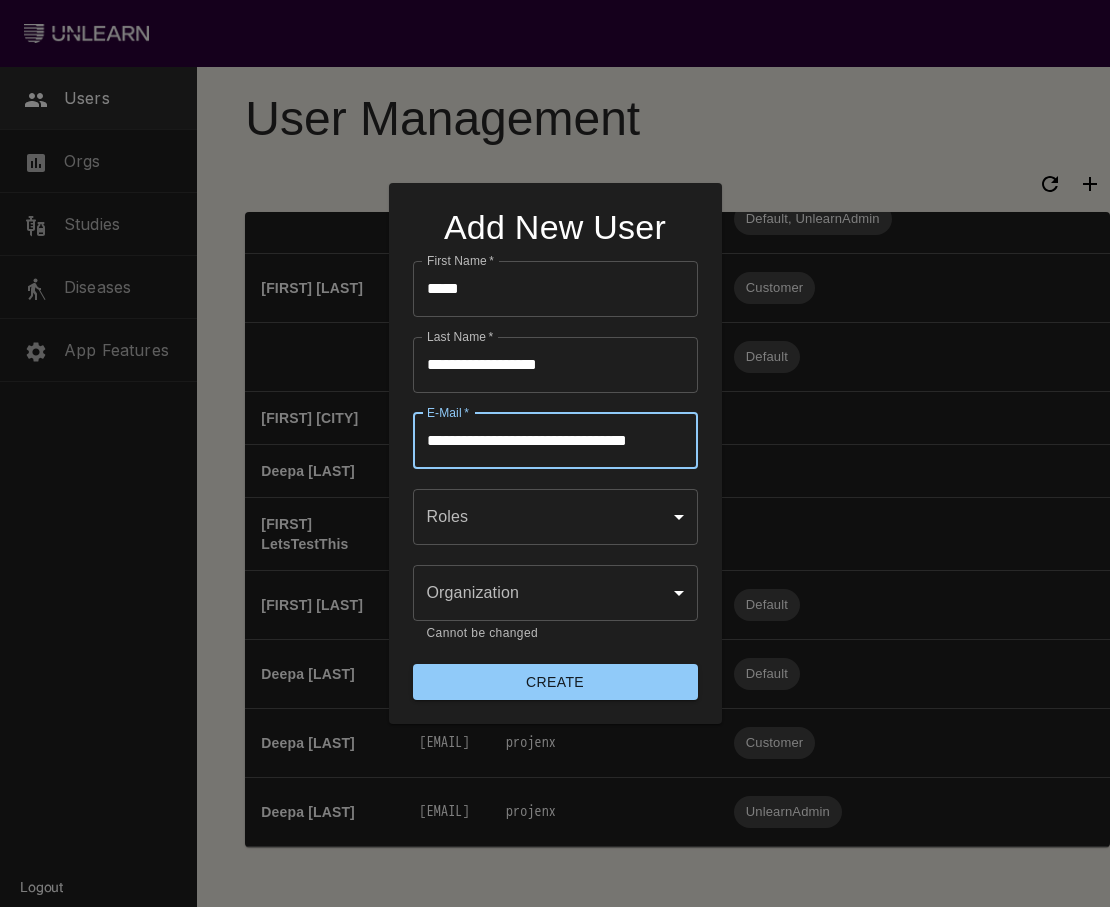 scroll, scrollTop: 0, scrollLeft: 11, axis: horizontal 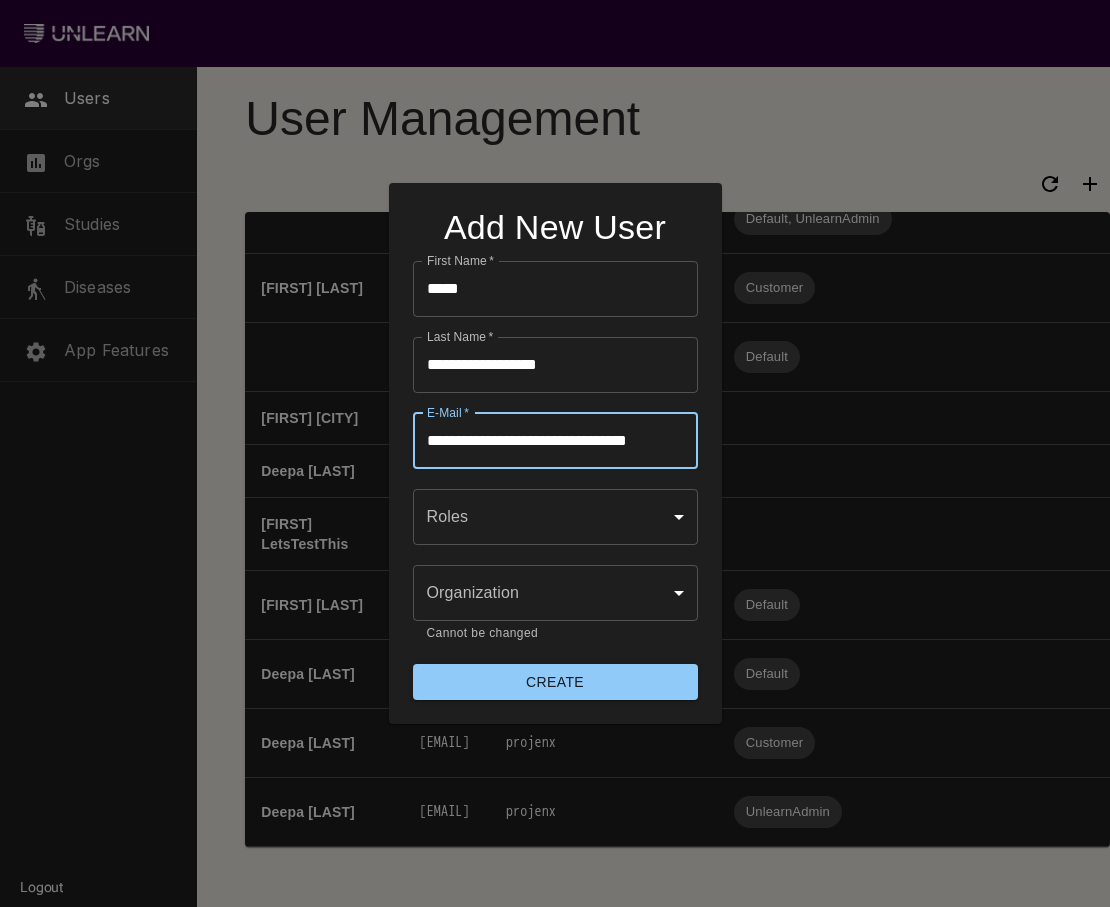 click on "**********" at bounding box center (555, 441) 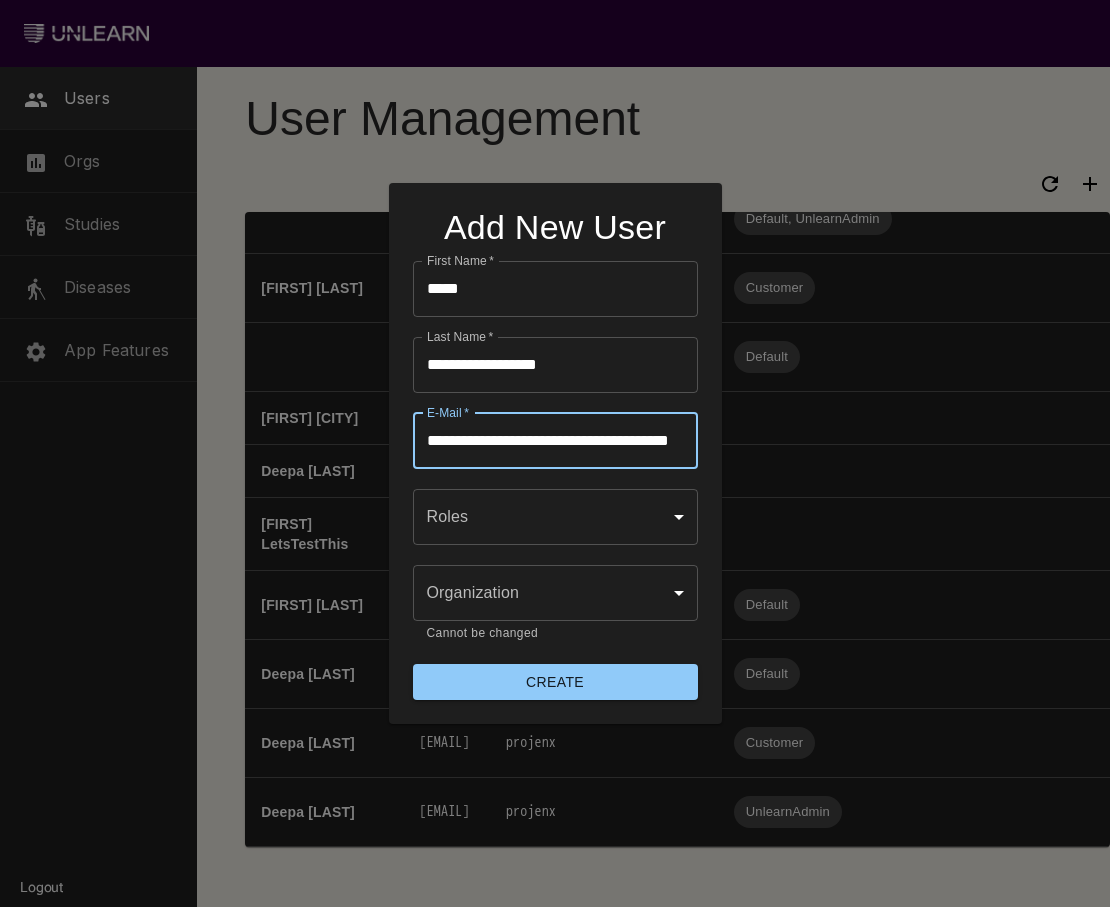 type on "**********" 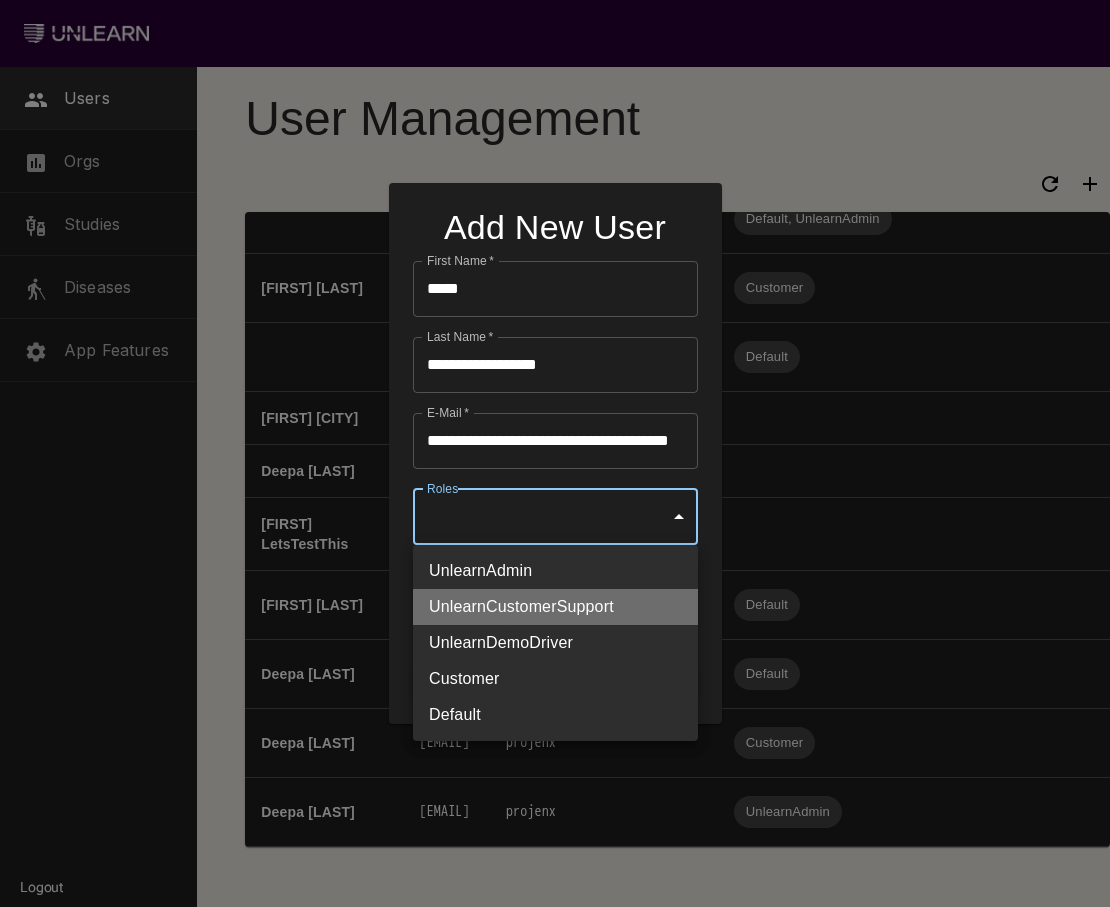 click on "UnlearnCustomerSupport" at bounding box center (555, 607) 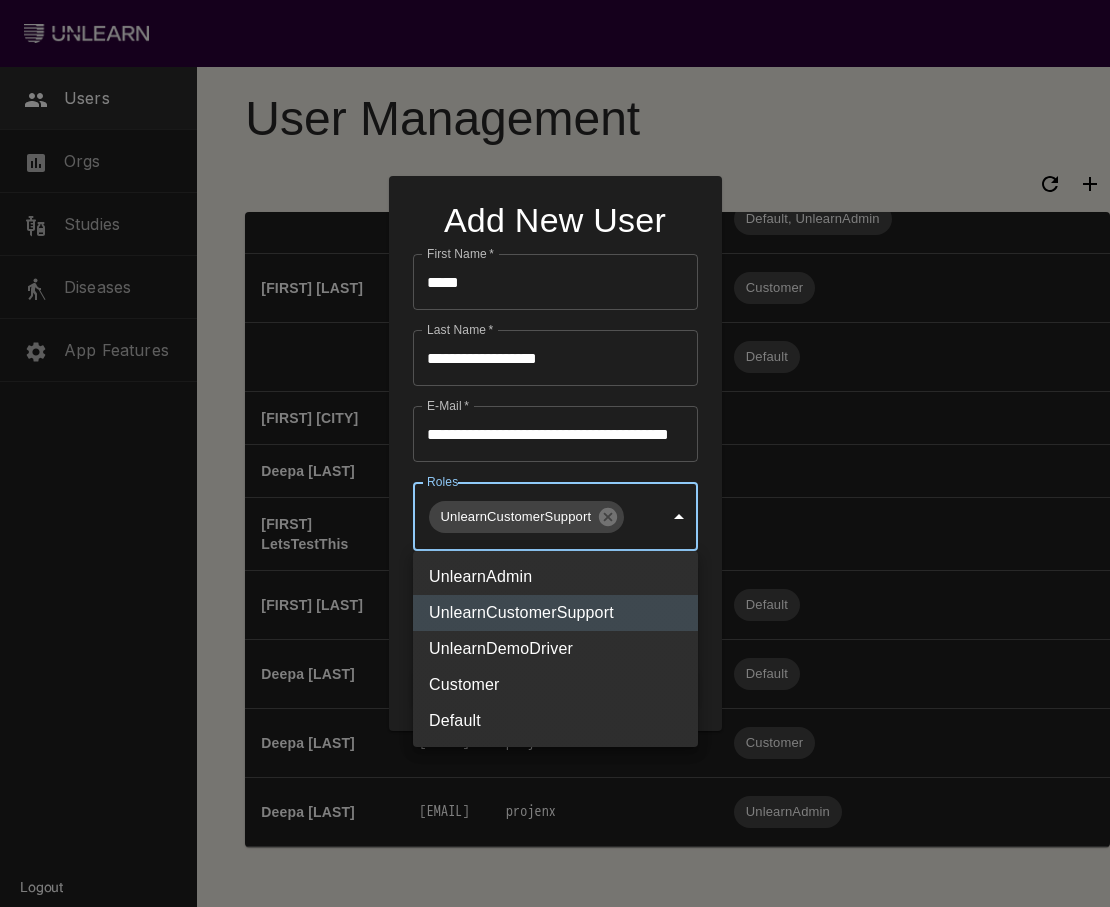 click at bounding box center (555, 453) 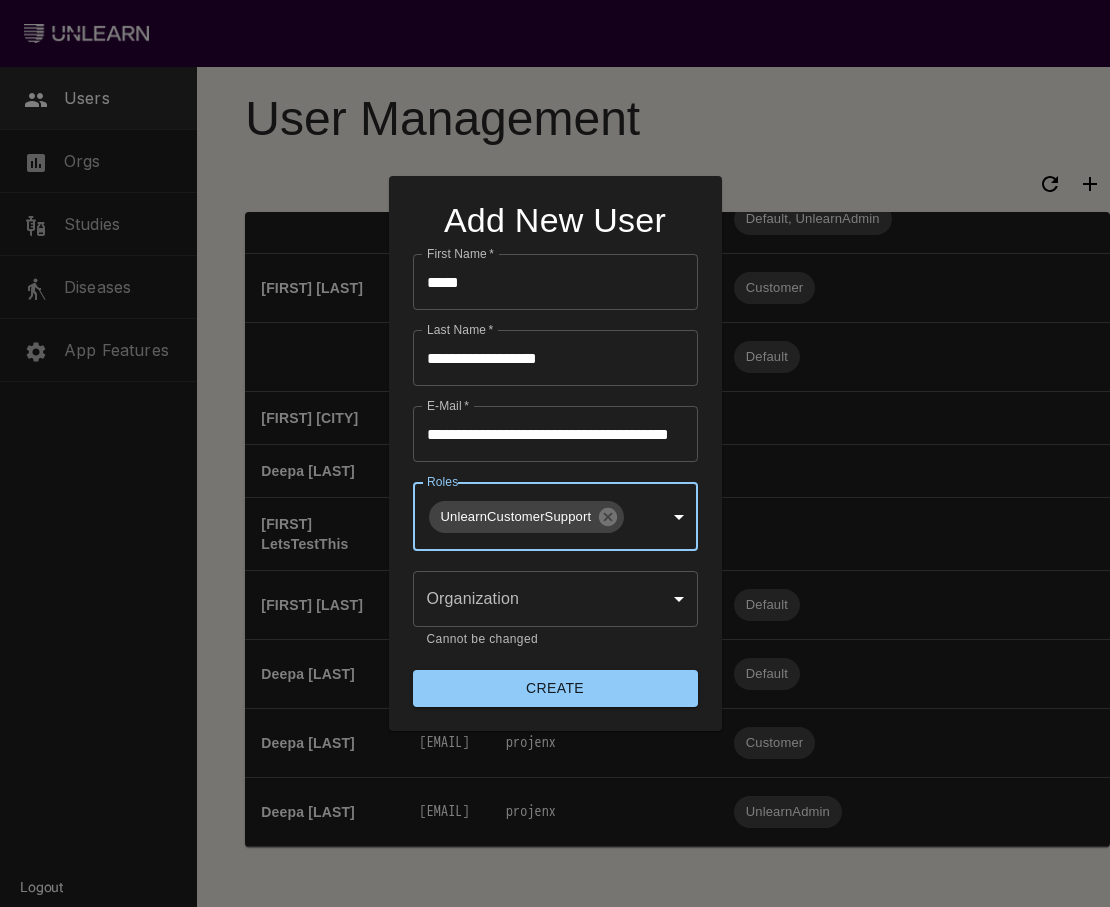 click on "Users Orgs Studies Diseases App Features Logout User Management Name Email Organization Roles Eden   Shirin eden@unlearn.ai demo alyssa   v vanderbeekam@gmail.com alyssa-s-super-fun-test-account Angela   Dao angg.dao@gmail.com angela-s-biopharma   konstantin+test@unlearn.ai fei   x feix25@gmail.com project-a Jigyasa   Tuli jigyasa@unlearn.ai demo   konstantin@unlearn.ai demo   ginny@unlearn.ai demo   mitul+test@unlearn.ai demo Demo   User demo-abbvie@unlearn.ai abbvie A.   Customer customer@unlearn.ai demo Demo   User demo@unlearn.ai demo George   Melvin george@unlearn.ai demo   demo-projenx@unlearn.ai projenx Fei   Xie fei@unlearn.ai demo Alyssa   Vanderbeek alyssa@unlearn.ai demo   demo-quralis@unlearn.ai quralis   eden+test@unlearn.ai UnlearnCustomerSupport UnlearnDemoDriver UnlearnAdmin   demo-biogen@unlearn.ai biogen   test@tester.com   andrew@unlearn.ai   demo-athira@unlearn.ai athira   demo-trace@unlearn.ai trace Charles   Bisbee cbisbee+new@unlearn.ai demo UnlearnAdmin Customer Niraj   Admin demo" at bounding box center [555, 453] 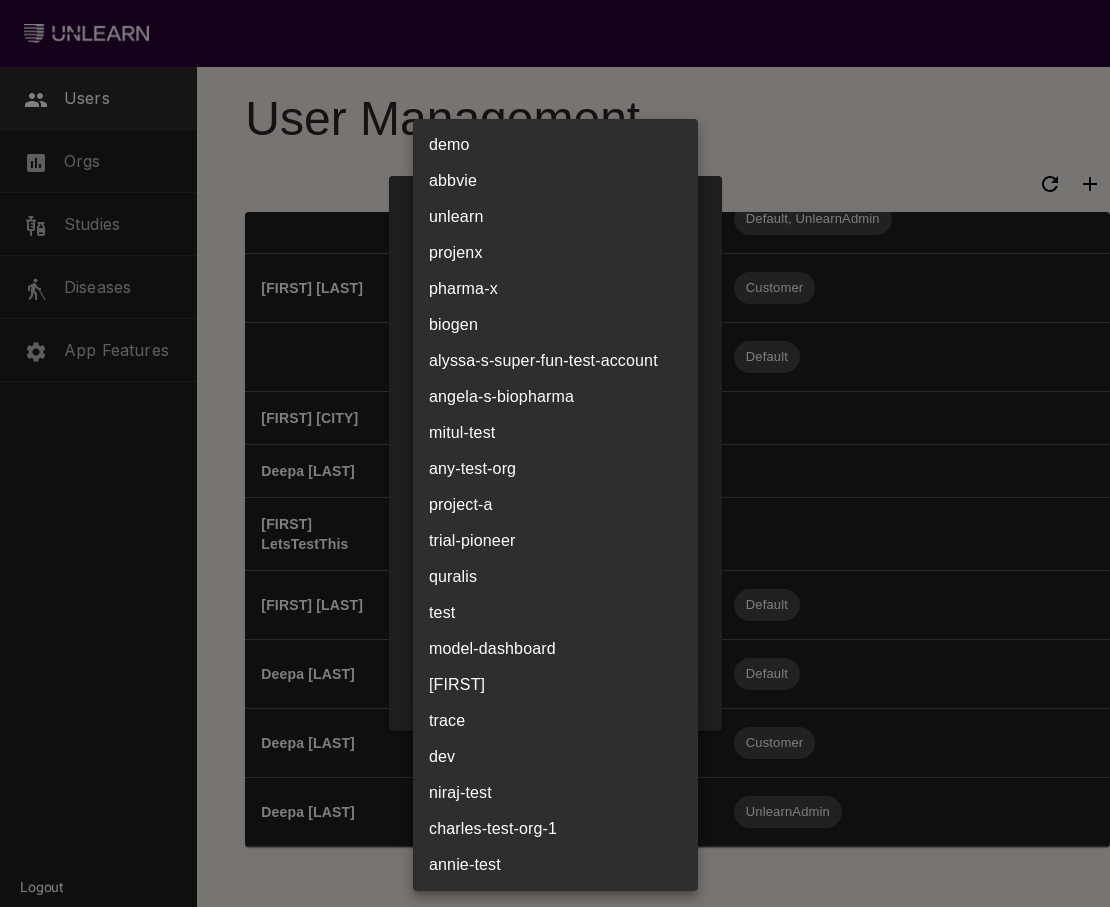 click on "projenx" at bounding box center (555, 253) 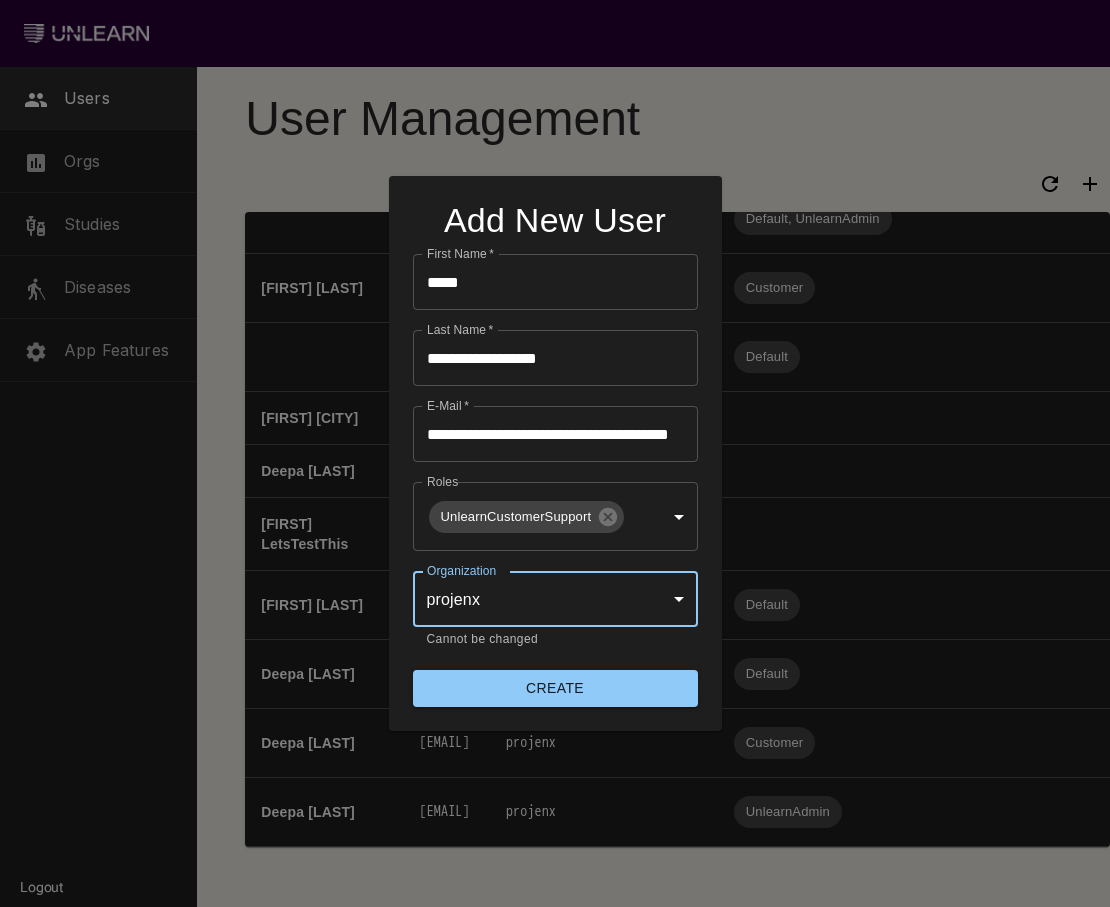 click on "**********" at bounding box center [555, 434] 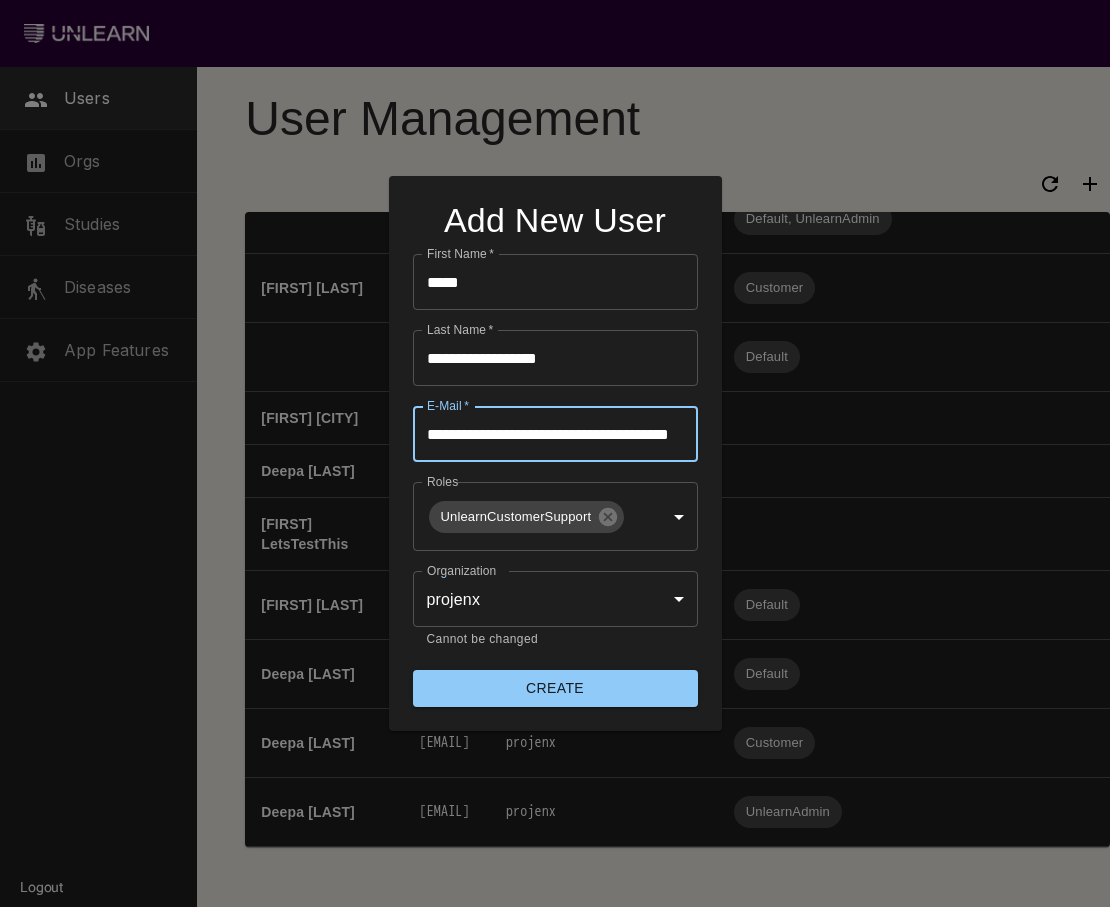 click on "**********" at bounding box center [555, 434] 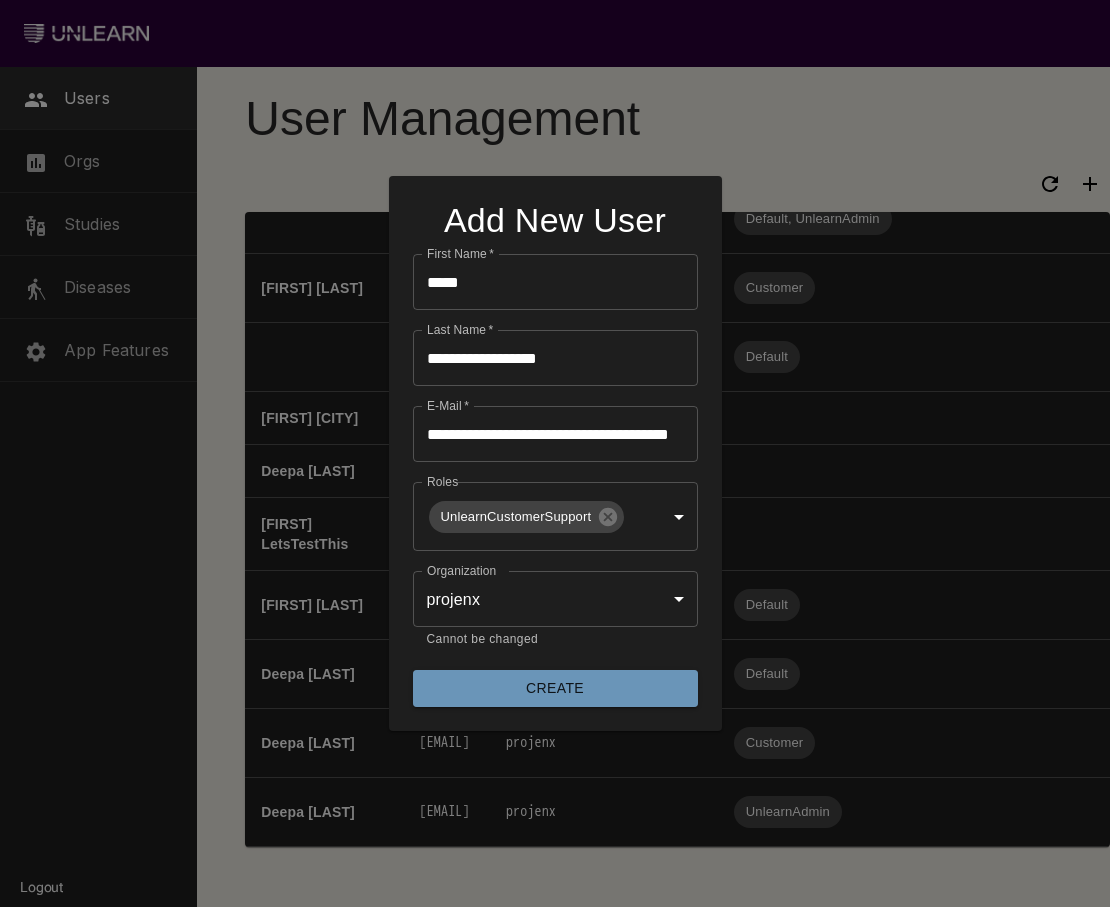 click on "Create" at bounding box center (555, 688) 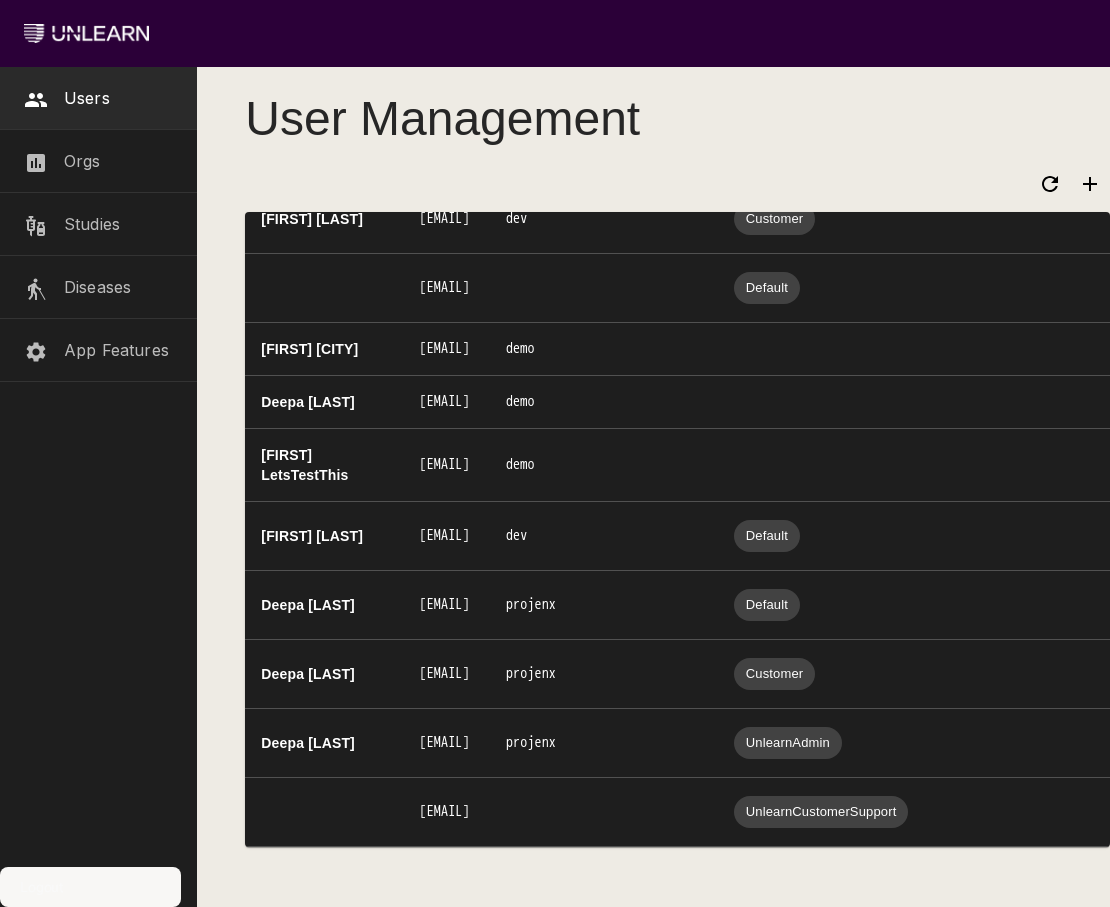 click on "Logout" at bounding box center [41, 887] 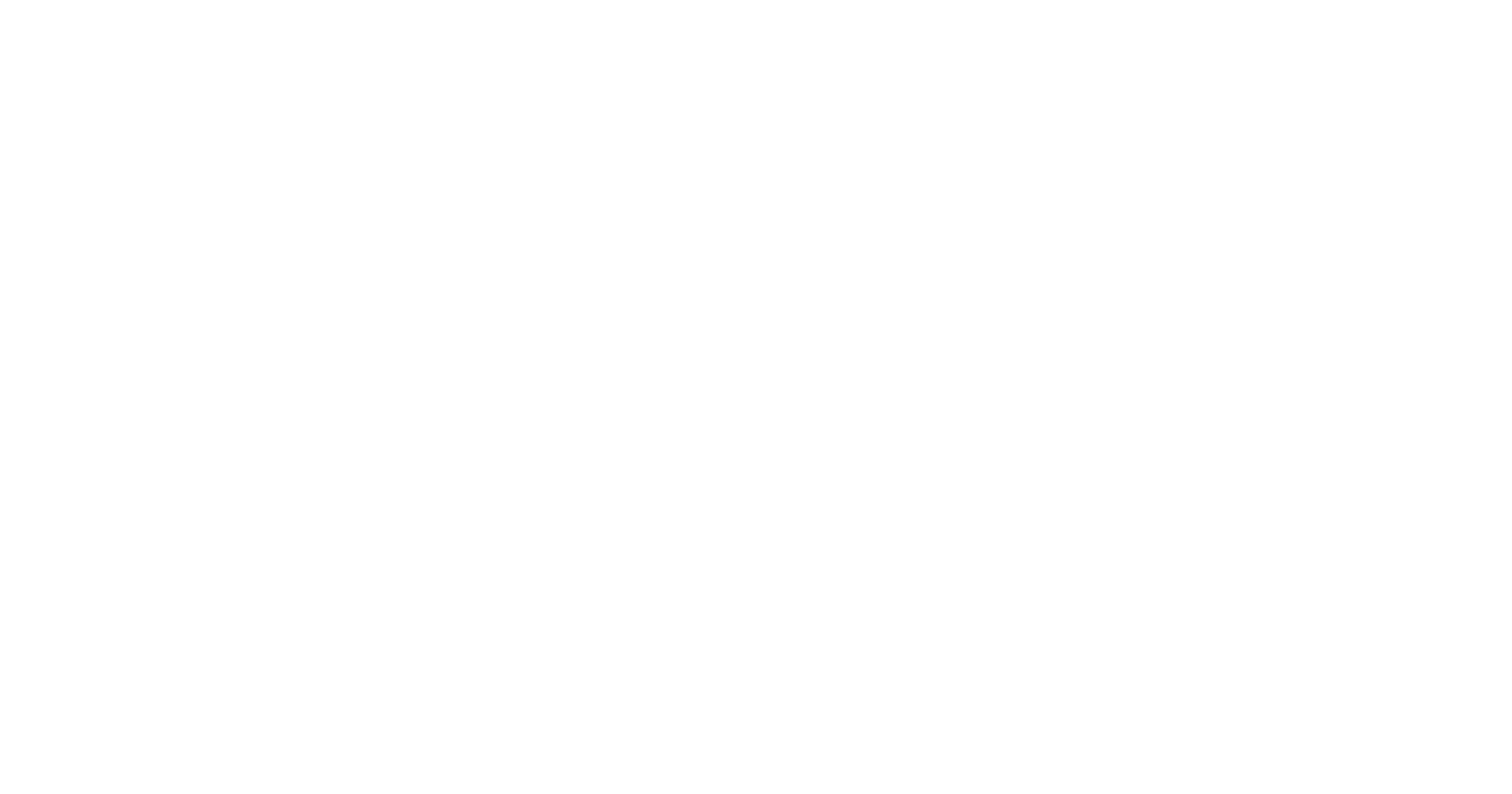 scroll, scrollTop: 0, scrollLeft: 0, axis: both 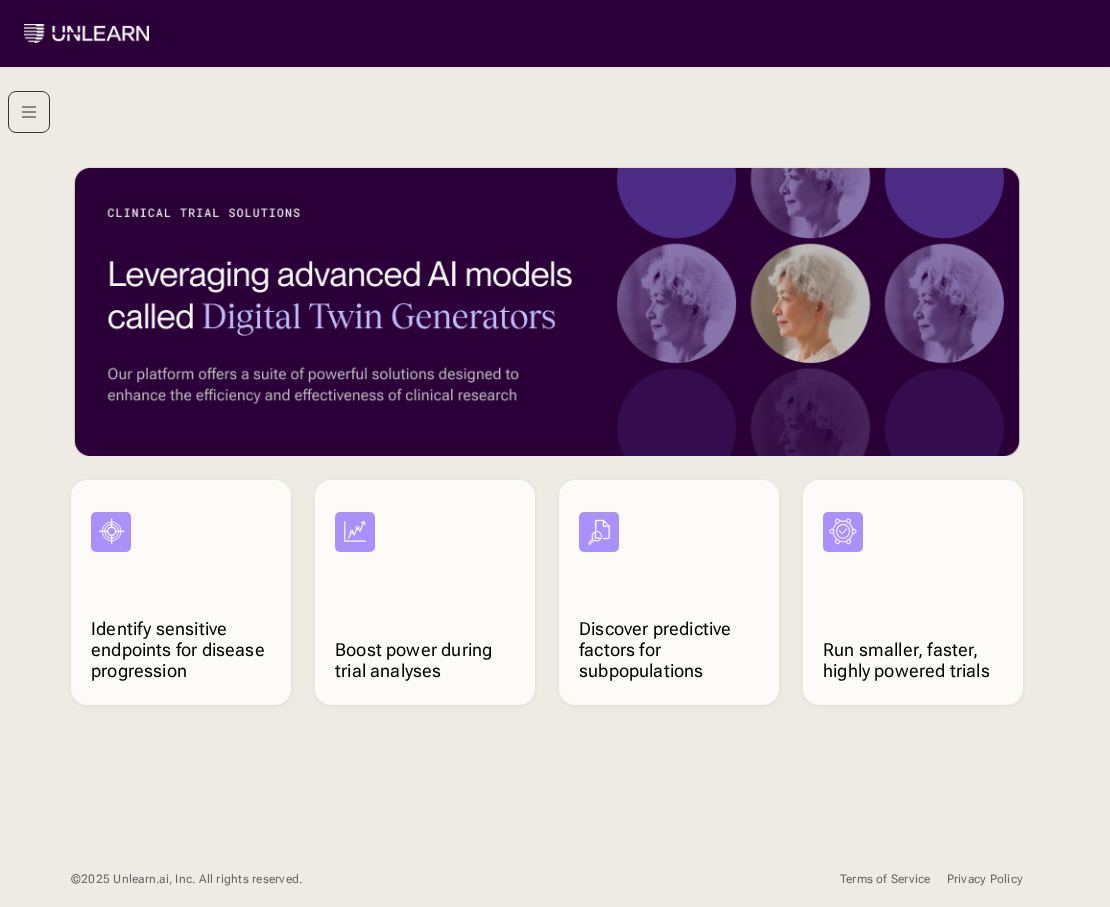 click 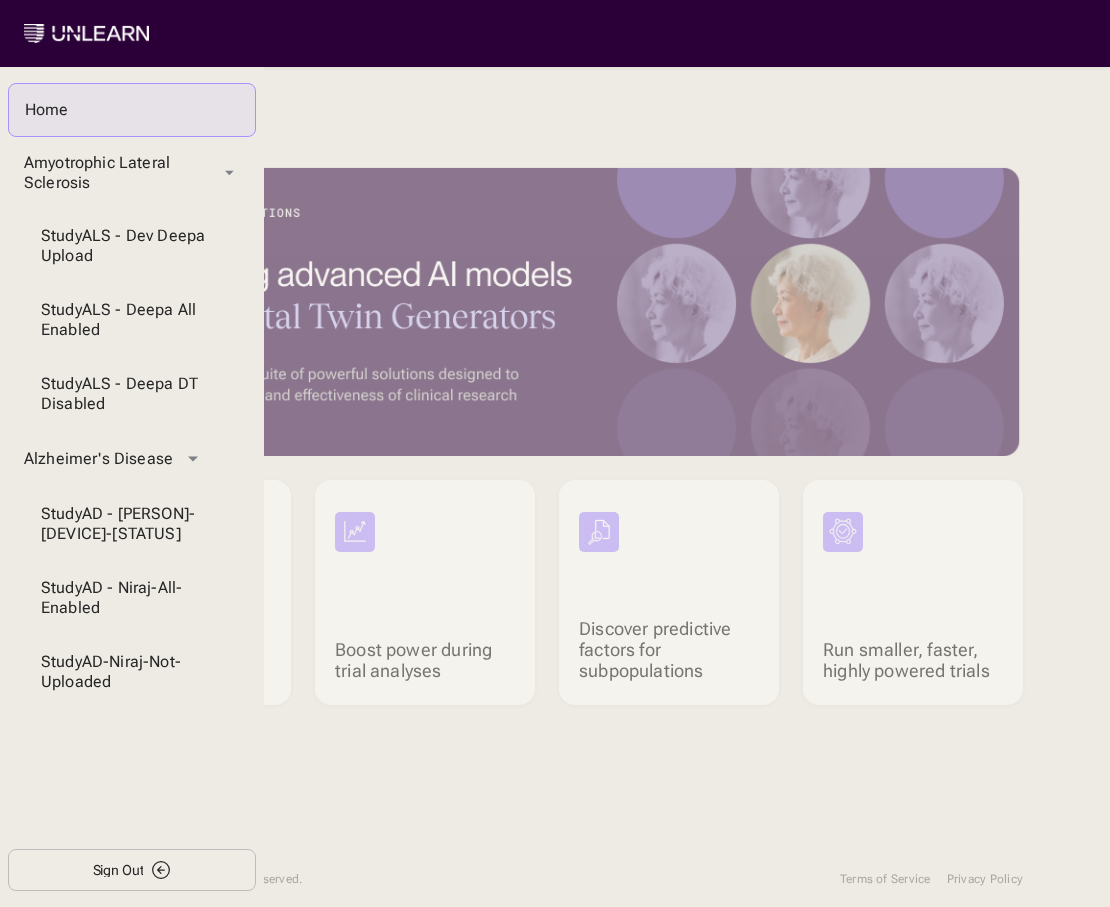 click on "Sign Out" at bounding box center [118, 870] 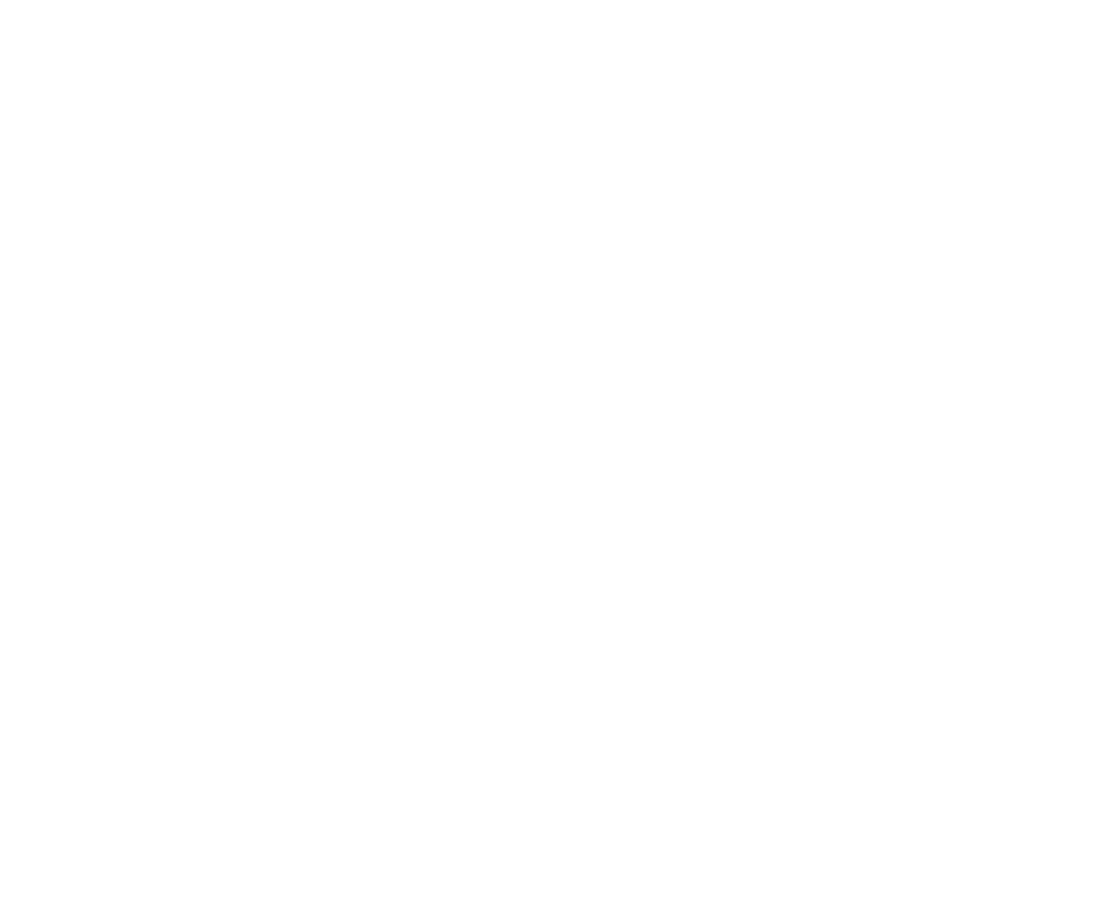 scroll, scrollTop: 0, scrollLeft: 0, axis: both 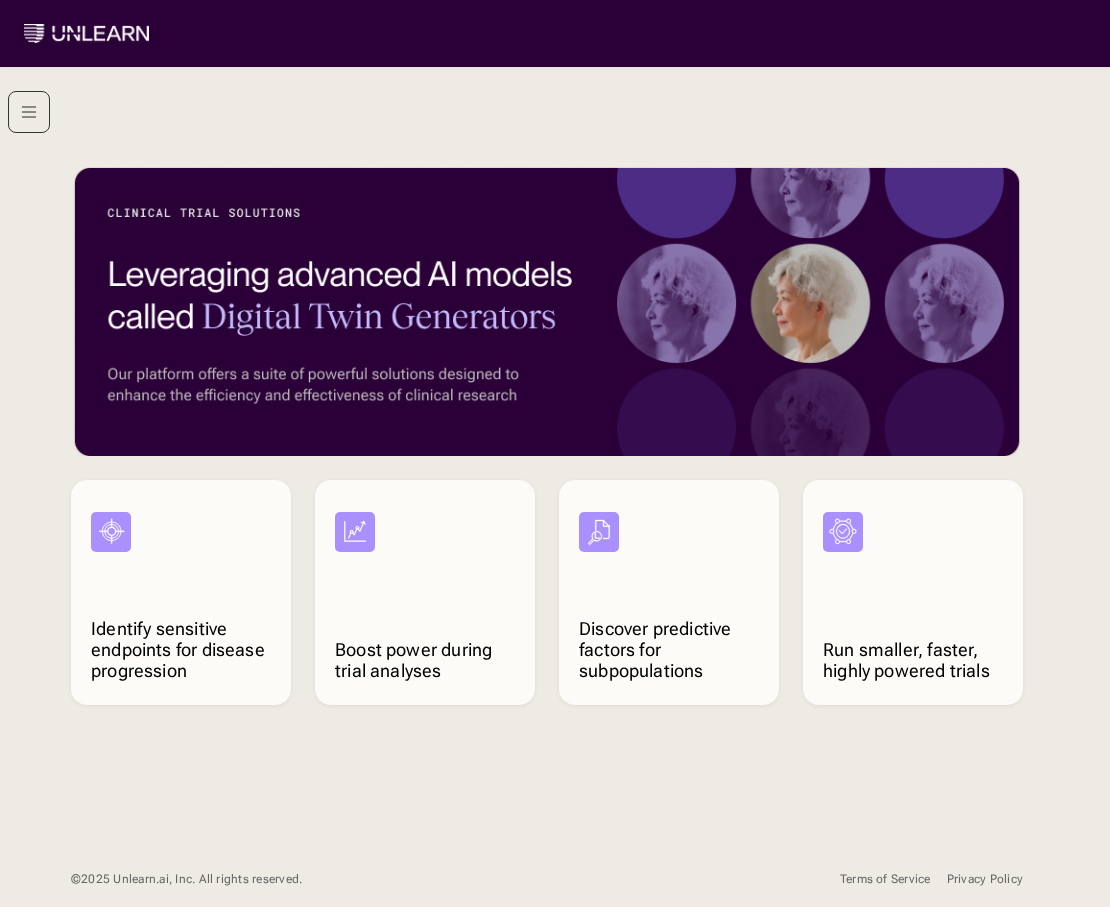 click at bounding box center (29, 112) 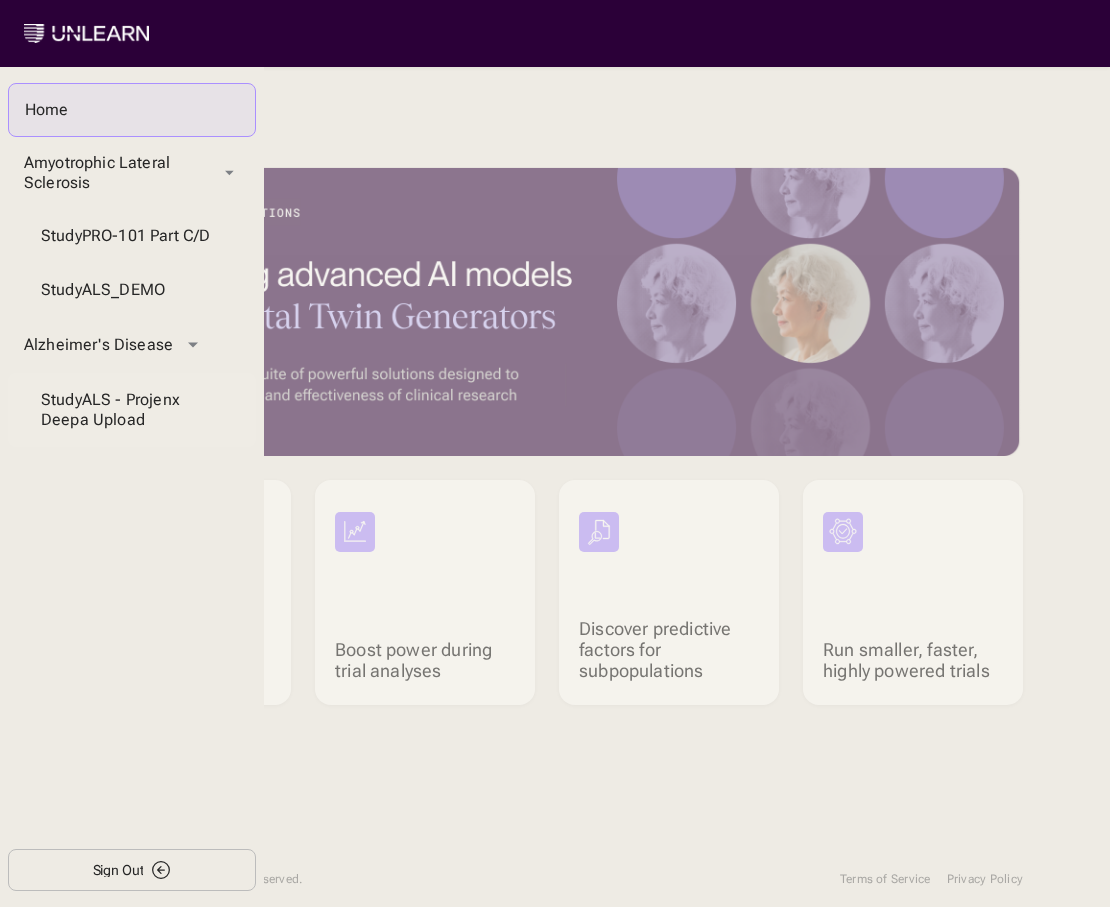 click on "Study  ALS - Projenx Deepa Upload" at bounding box center [132, 410] 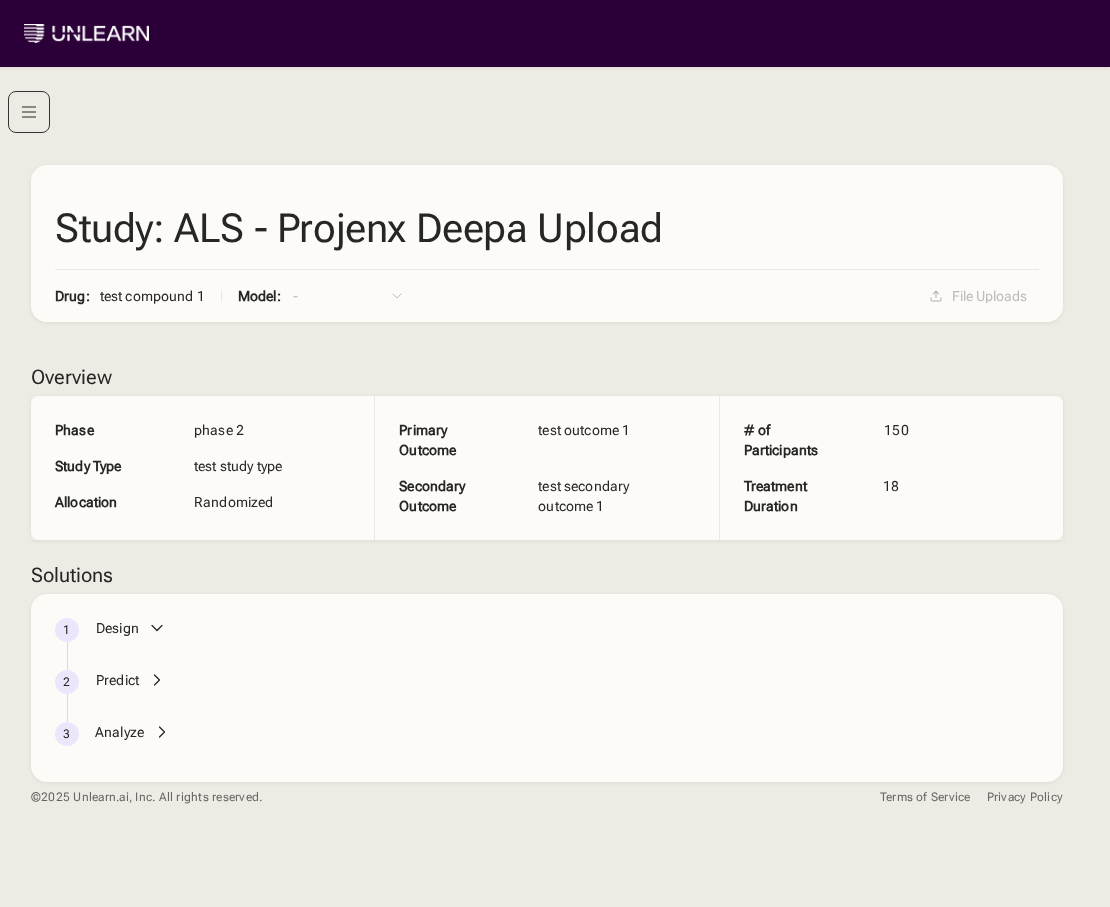 click on "1 Design 2 Predict 3 Analyze" at bounding box center [547, 688] 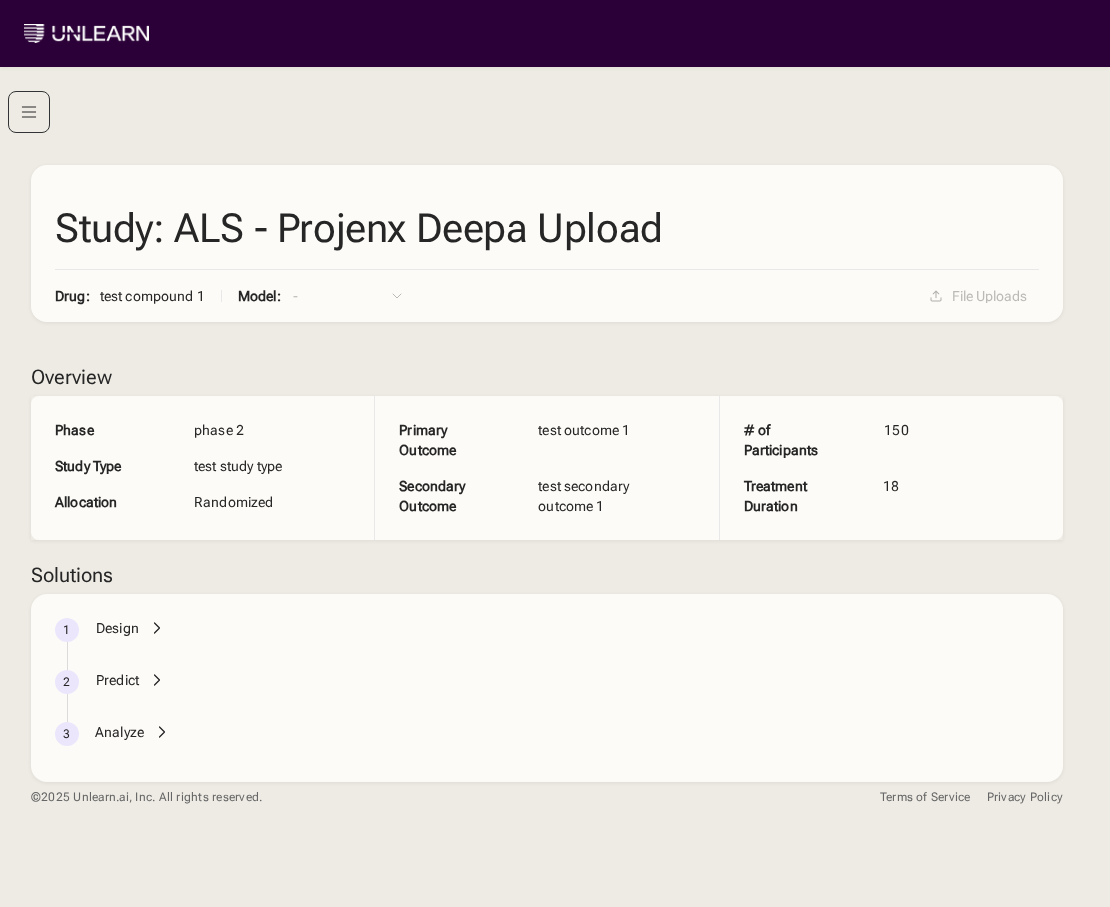click on "Predict" at bounding box center [117, 680] 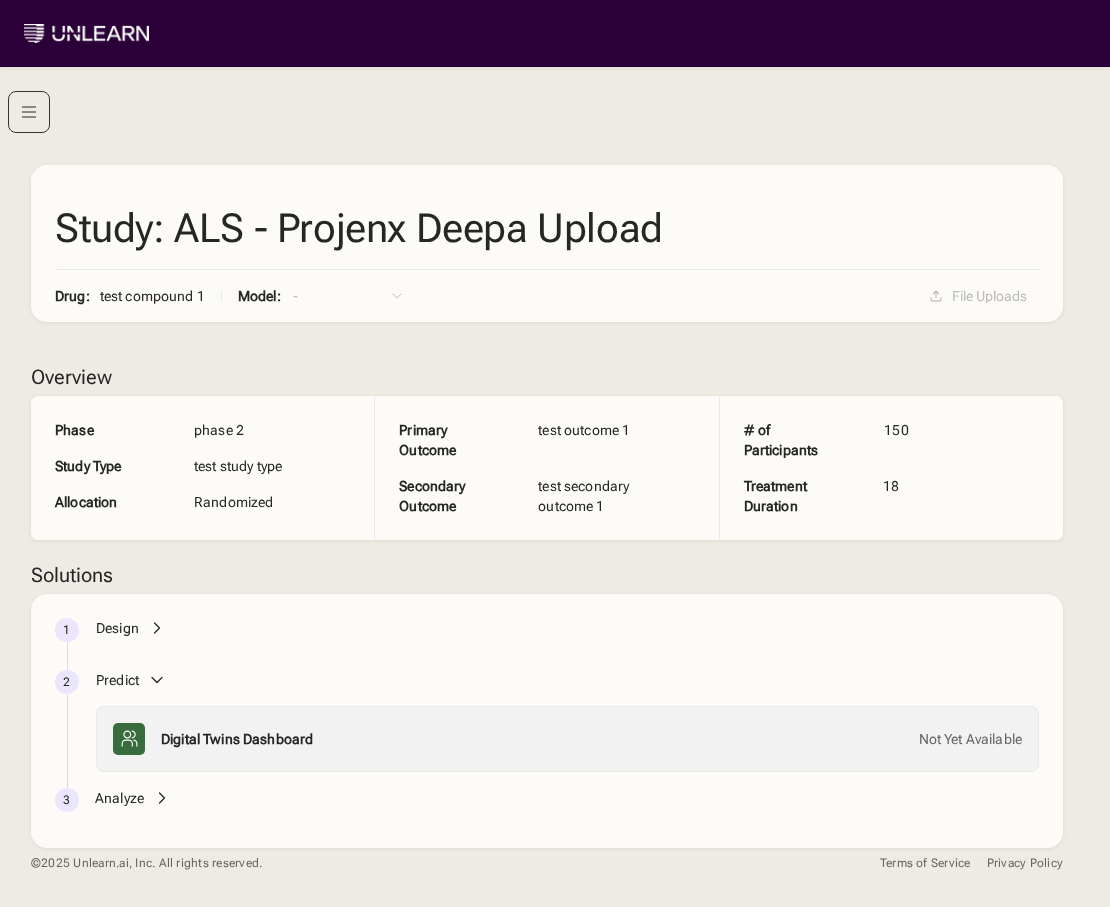 click on "Analyze" at bounding box center (119, 798) 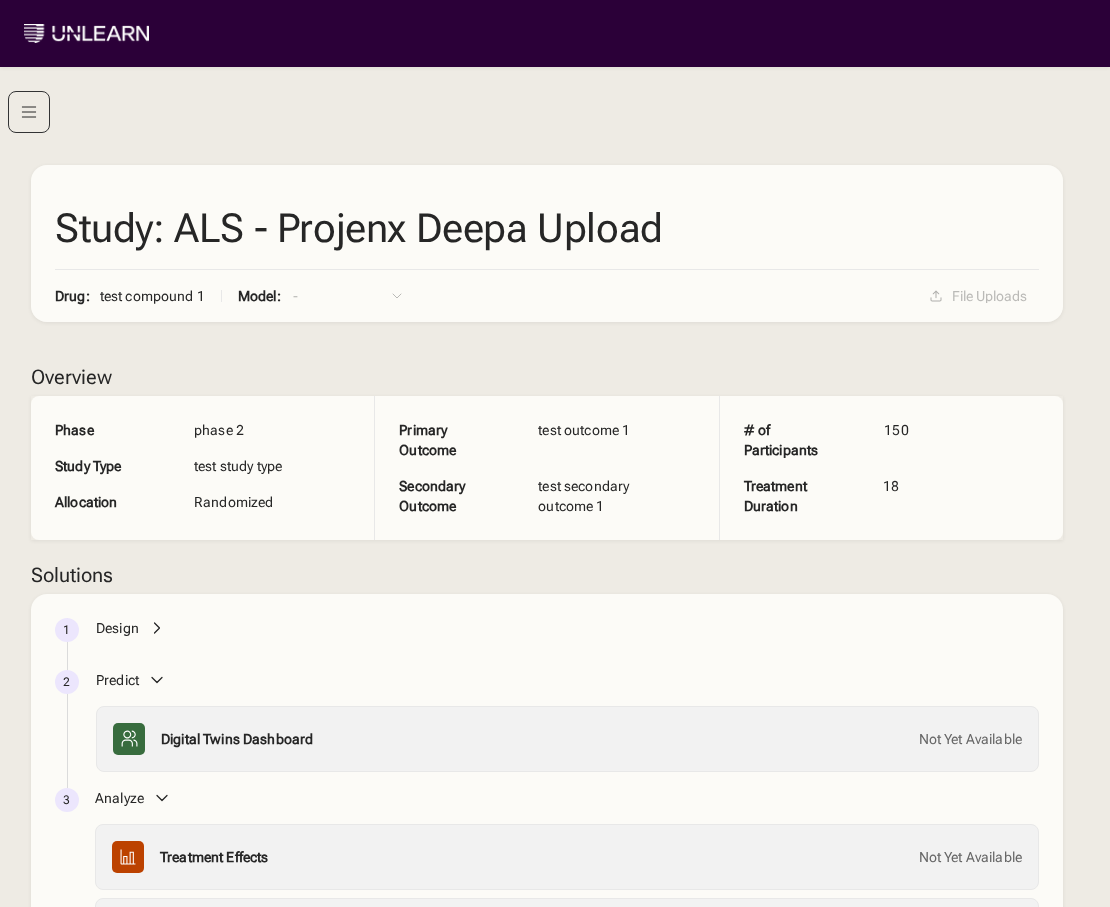 click 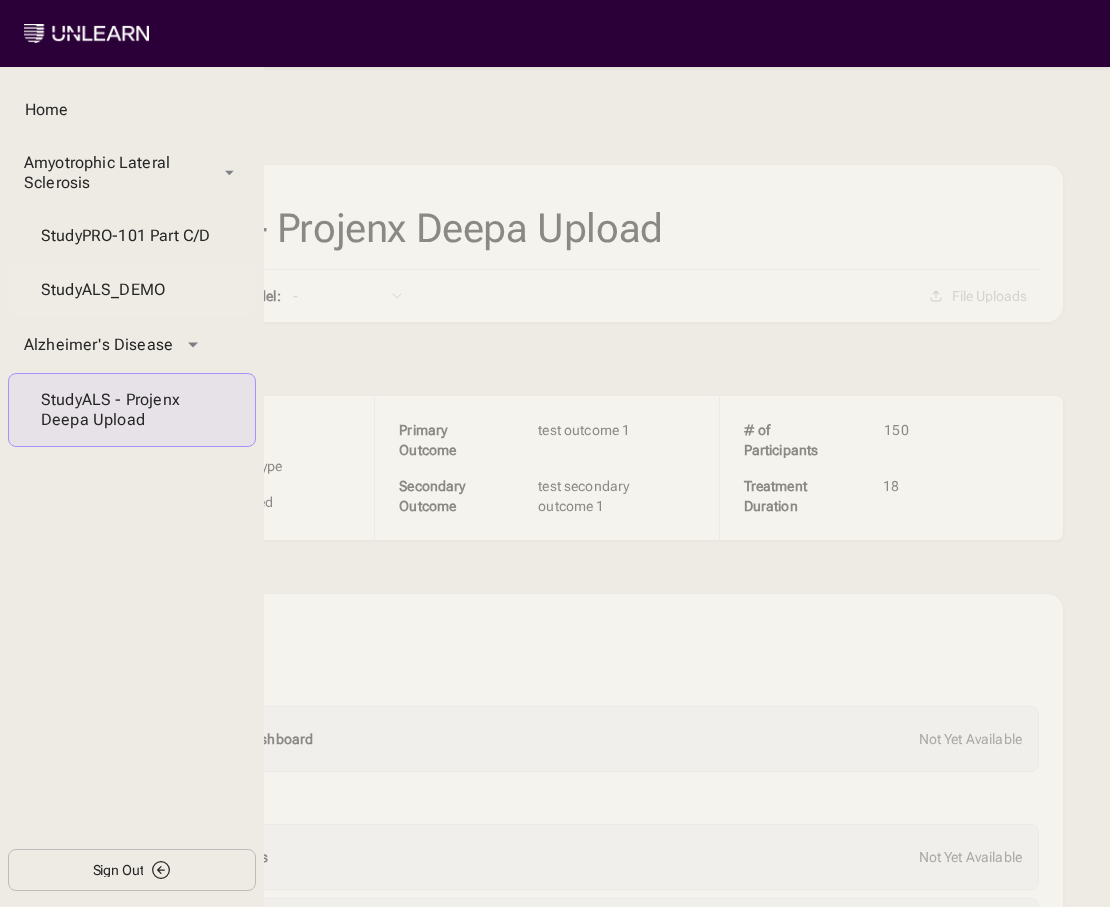 click on "Study  ALS_DEMO" at bounding box center [132, 290] 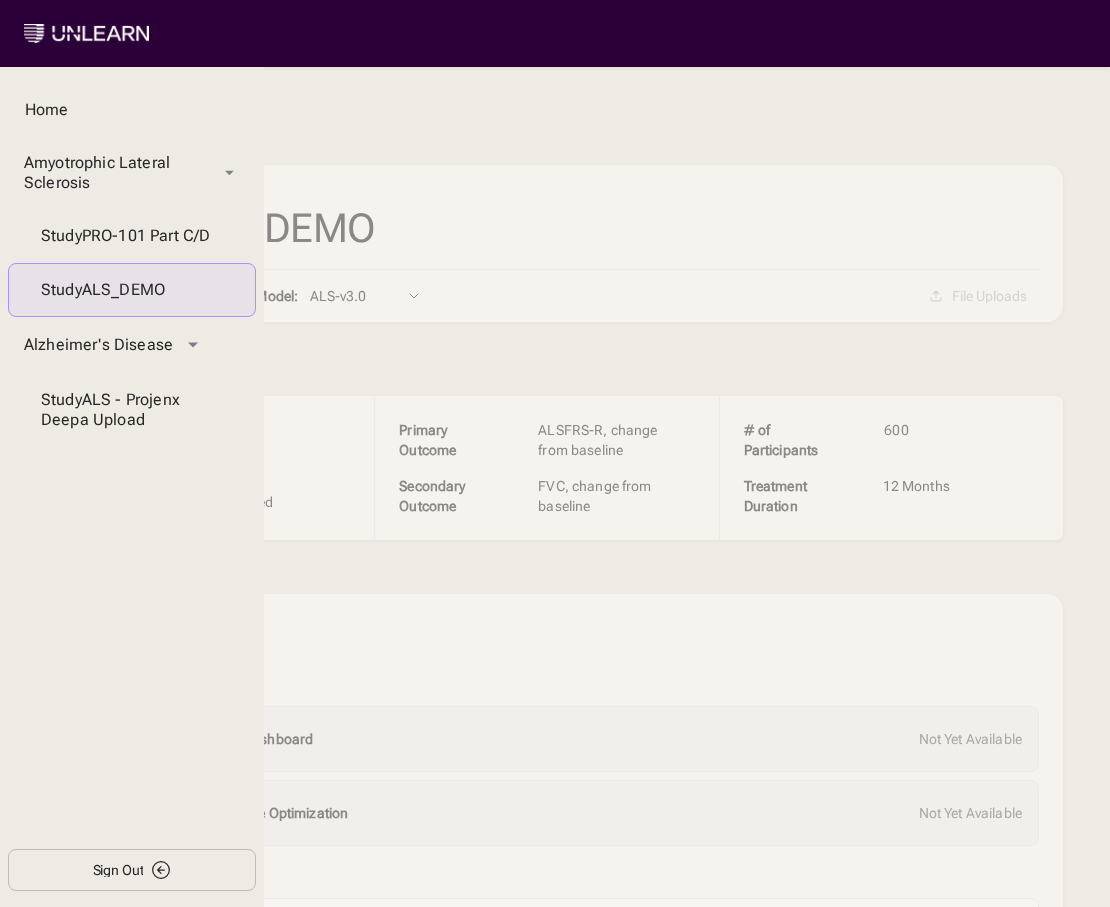 click on "Study: ALS_DEMO Drug:   Hypothetical Drug X Model:  ALS-v3.0 ALS-v3.0 File Uploads Overview Phase Phase Study Type Study Type Allocation Randomized Primary Outcome ALSFRS-R, change from baseline Secondary Outcome FVC, change from baseline # of Participants 600 Treatment Duration 12 Months Solutions 1 Design 2 Predict Digital Twins Dashboard Not Yet Available Composite Score Optimization Not Yet Available 3 Analyze Treatment Effects Delivered Subgroup Explorer Delivered Model Performance Delivered ©  2025 Unlearn.ai, Inc. All rights reserved. Terms of Service Privacy Policy" at bounding box center (547, 618) 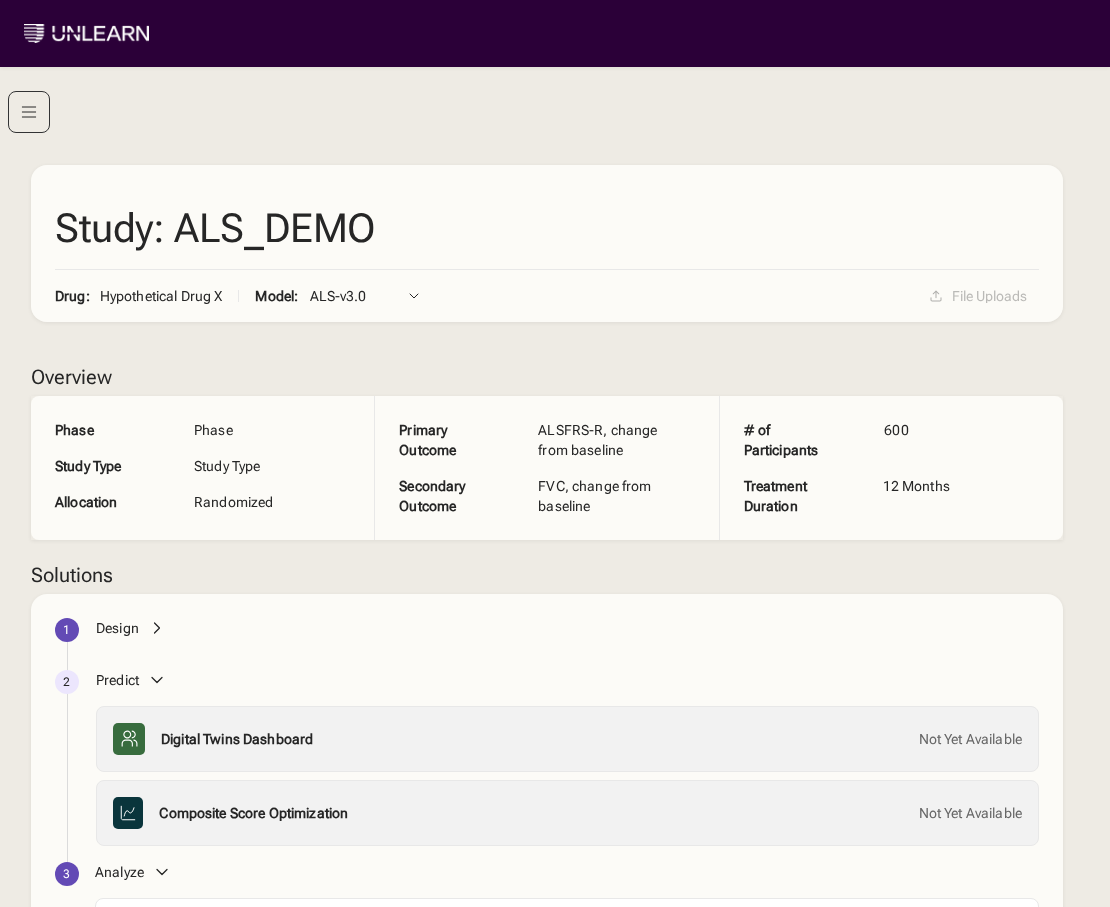 click 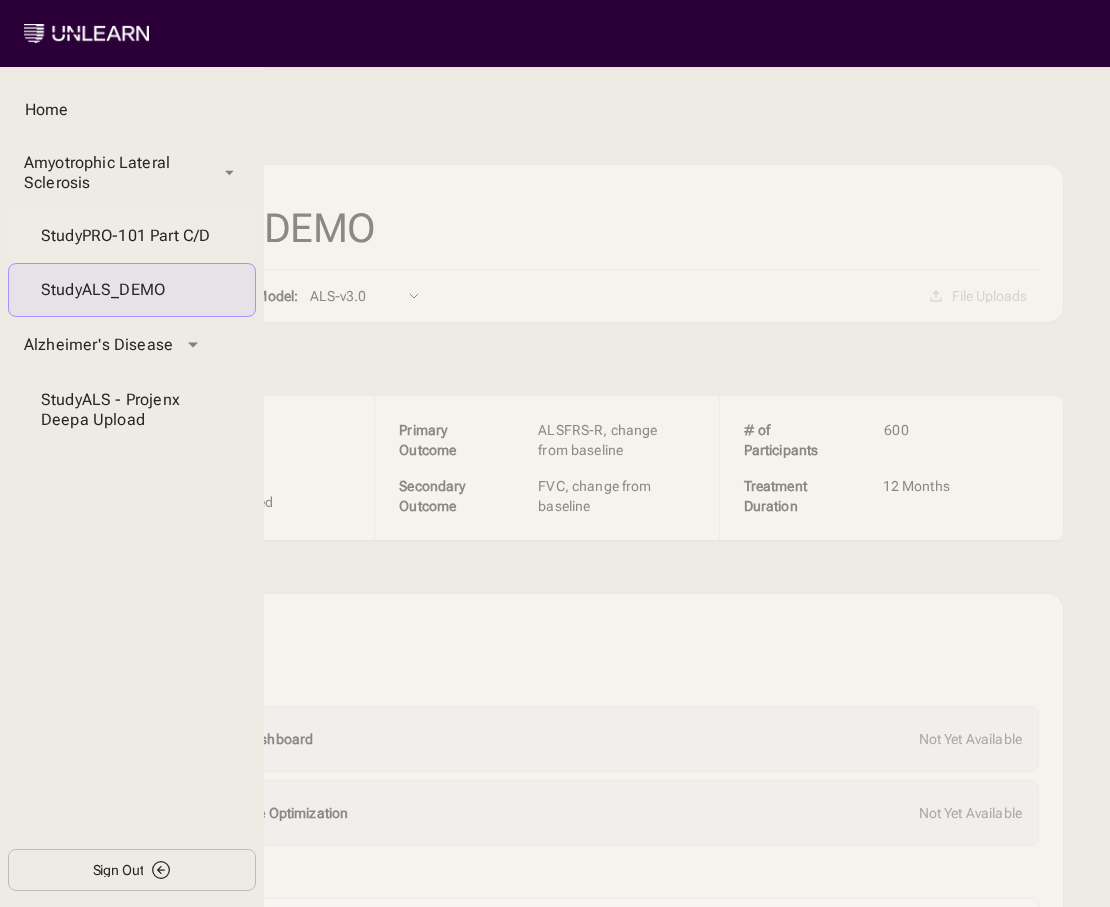 click on "Study  PRO-101 Part C/D" at bounding box center (132, 236) 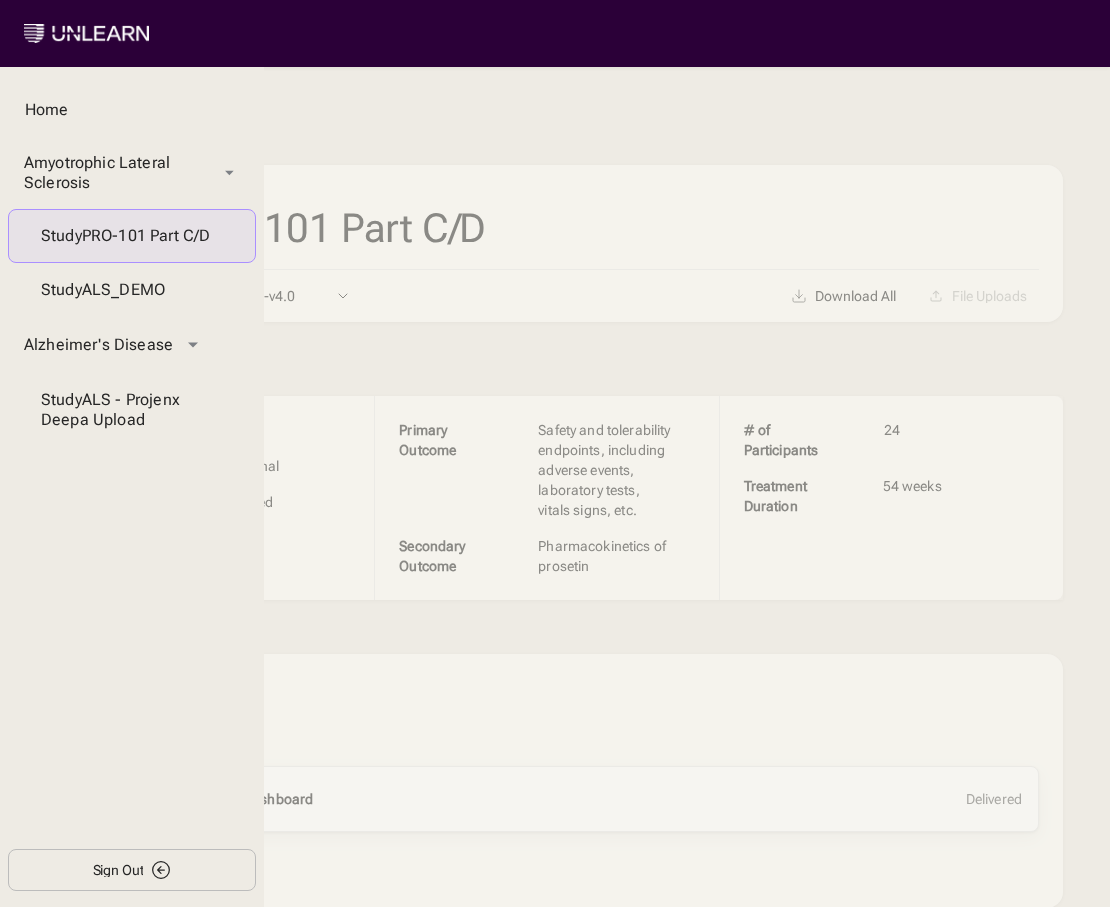 click on "Digital Twins Dashboard" at bounding box center [237, 799] 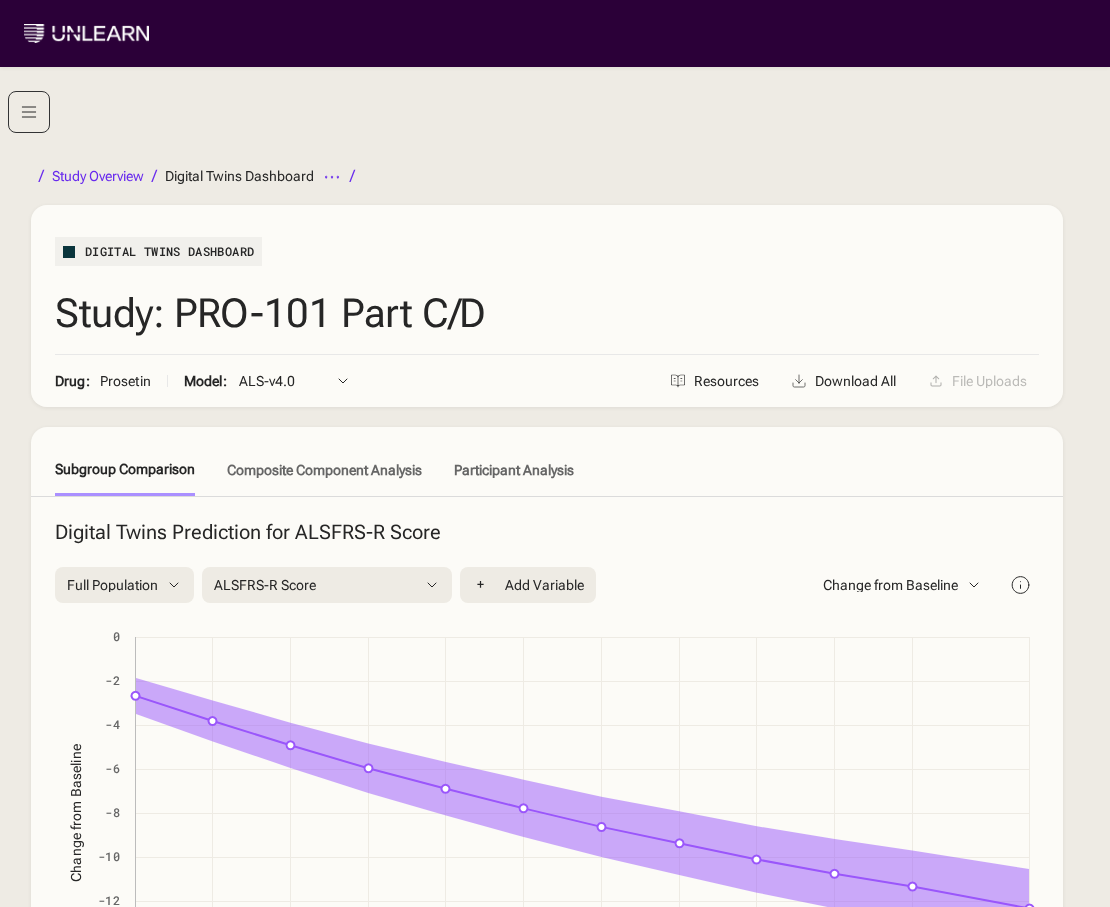 click 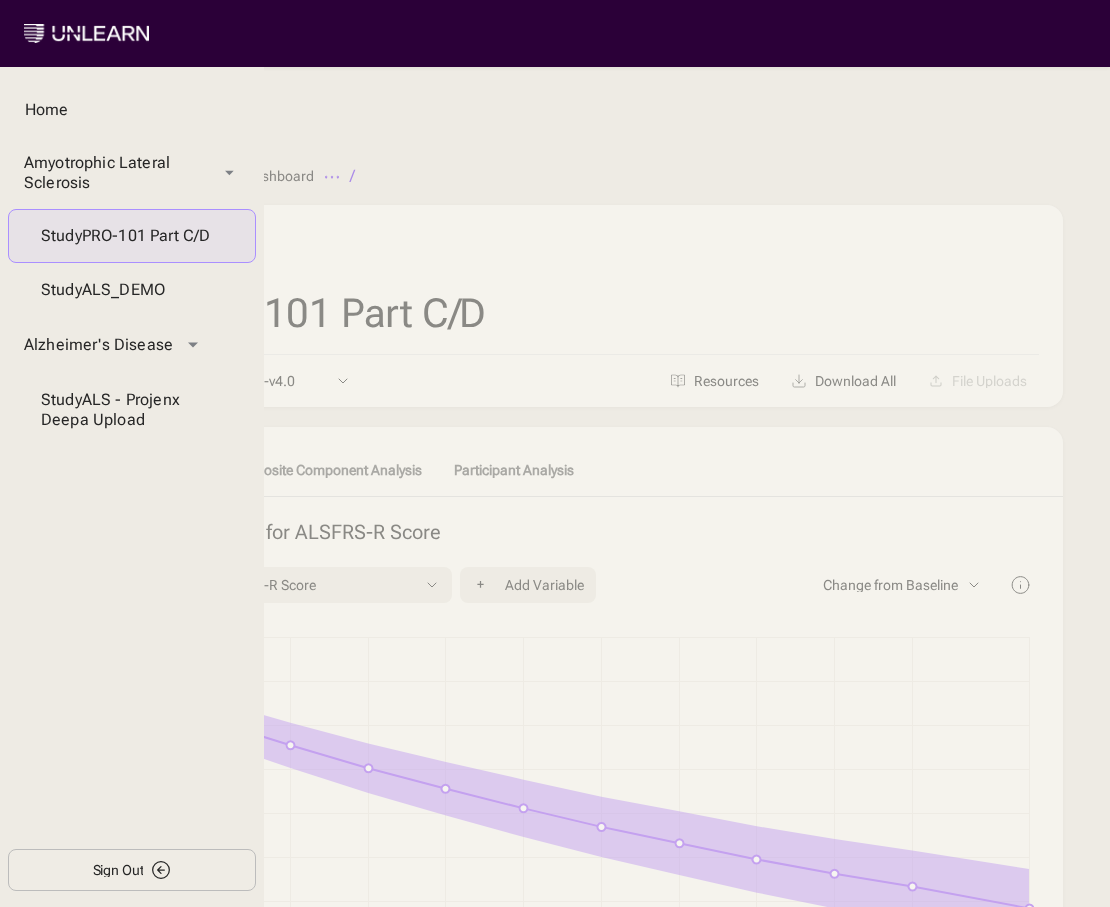 click on "Sign Out" at bounding box center (118, 870) 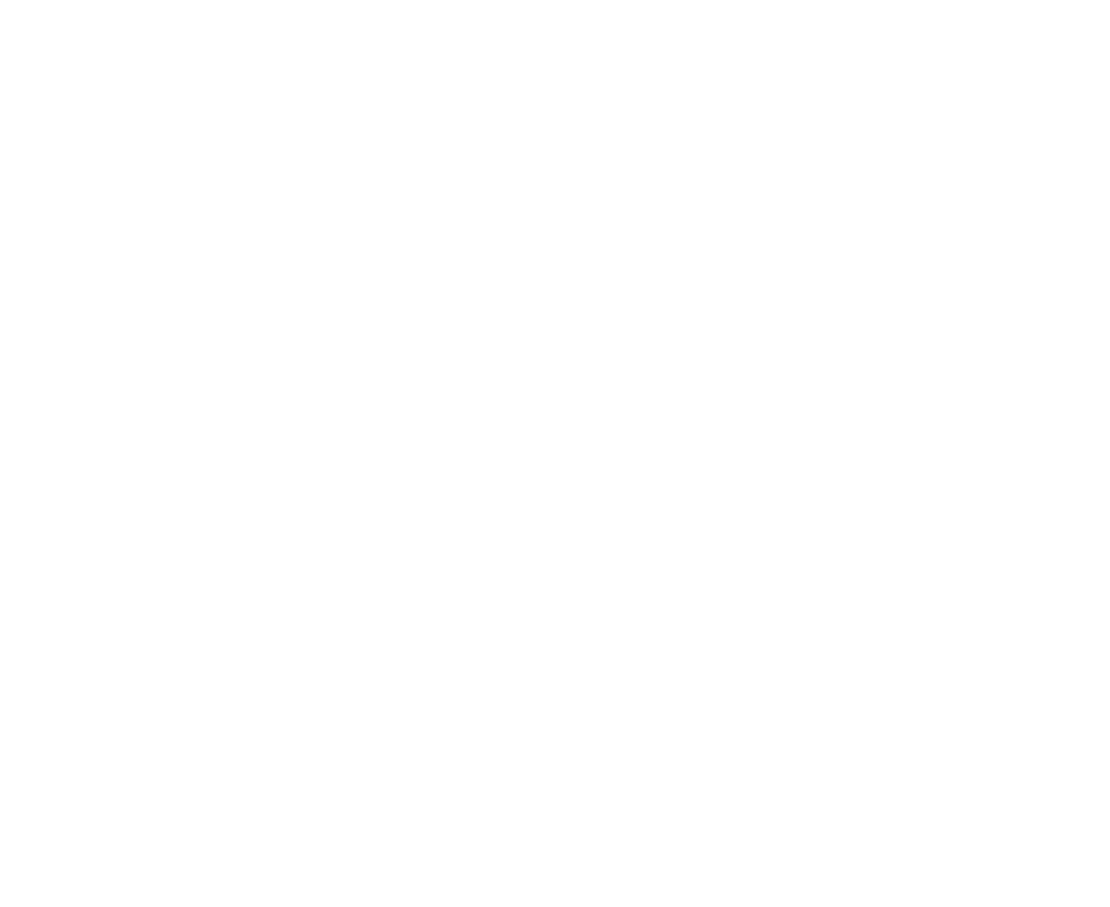 scroll, scrollTop: 0, scrollLeft: 0, axis: both 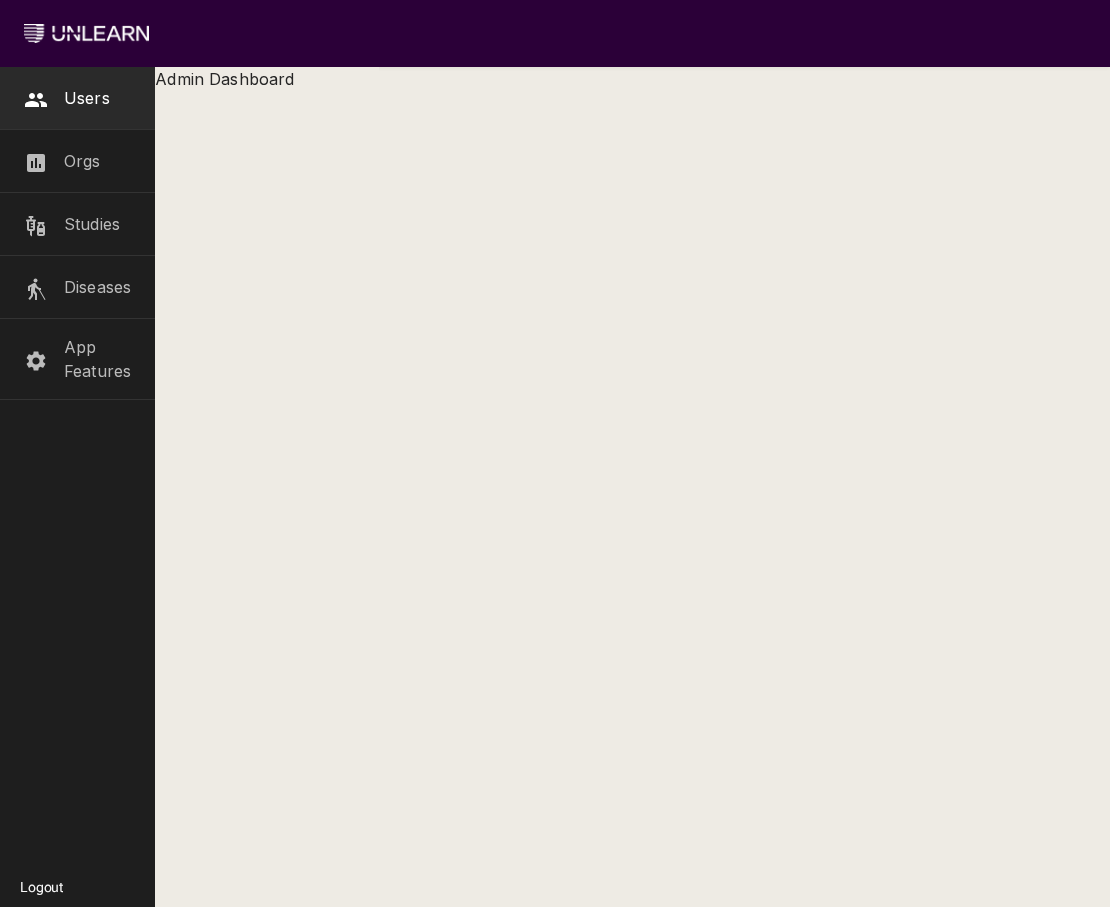 click on "Users" at bounding box center [87, 98] 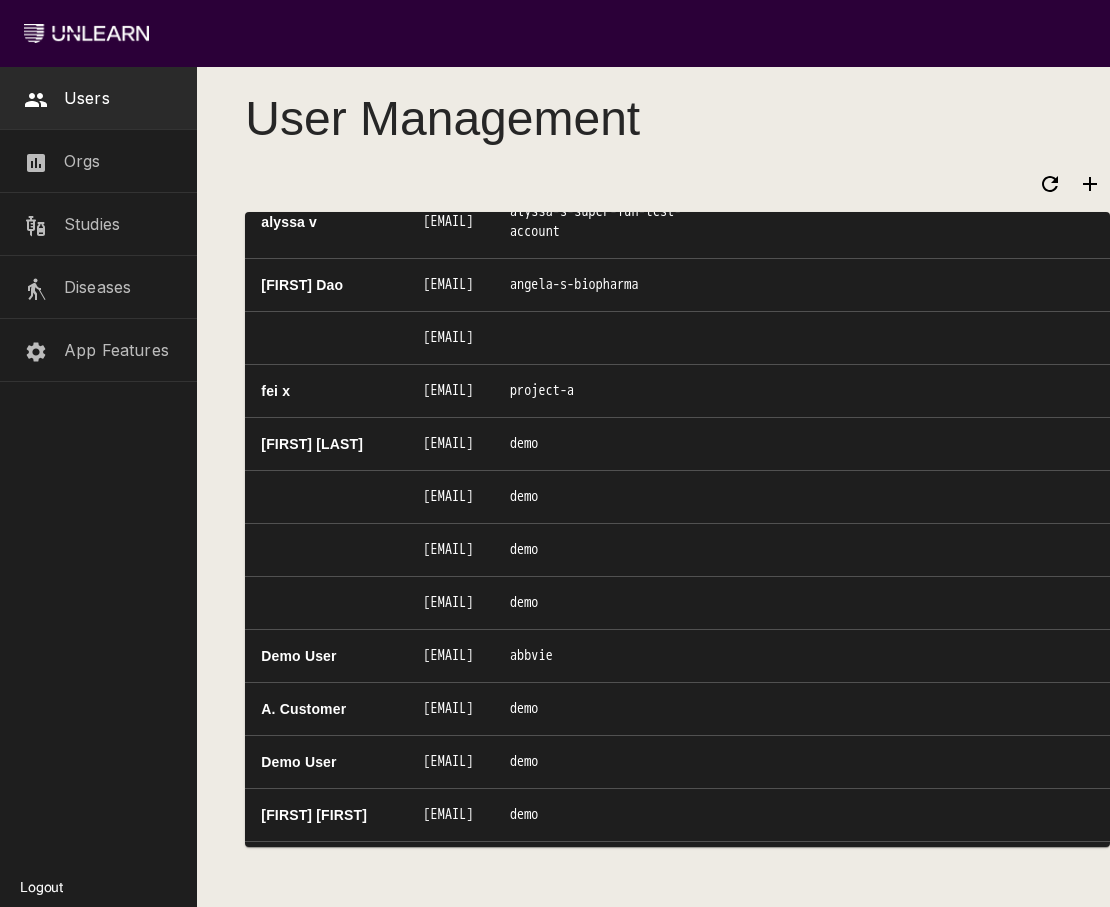 scroll, scrollTop: 0, scrollLeft: 0, axis: both 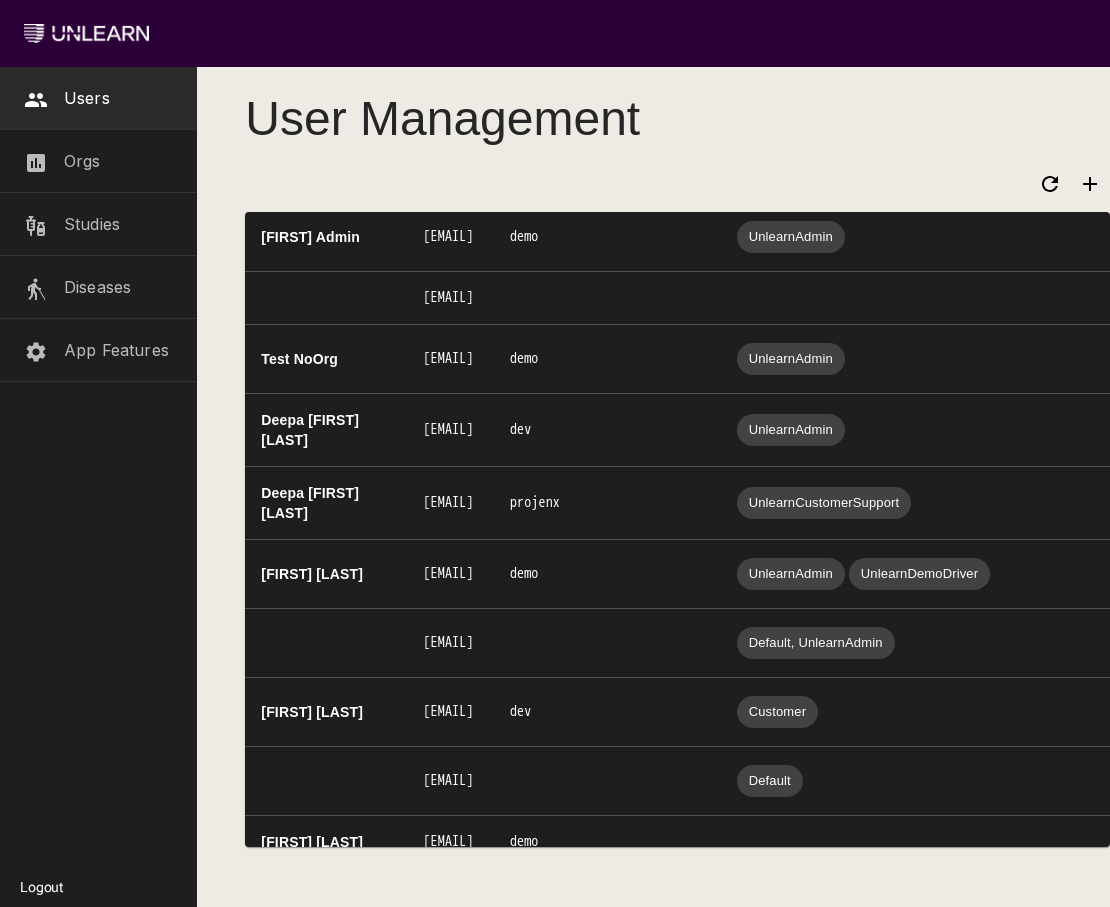 click 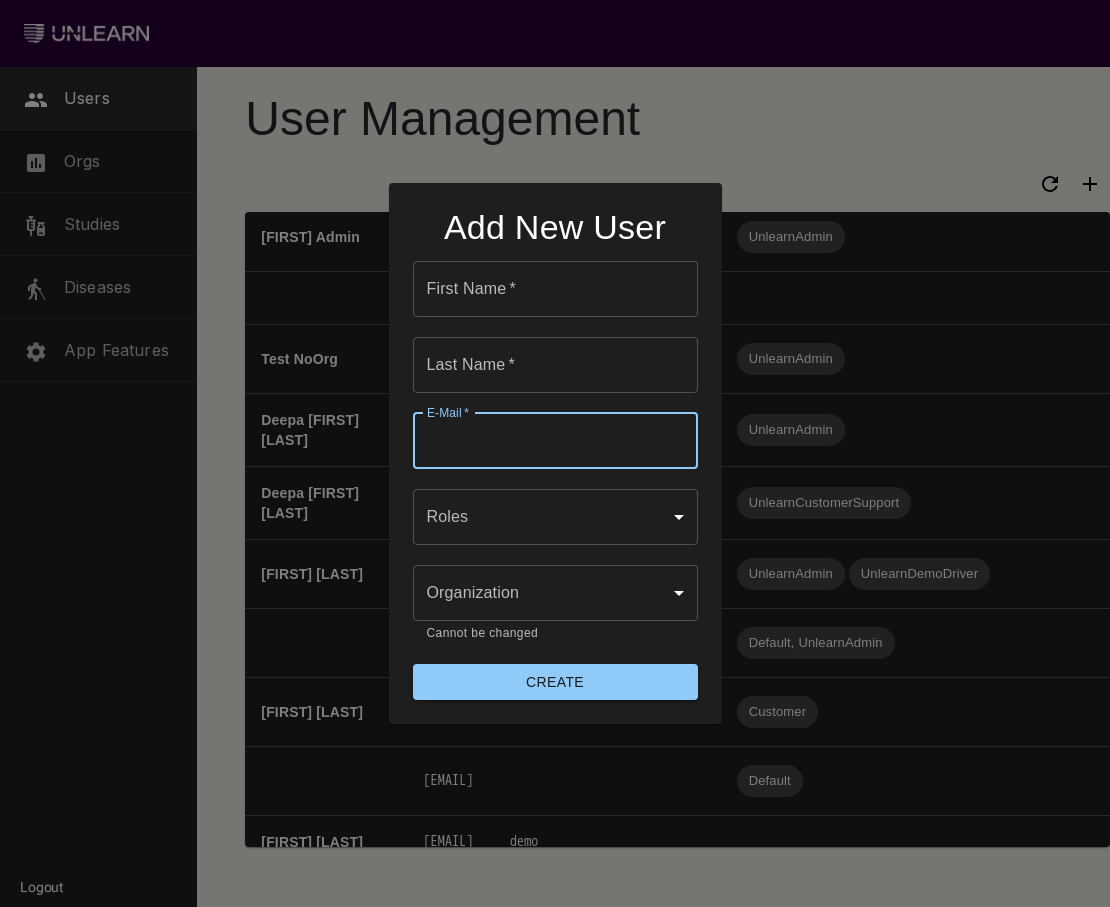 click on "E-Mail   *" at bounding box center [555, 441] 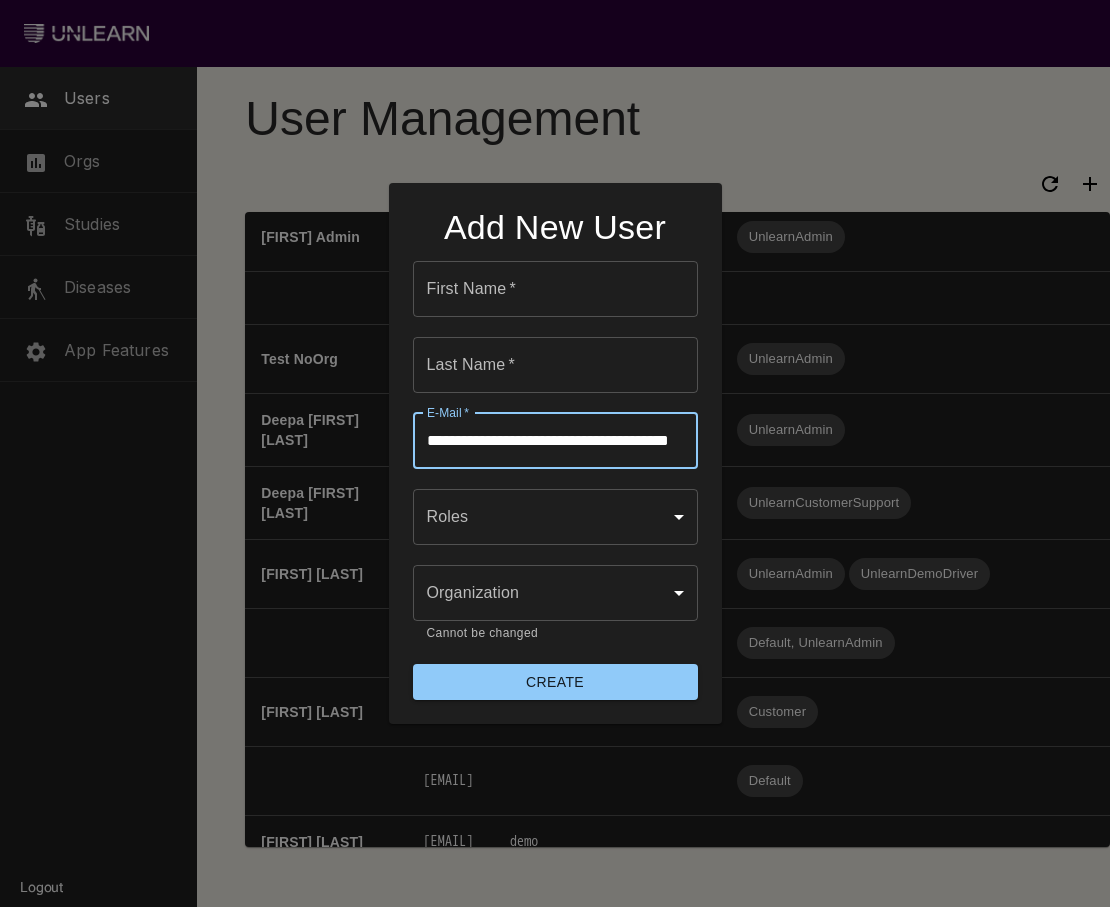 scroll, scrollTop: 0, scrollLeft: 66, axis: horizontal 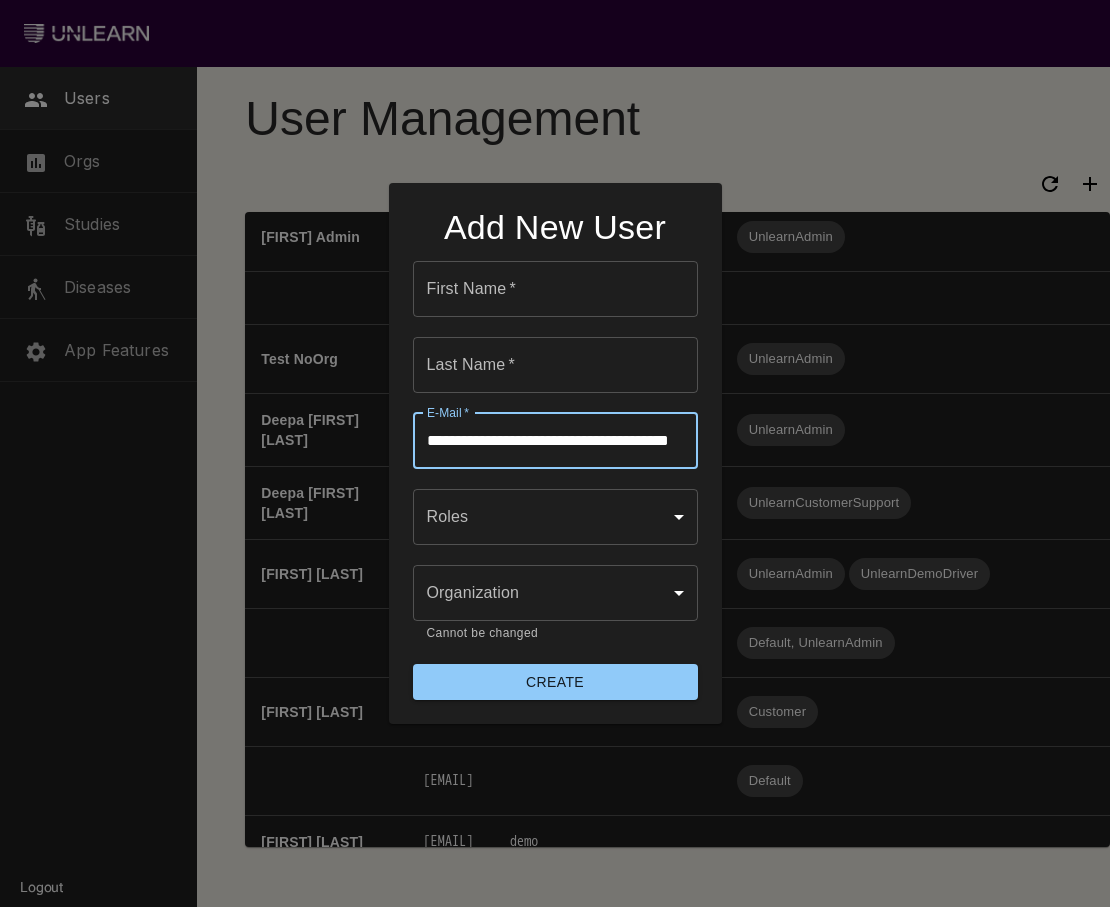 drag, startPoint x: 474, startPoint y: 445, endPoint x: 599, endPoint y: 437, distance: 125.25574 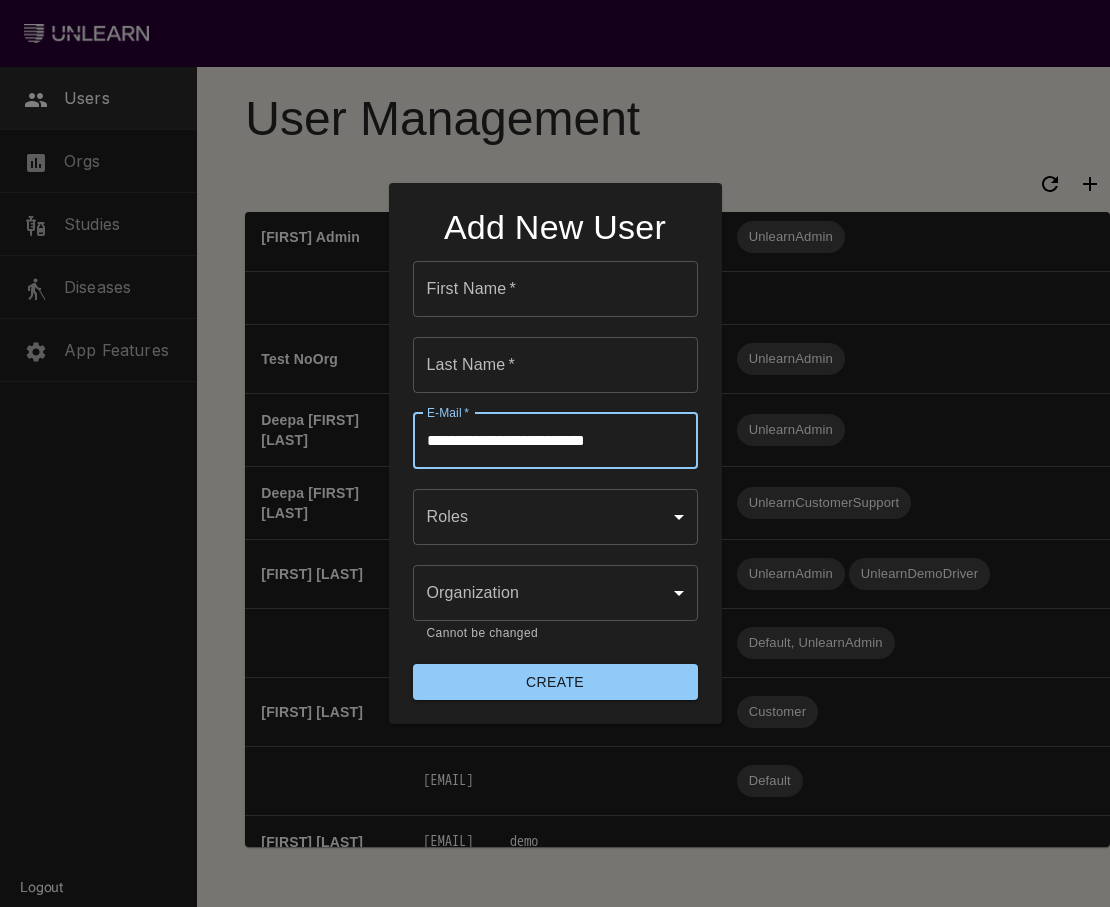 scroll, scrollTop: 0, scrollLeft: 0, axis: both 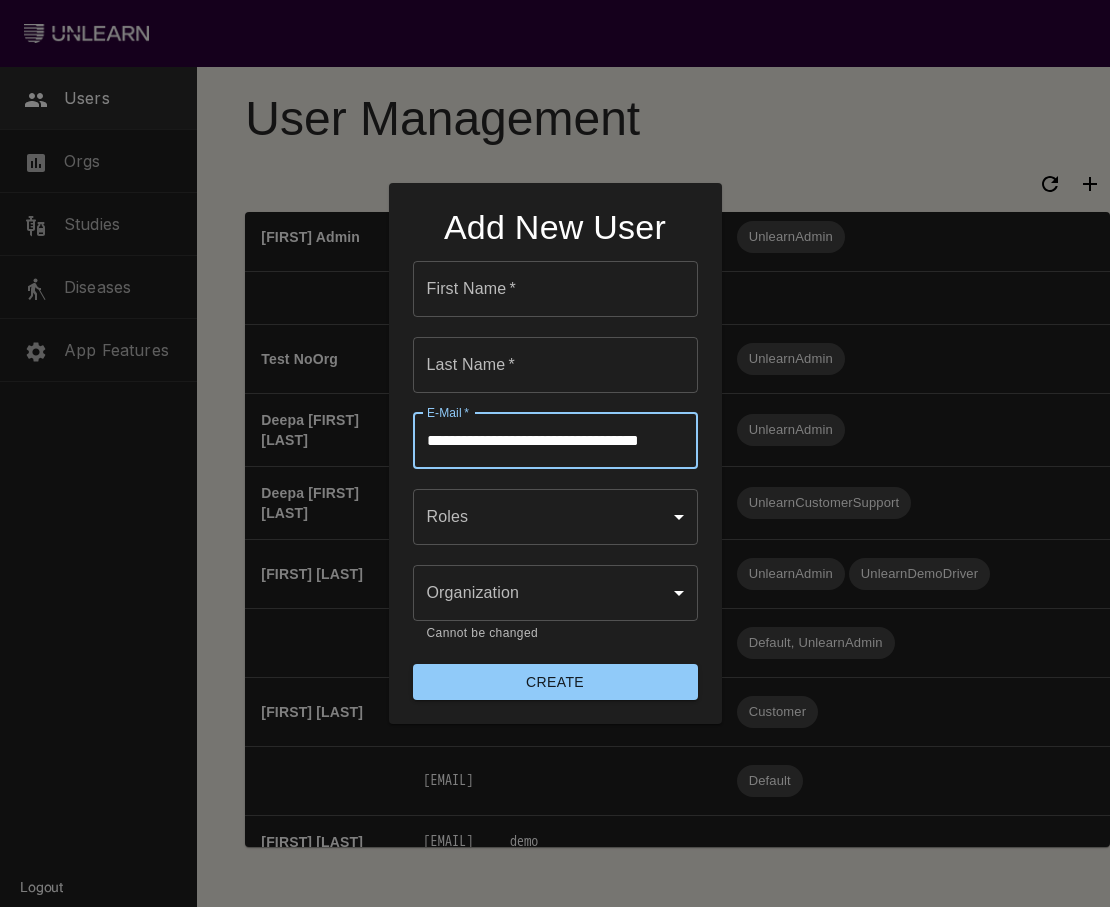 type on "**********" 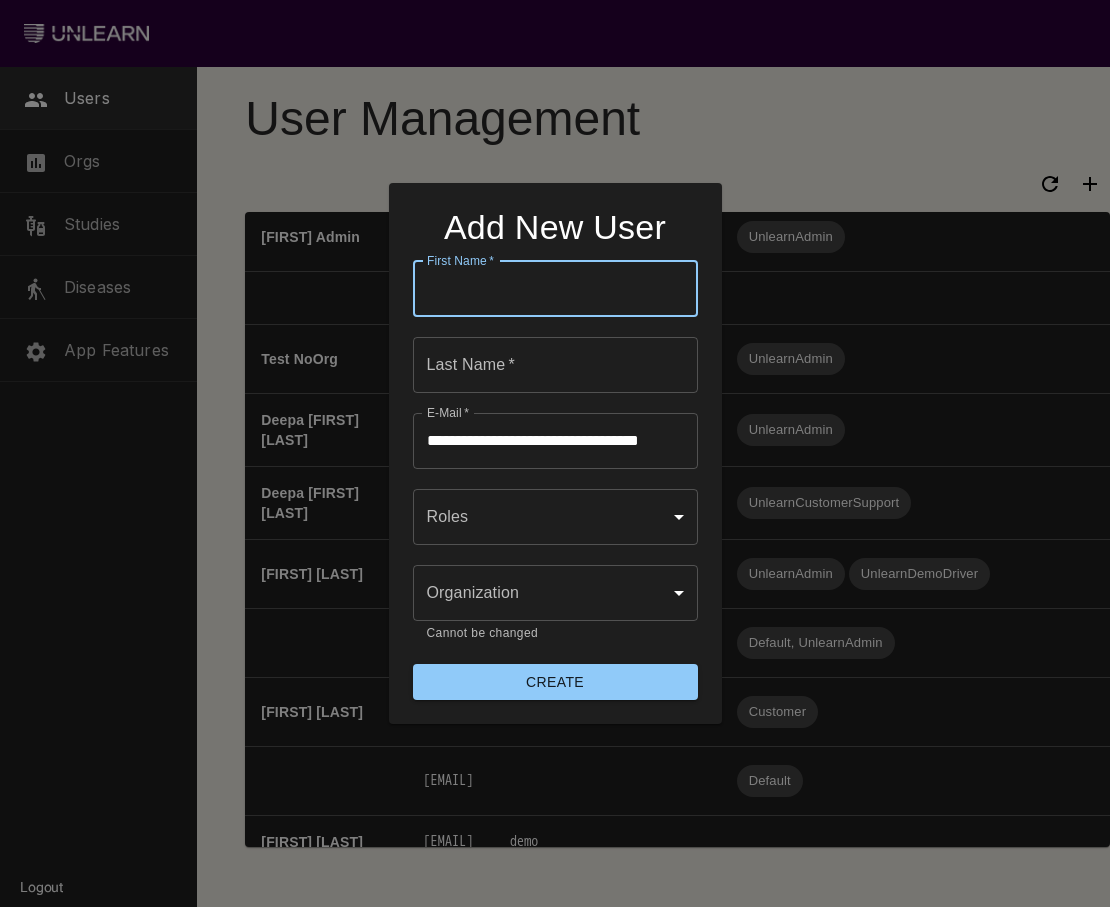 click on "First Name   *" at bounding box center [555, 289] 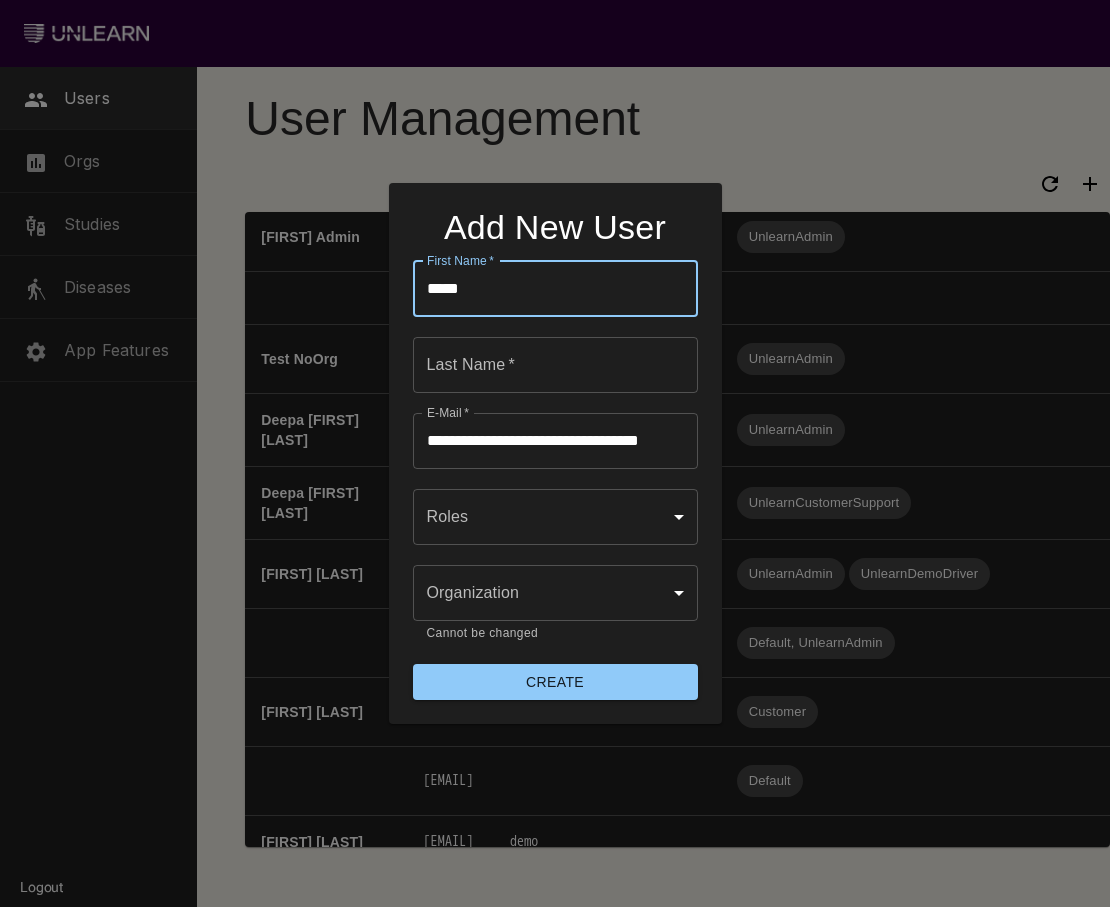 type on "*****" 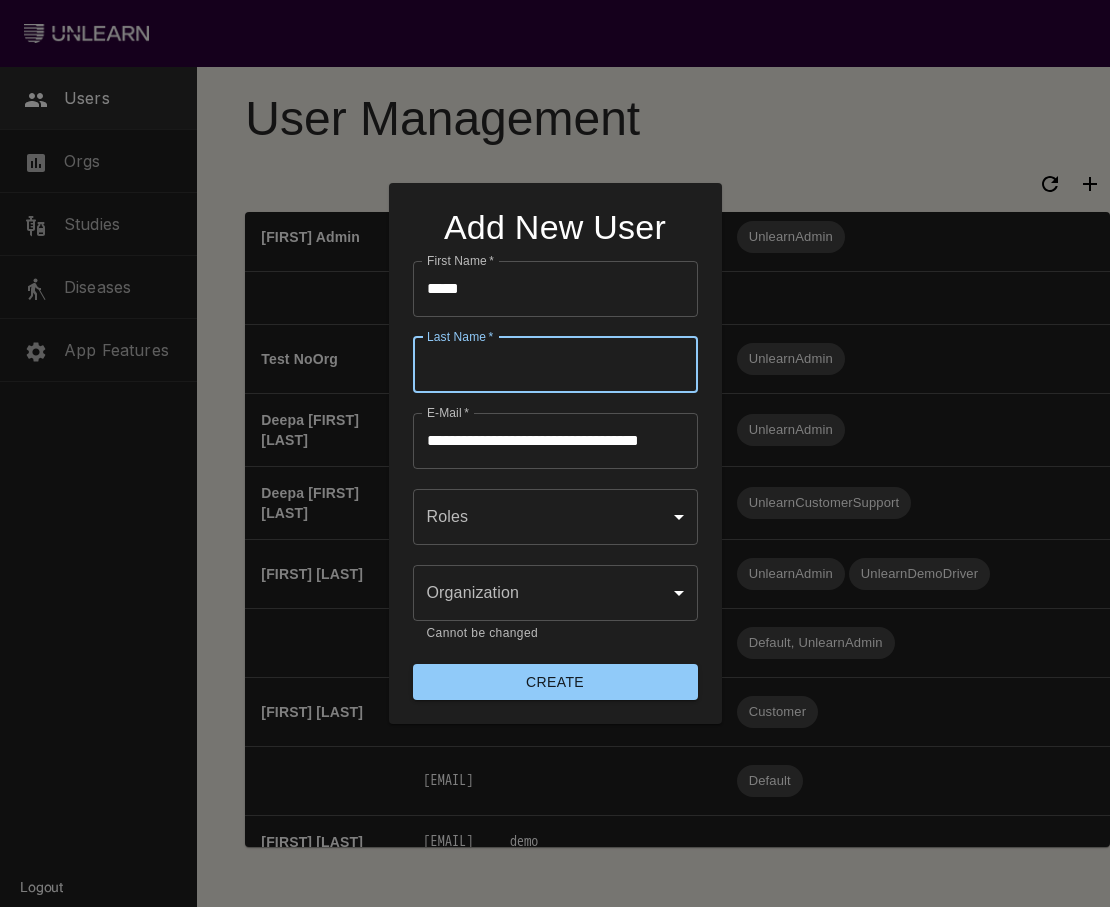 click on "Last Name   *" at bounding box center [555, 365] 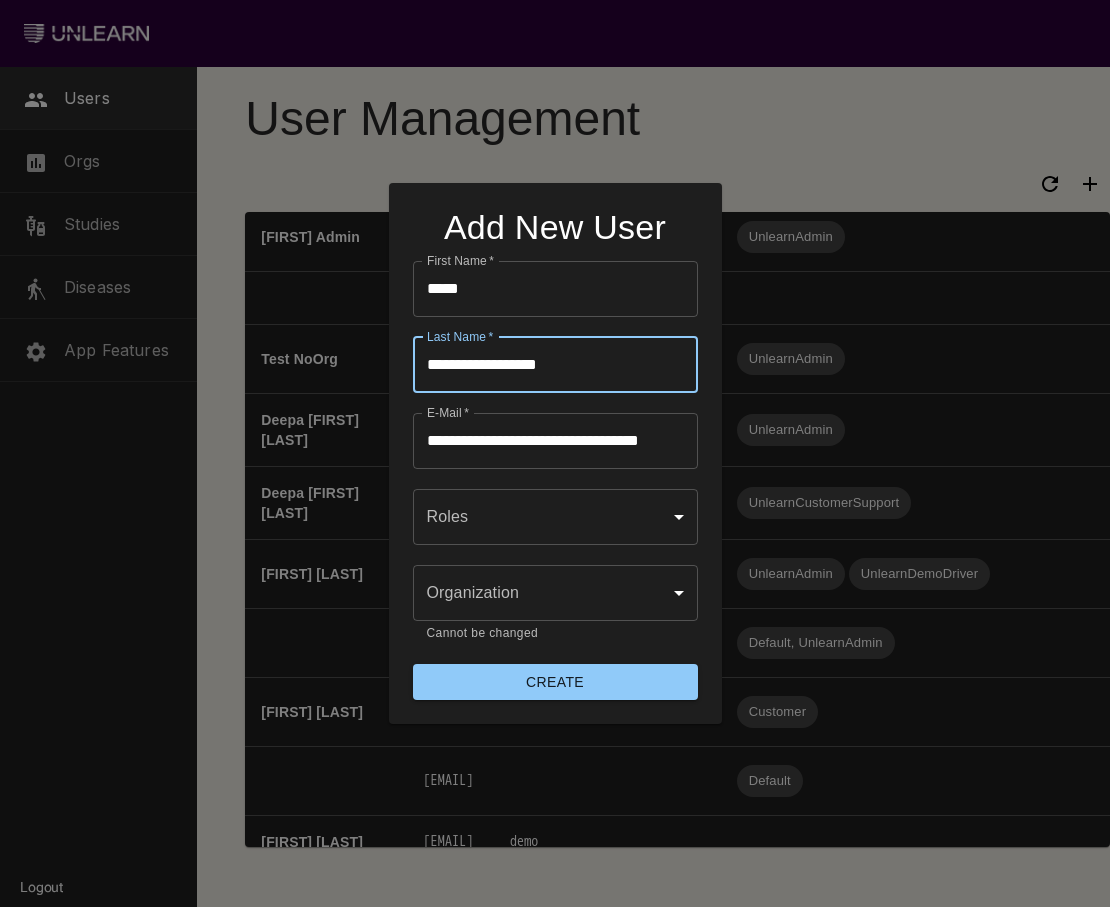 type on "**********" 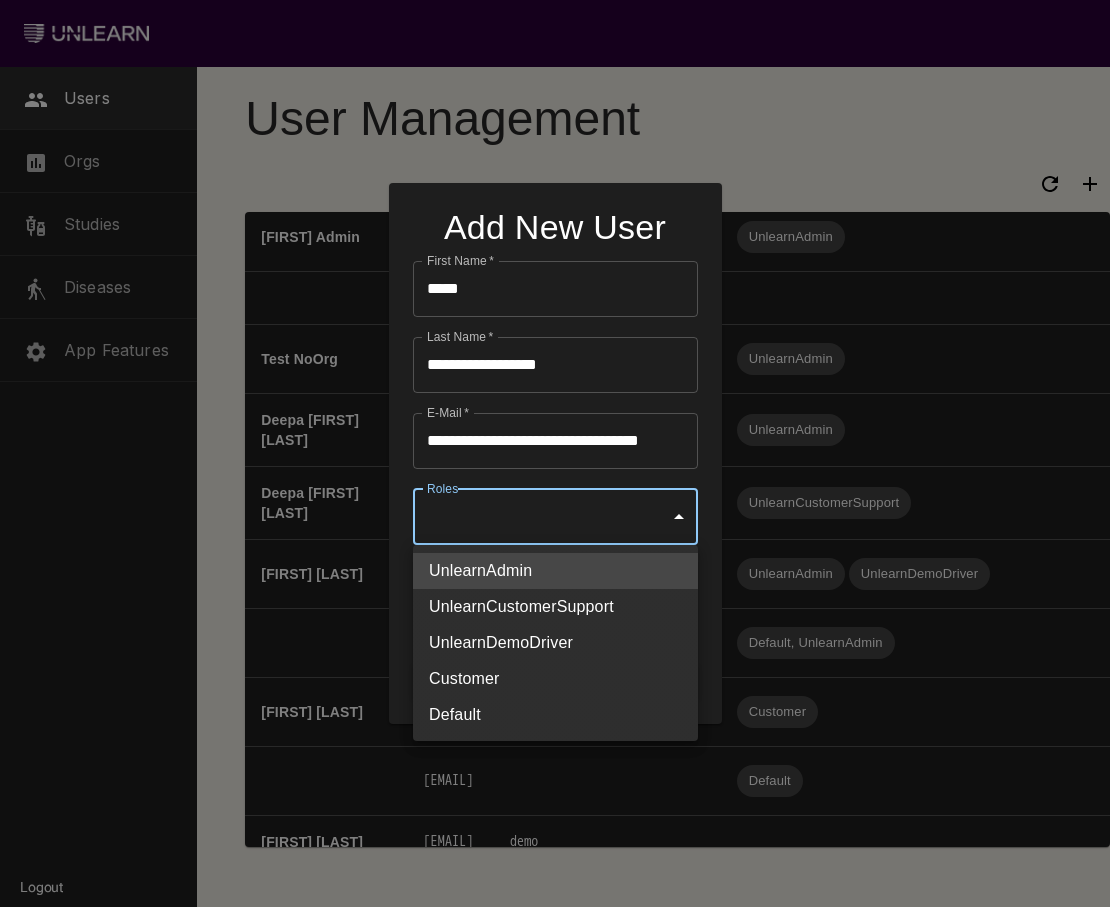 click on "Users Orgs Studies Diseases App Features Logout User Management Name Email Organization Roles Eden   Shirin eden@unlearn.ai demo alyssa   v vanderbeekam@gmail.com alyssa-s-super-fun-test-account Angela   Dao angg.dao@gmail.com angela-s-biopharma   konstantin+test@unlearn.ai fei   x feix25@gmail.com project-a Jigyasa   Tuli jigyasa@unlearn.ai demo   konstantin@unlearn.ai demo   ginny@unlearn.ai demo   mitul+test@unlearn.ai demo Demo   User demo-abbvie@unlearn.ai abbvie A.   Customer customer@unlearn.ai demo Demo   User demo@unlearn.ai demo George   Melvin george@unlearn.ai demo   demo-projenx@unlearn.ai projenx Fei   Xie fei@unlearn.ai demo Alyssa   Vanderbeek alyssa@unlearn.ai demo   demo-quralis@unlearn.ai quralis   eden+test@unlearn.ai UnlearnCustomerSupport UnlearnDemoDriver UnlearnAdmin   demo-biogen@unlearn.ai biogen   test@tester.com   andrew@unlearn.ai   demo-athira@unlearn.ai athira   demo-trace@unlearn.ai trace Charles   Bisbee cbisbee+new@unlearn.ai demo UnlearnAdmin Customer Niraj   Admin demo" at bounding box center (555, 453) 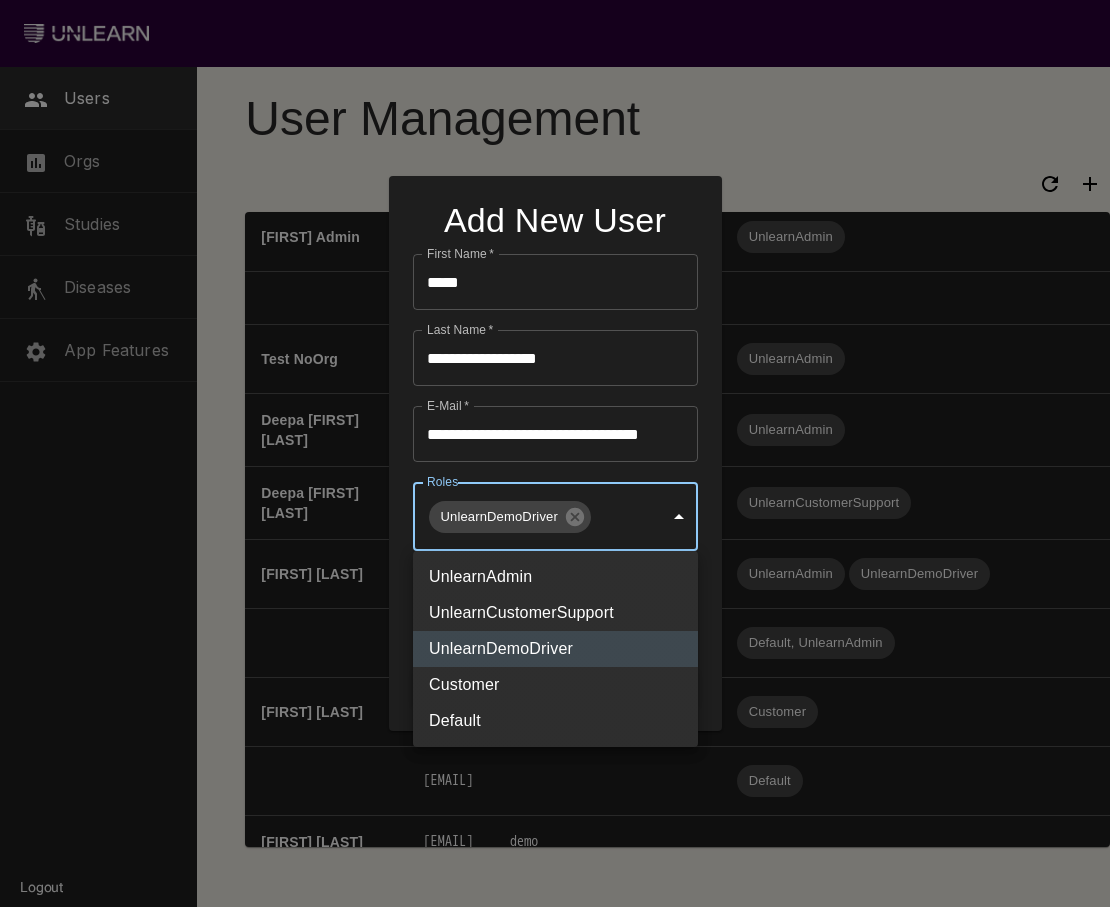 click at bounding box center (555, 453) 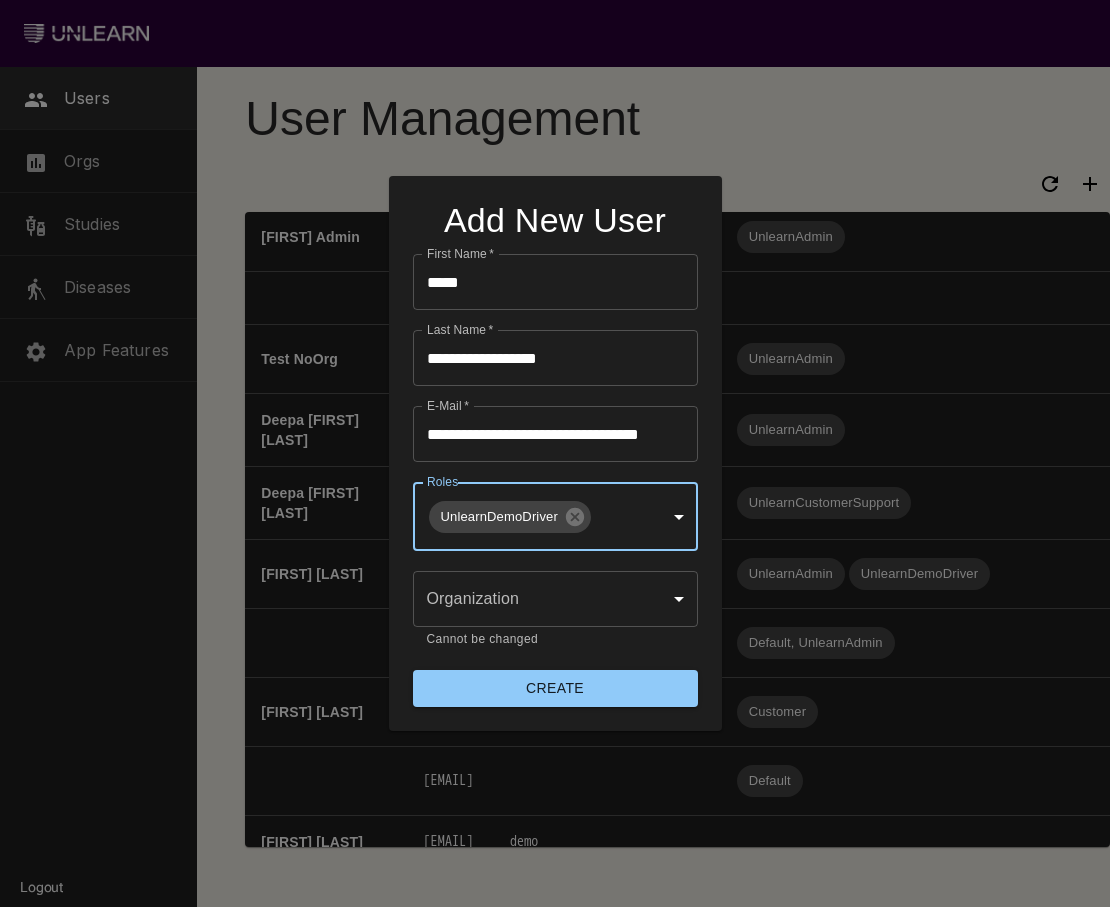 click on "Users Orgs Studies Diseases App Features Logout User Management Name Email Organization Roles Eden   Shirin eden@unlearn.ai demo alyssa   v vanderbeekam@gmail.com alyssa-s-super-fun-test-account Angela   Dao angg.dao@gmail.com angela-s-biopharma   konstantin+test@unlearn.ai fei   x feix25@gmail.com project-a Jigyasa   Tuli jigyasa@unlearn.ai demo   konstantin@unlearn.ai demo   ginny@unlearn.ai demo   mitul+test@unlearn.ai demo Demo   User demo-abbvie@unlearn.ai abbvie A.   Customer customer@unlearn.ai demo Demo   User demo@unlearn.ai demo George   Melvin george@unlearn.ai demo   demo-projenx@unlearn.ai projenx Fei   Xie fei@unlearn.ai demo Alyssa   Vanderbeek alyssa@unlearn.ai demo   demo-quralis@unlearn.ai quralis   eden+test@unlearn.ai UnlearnCustomerSupport UnlearnDemoDriver UnlearnAdmin   demo-biogen@unlearn.ai biogen   test@tester.com   andrew@unlearn.ai   demo-athira@unlearn.ai athira   demo-trace@unlearn.ai trace Charles   Bisbee cbisbee+new@unlearn.ai demo UnlearnAdmin Customer Niraj   Admin demo" at bounding box center (555, 453) 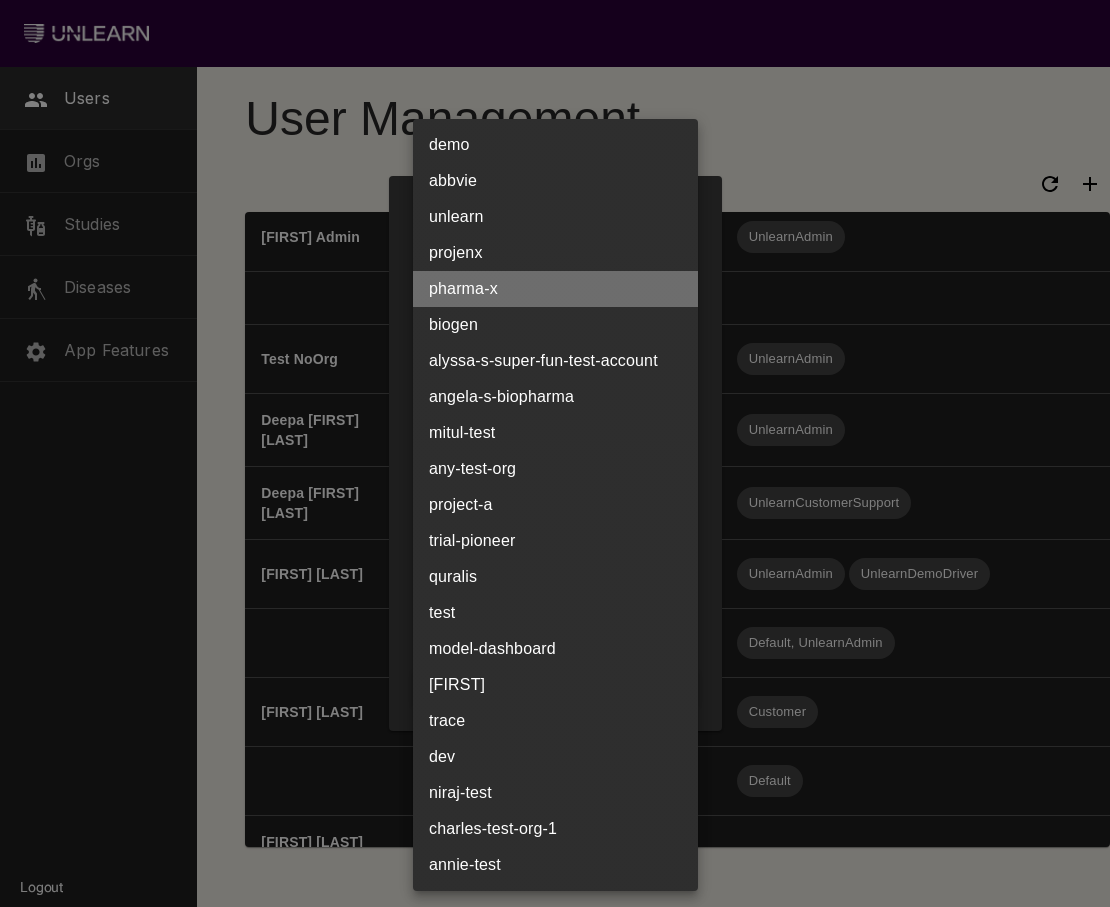 click on "pharma-x" at bounding box center [555, 289] 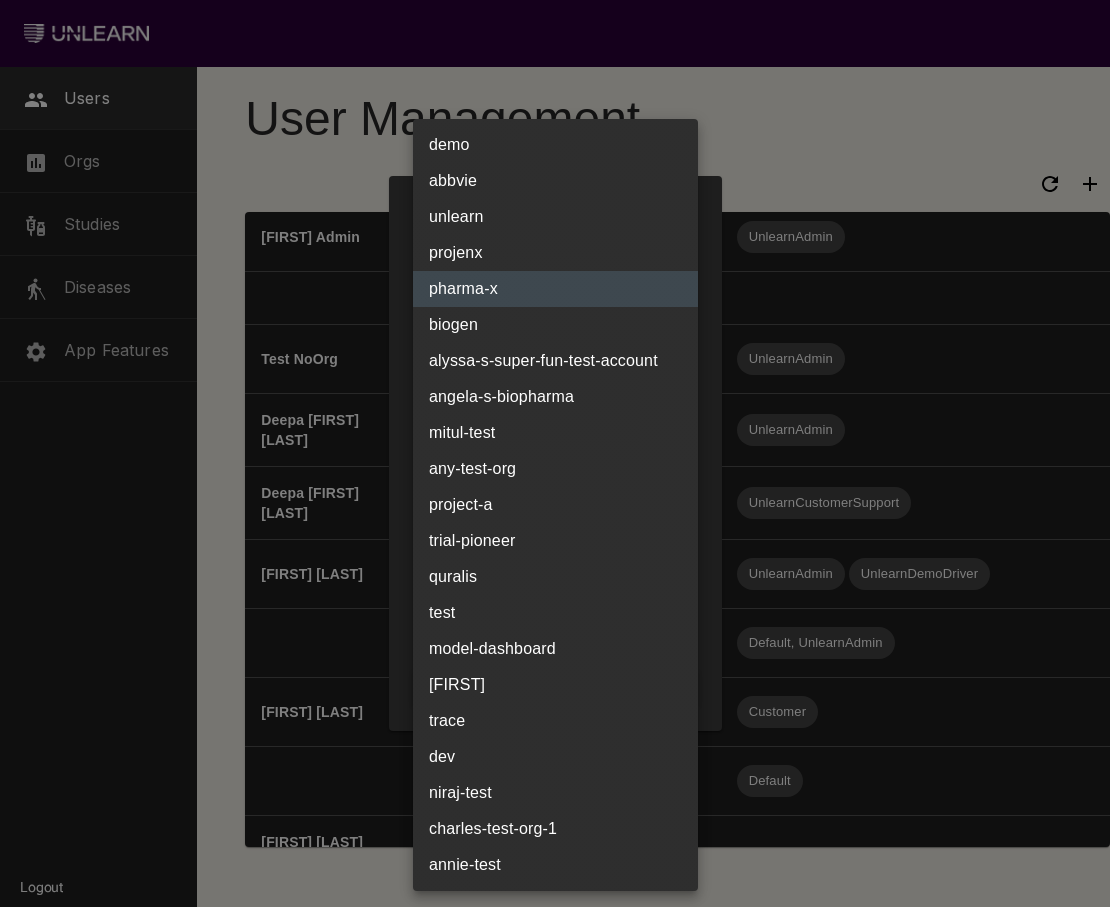 click on "Users Orgs Studies Diseases App Features Logout User Management Name Email Organization Roles Eden   Shirin eden@unlearn.ai demo alyssa   v vanderbeekam@gmail.com alyssa-s-super-fun-test-account Angela   Dao angg.dao@gmail.com angela-s-biopharma   konstantin+test@unlearn.ai fei   x feix25@gmail.com project-a Jigyasa   Tuli jigyasa@unlearn.ai demo   konstantin@unlearn.ai demo   ginny@unlearn.ai demo   mitul+test@unlearn.ai demo Demo   User demo-abbvie@unlearn.ai abbvie A.   Customer customer@unlearn.ai demo Demo   User demo@unlearn.ai demo George   Melvin george@unlearn.ai demo   demo-projenx@unlearn.ai projenx Fei   Xie fei@unlearn.ai demo Alyssa   Vanderbeek alyssa@unlearn.ai demo   demo-quralis@unlearn.ai quralis   eden+test@unlearn.ai UnlearnCustomerSupport UnlearnDemoDriver UnlearnAdmin   demo-biogen@unlearn.ai biogen   test@tester.com   andrew@unlearn.ai   demo-athira@unlearn.ai athira   demo-trace@unlearn.ai trace Charles   Bisbee cbisbee+new@unlearn.ai demo UnlearnAdmin Customer Niraj   Admin demo" at bounding box center (555, 453) 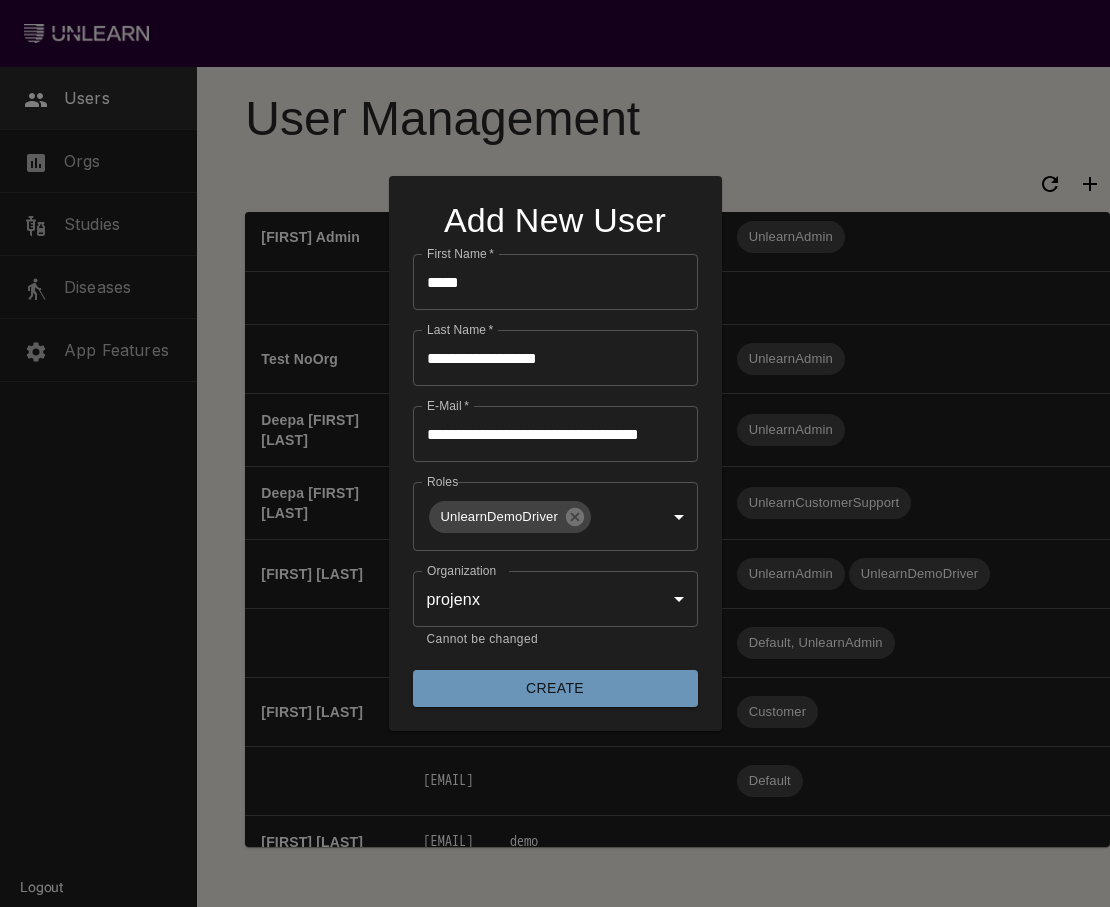 click on "Create" at bounding box center (555, 688) 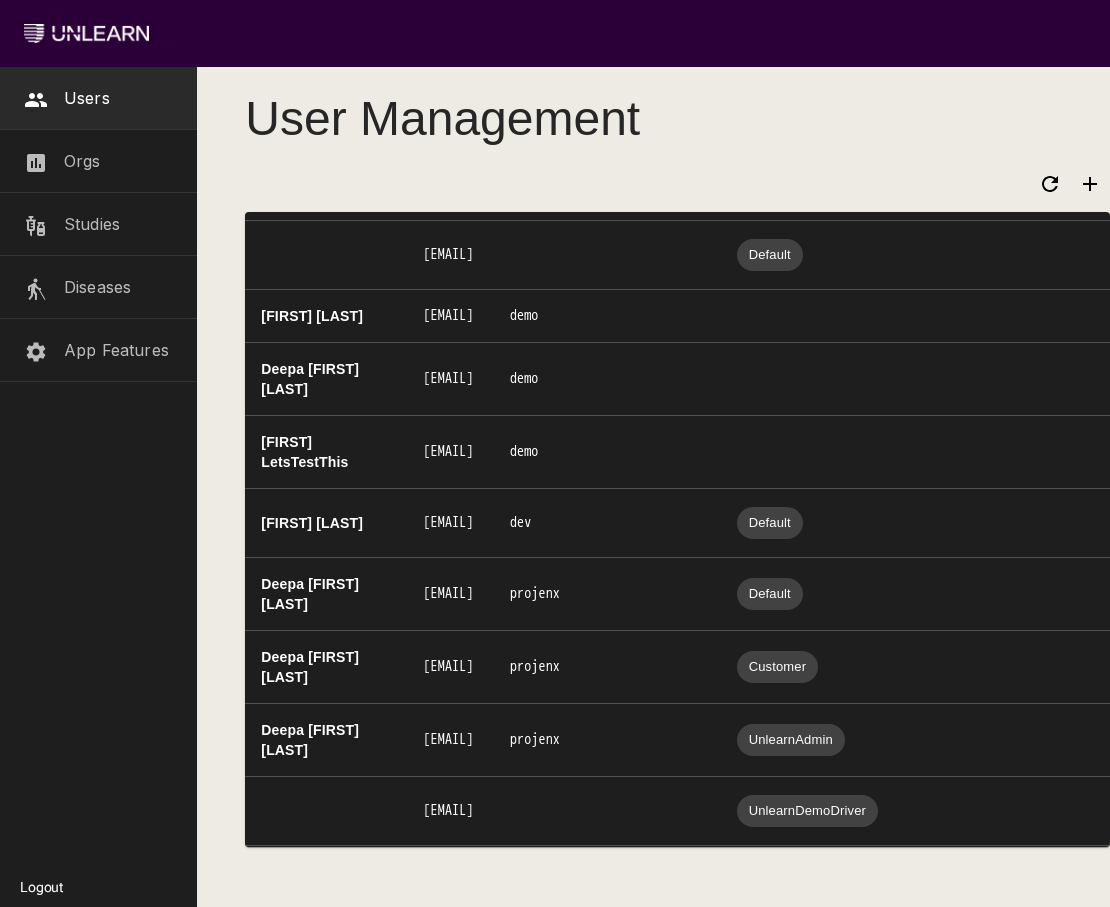 scroll, scrollTop: 2220, scrollLeft: 0, axis: vertical 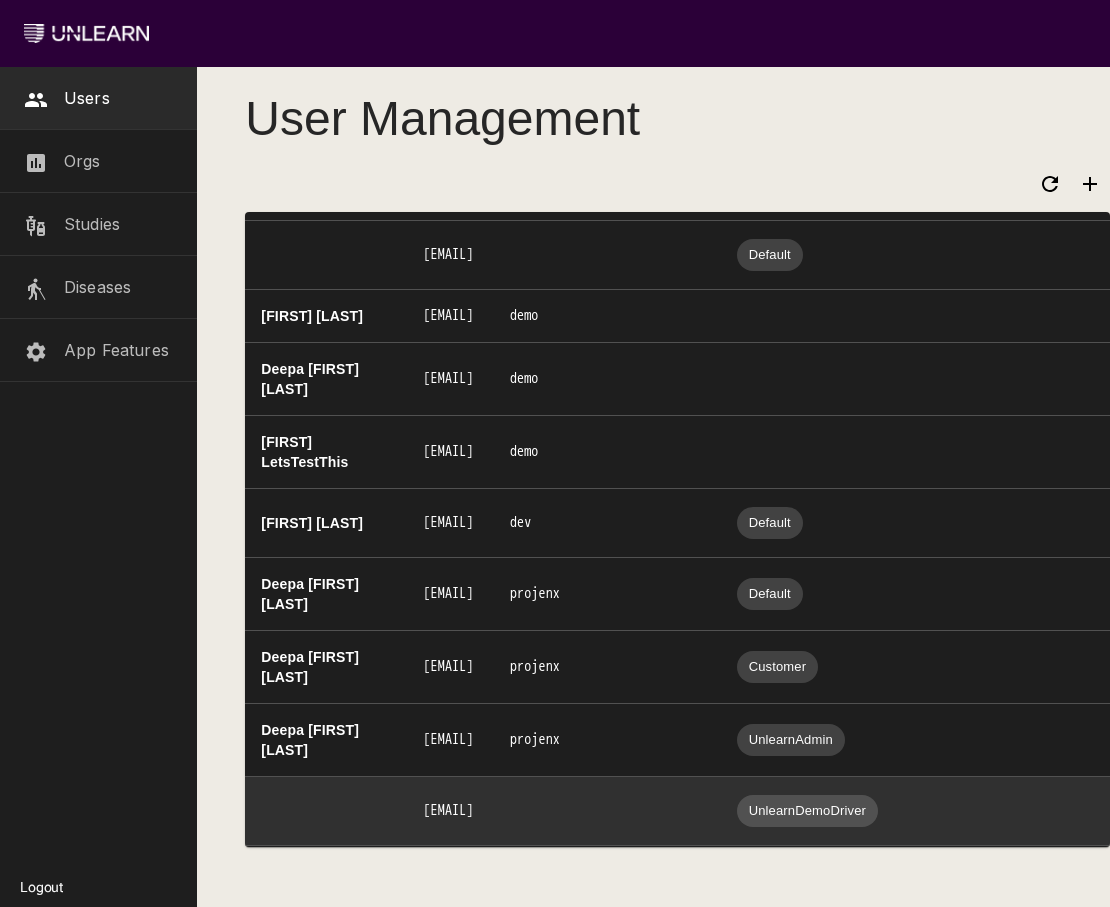 click on "deepa+projenx-demodriver@unlearn.ai" at bounding box center [450, 811] 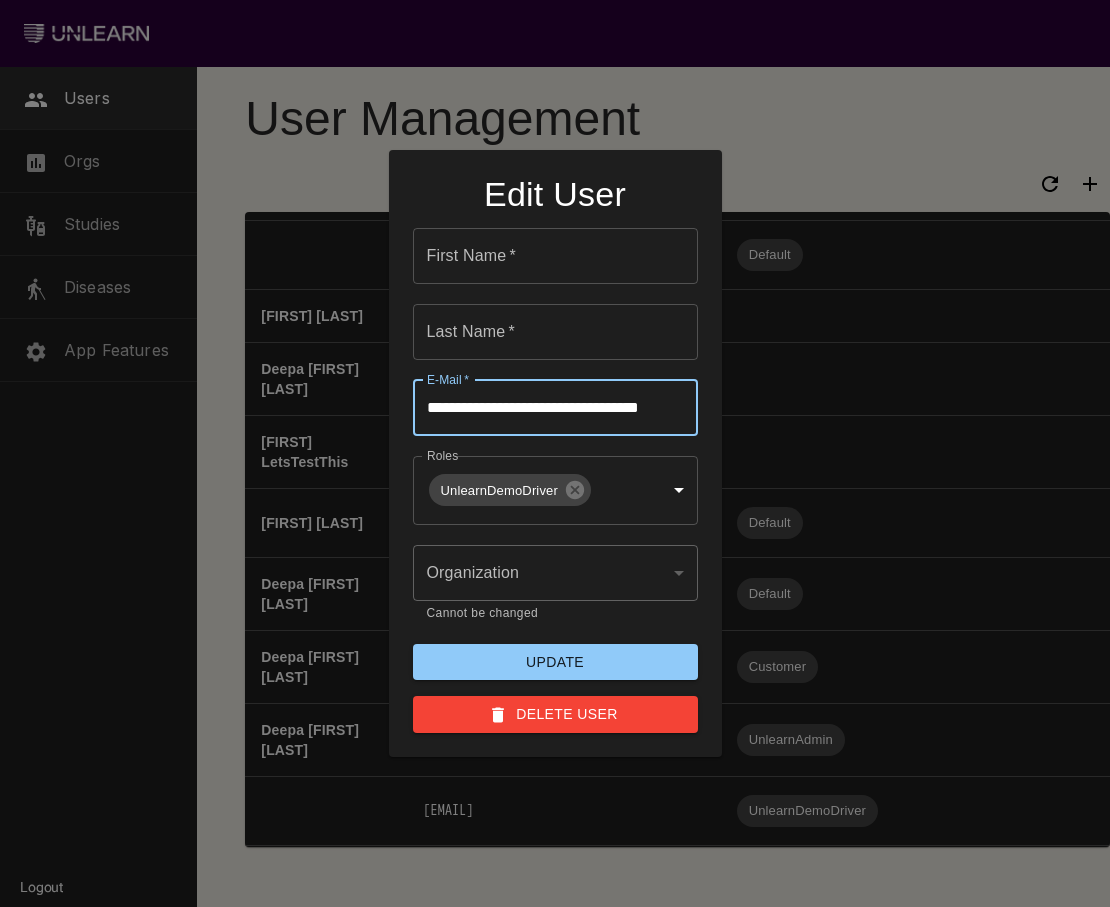 click on "**********" at bounding box center [555, 408] 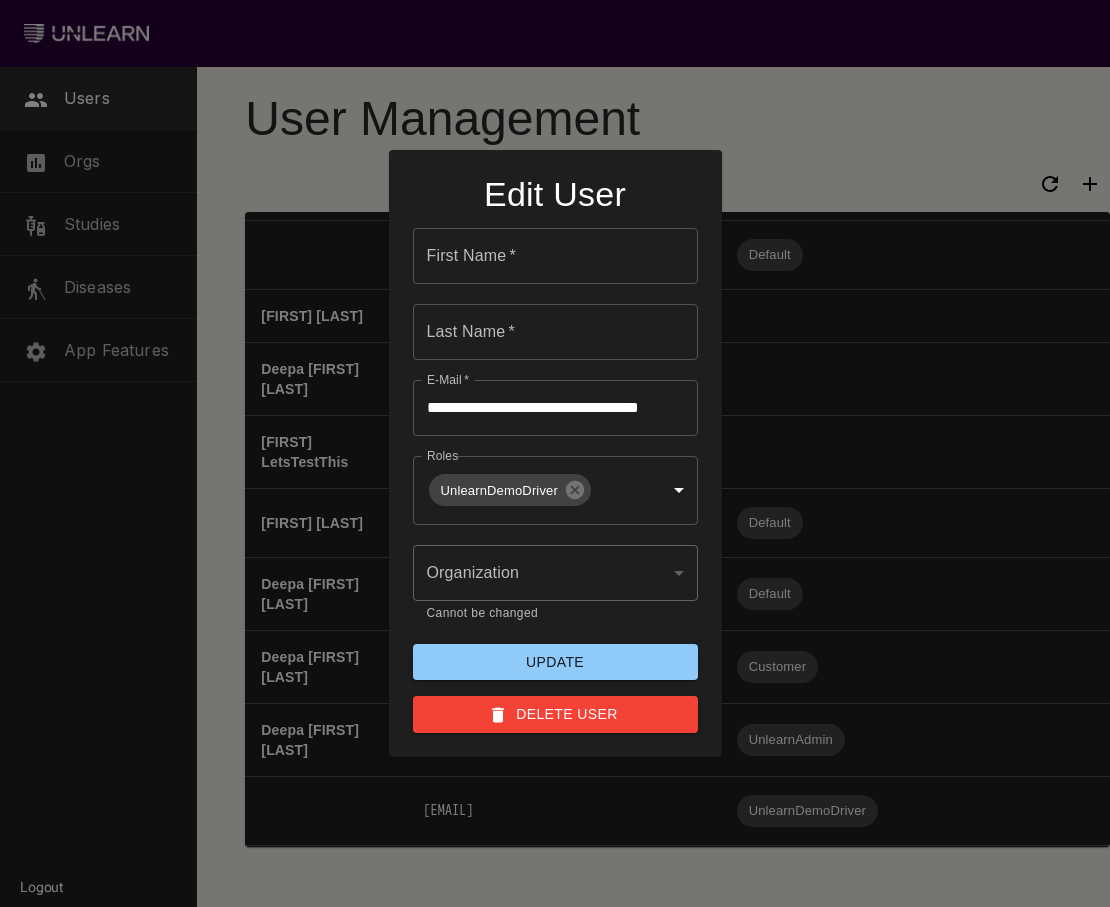 click at bounding box center (555, 453) 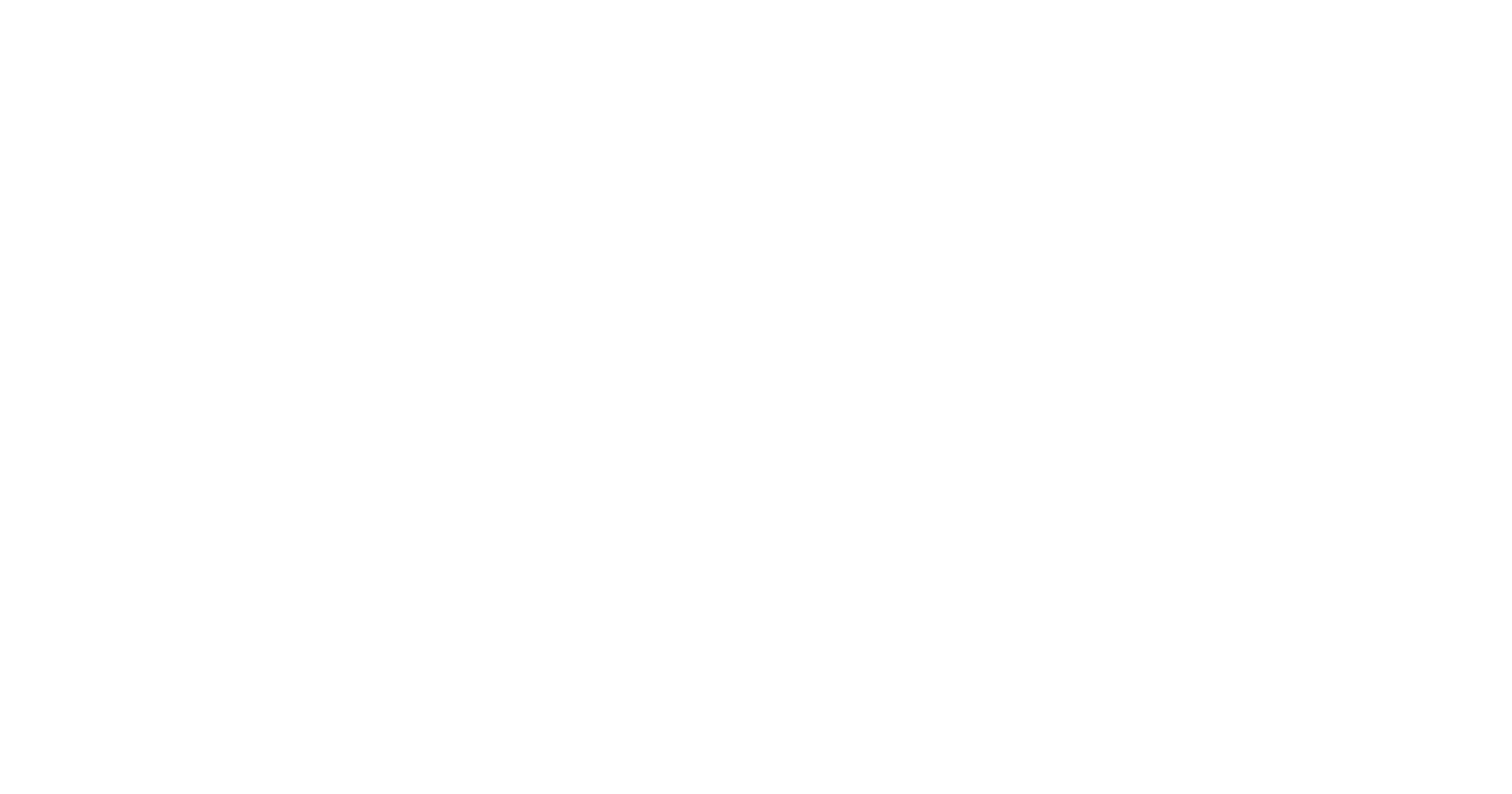 scroll, scrollTop: 0, scrollLeft: 0, axis: both 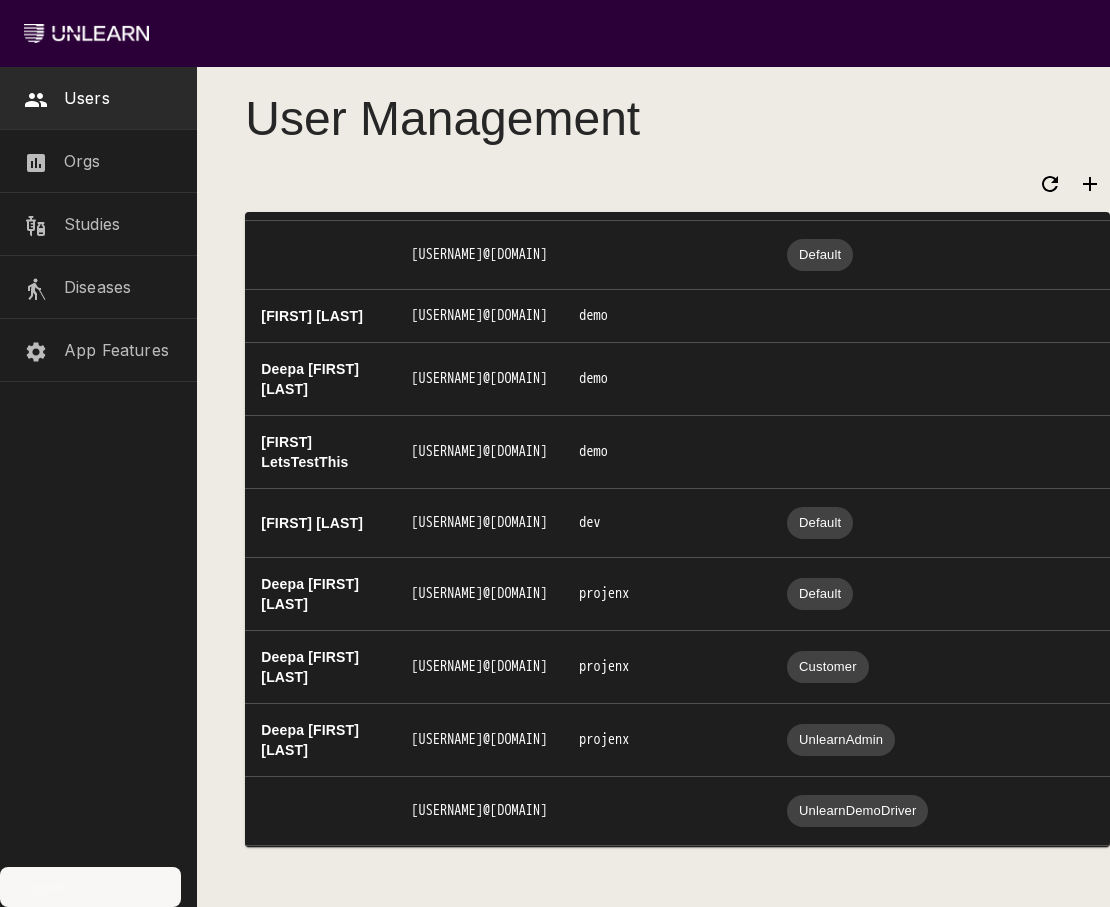click on "Logout" at bounding box center (41, 887) 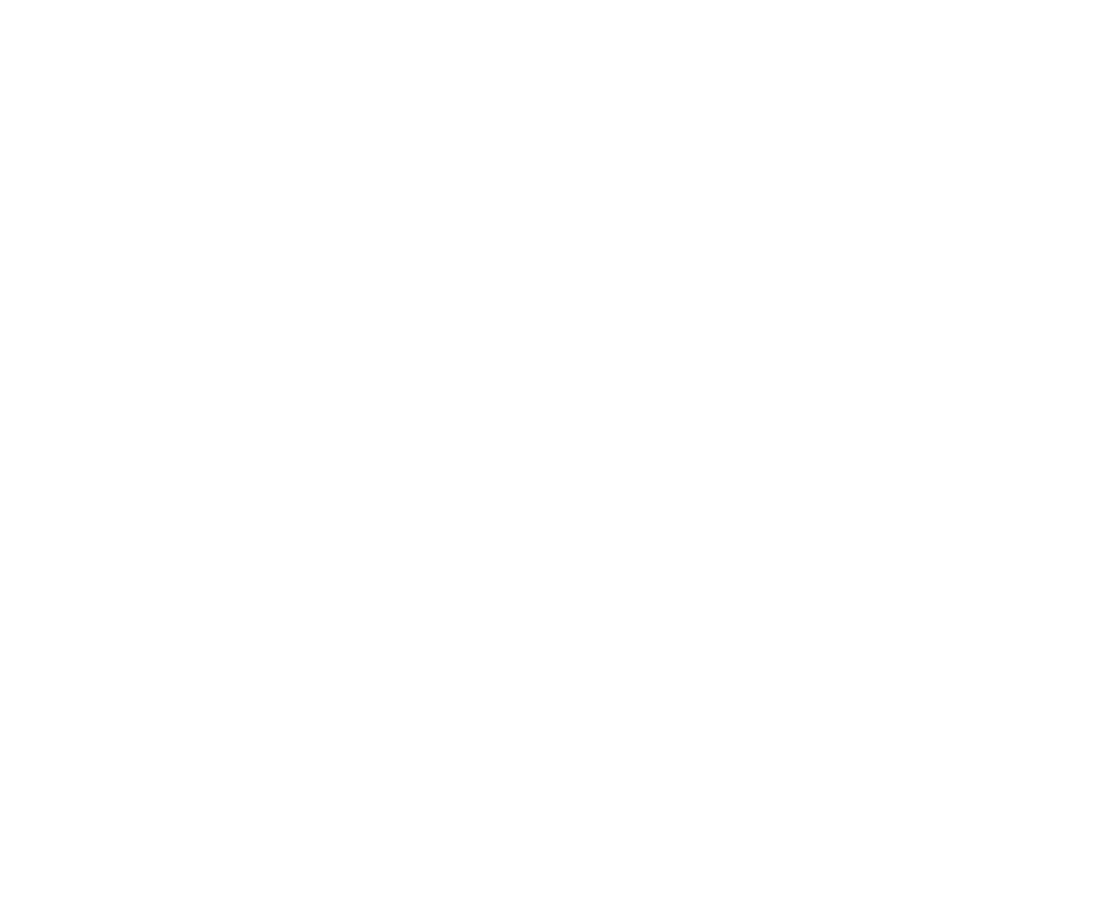 scroll, scrollTop: 0, scrollLeft: 0, axis: both 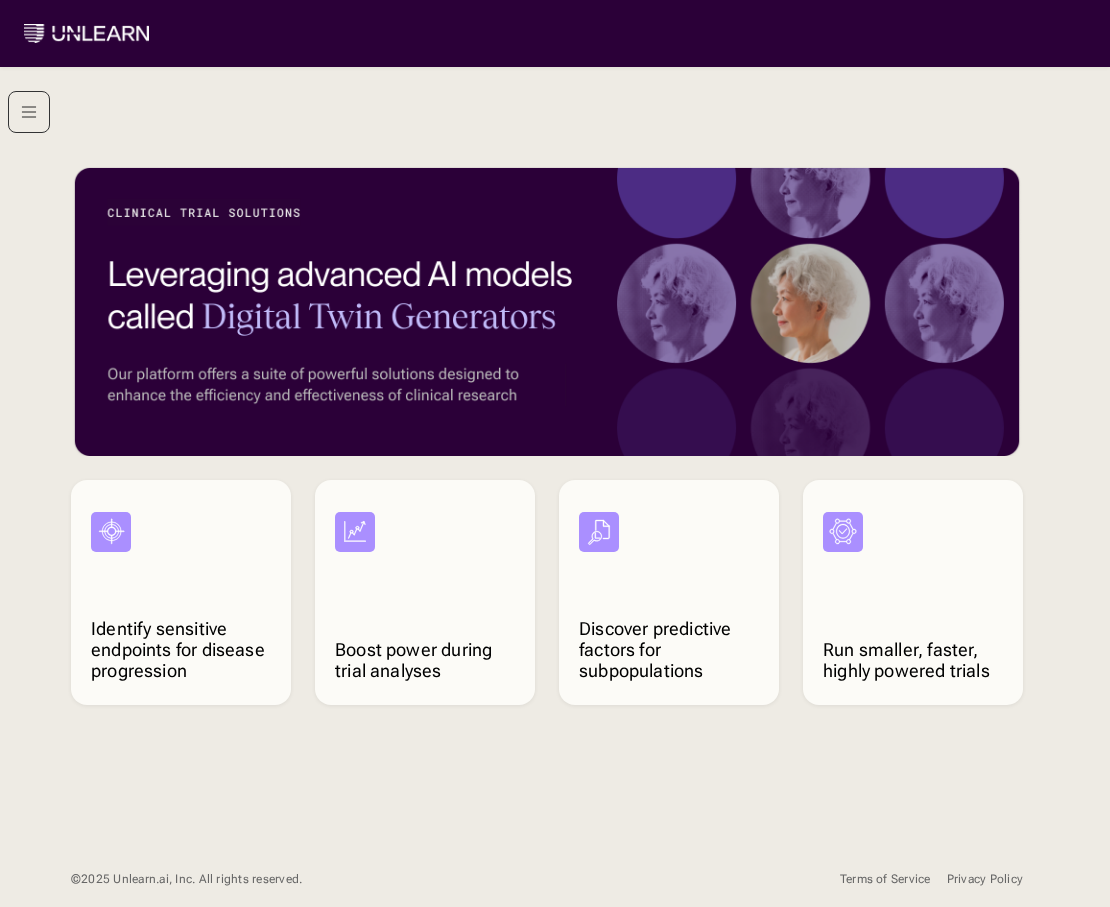 click 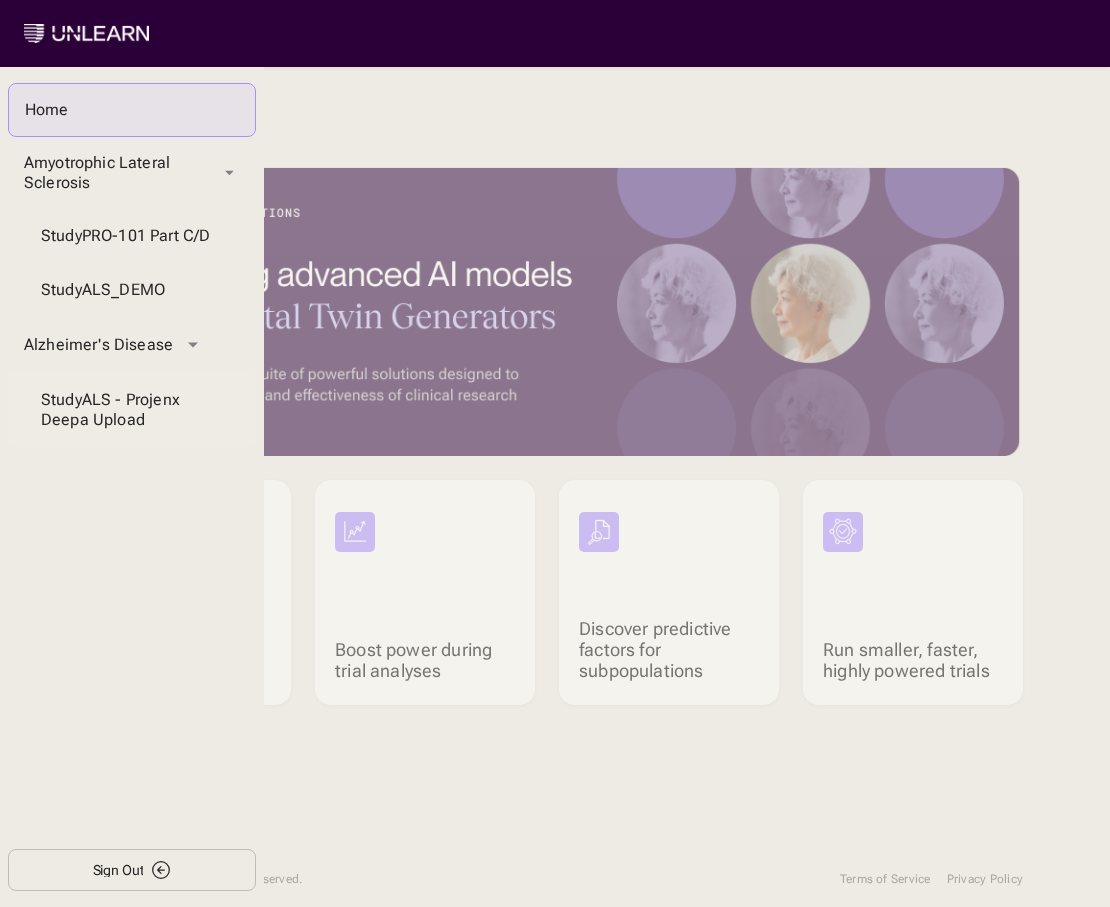 click on "Study  ALS - Projenx Deepa Upload" at bounding box center [132, 410] 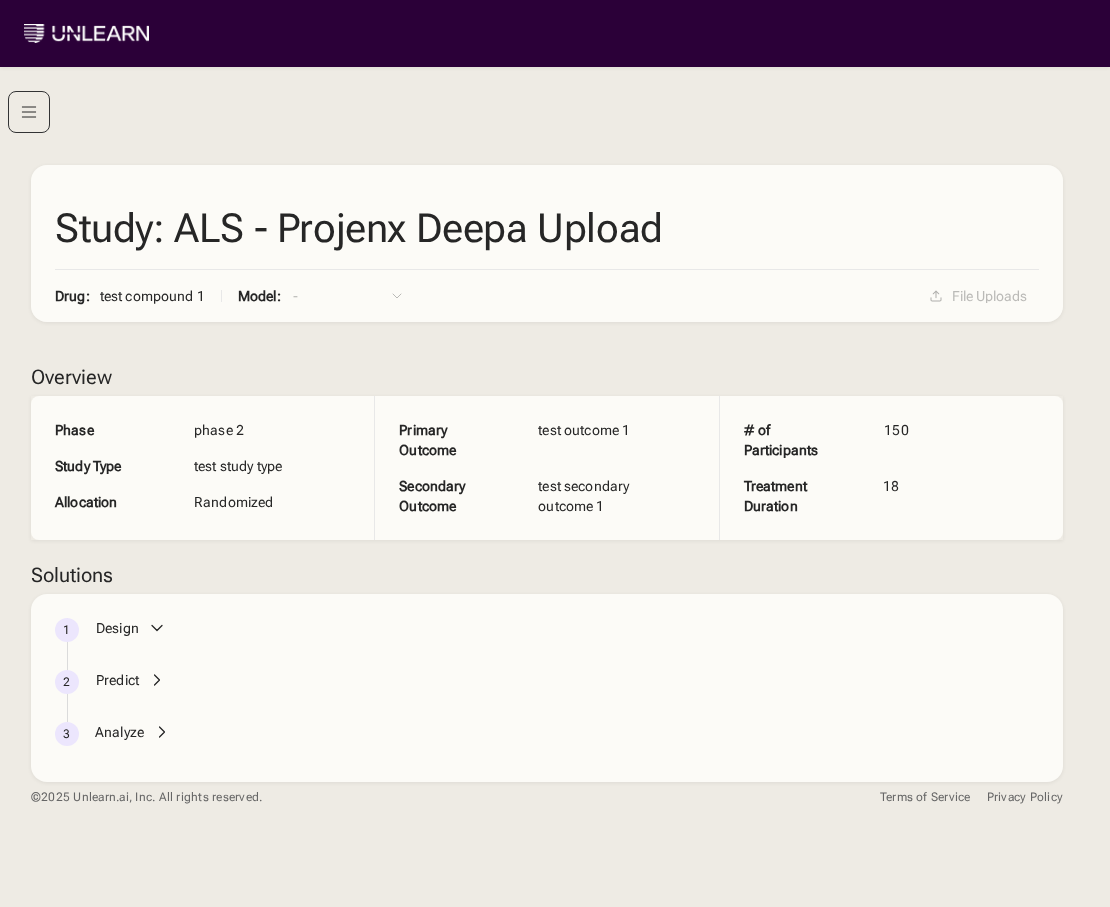 click 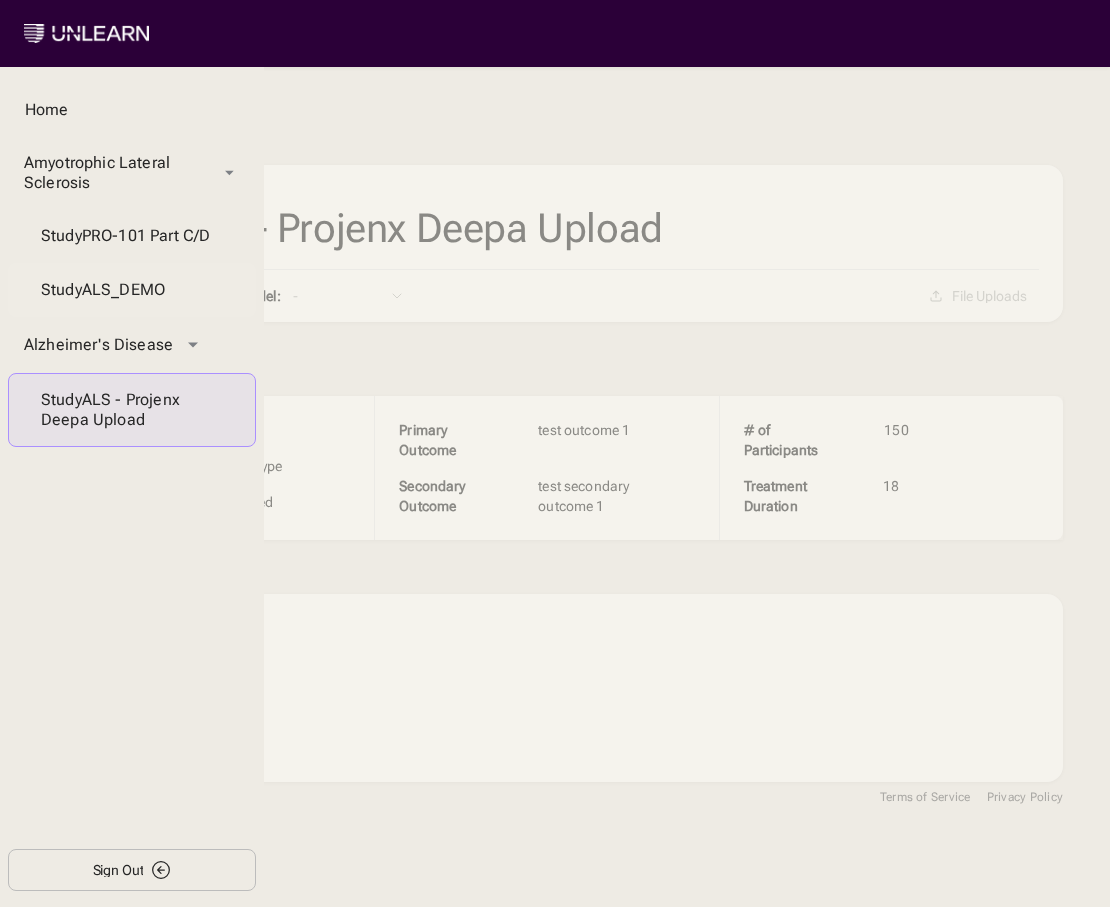 click on "Study  ALS_DEMO" at bounding box center [132, 290] 